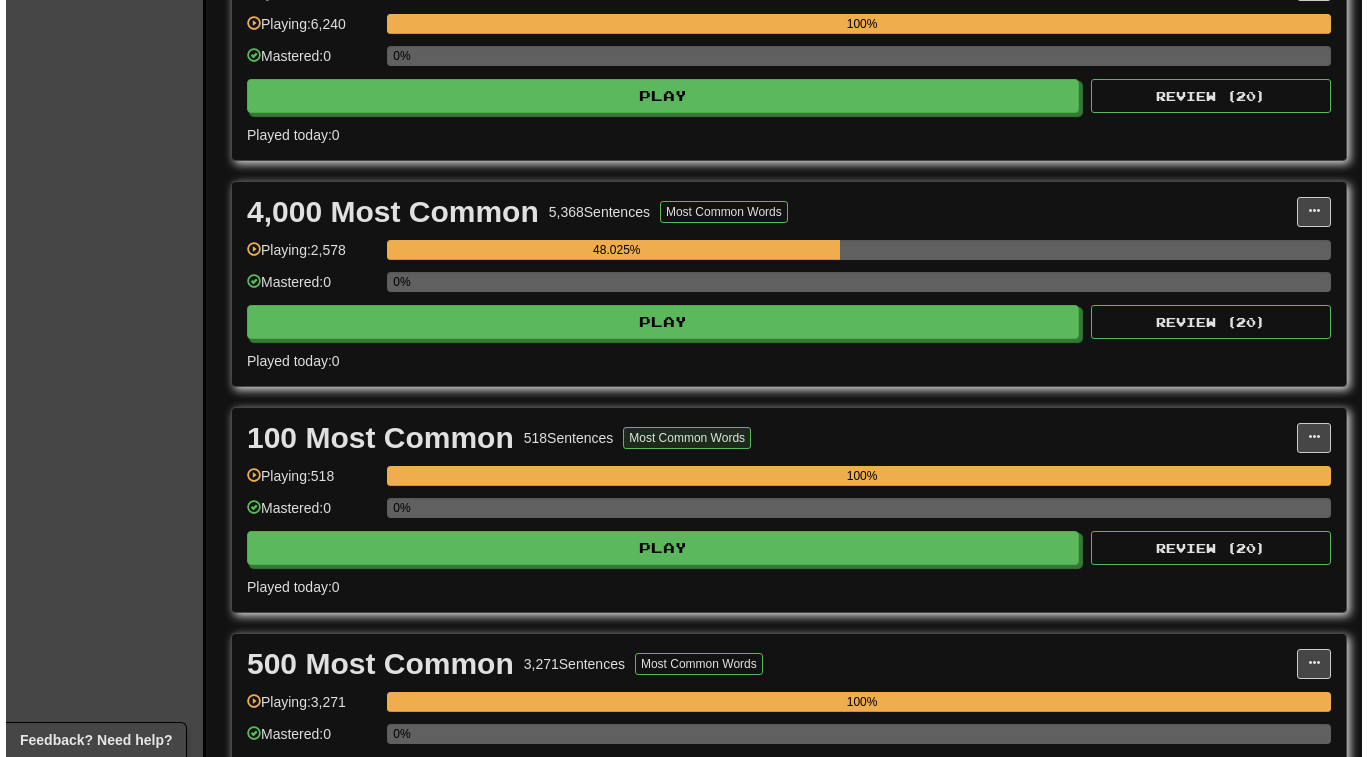 scroll, scrollTop: 742, scrollLeft: 0, axis: vertical 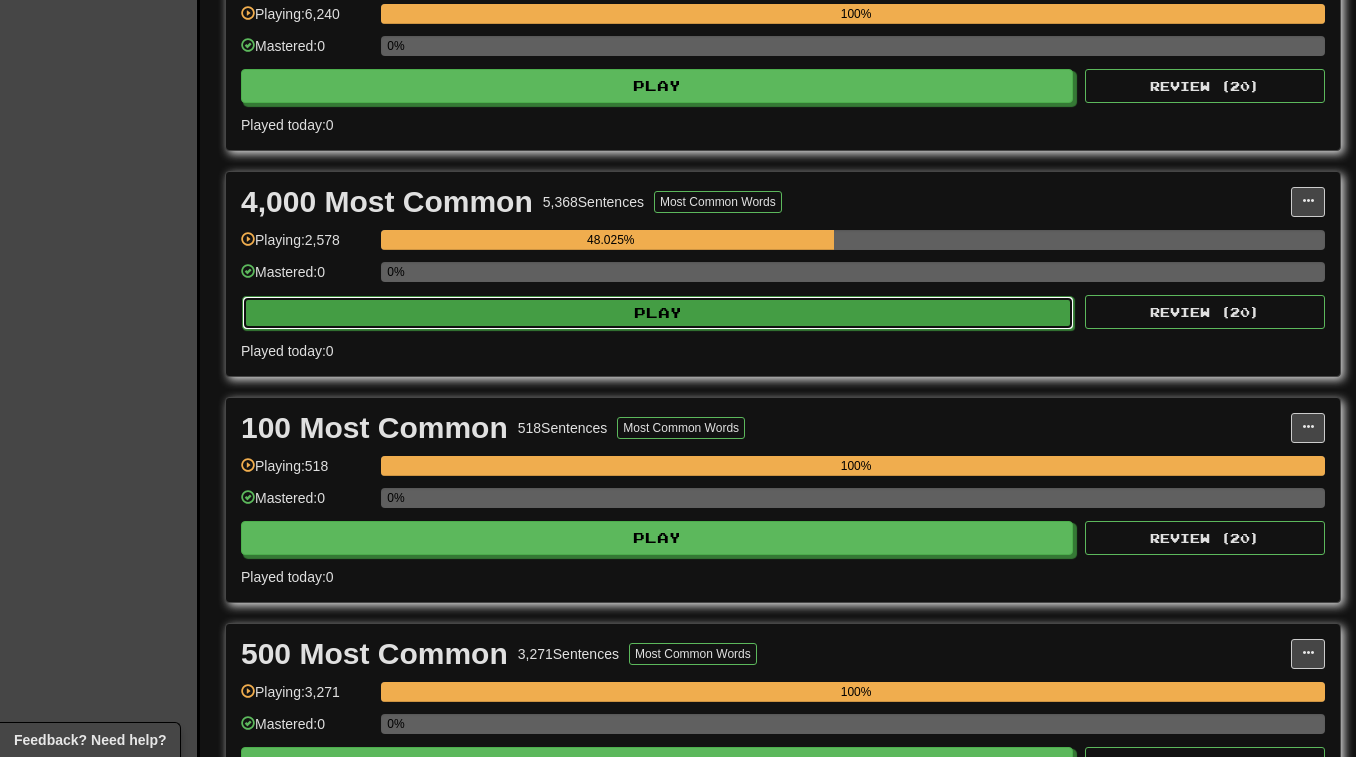 click on "Play" at bounding box center (658, 313) 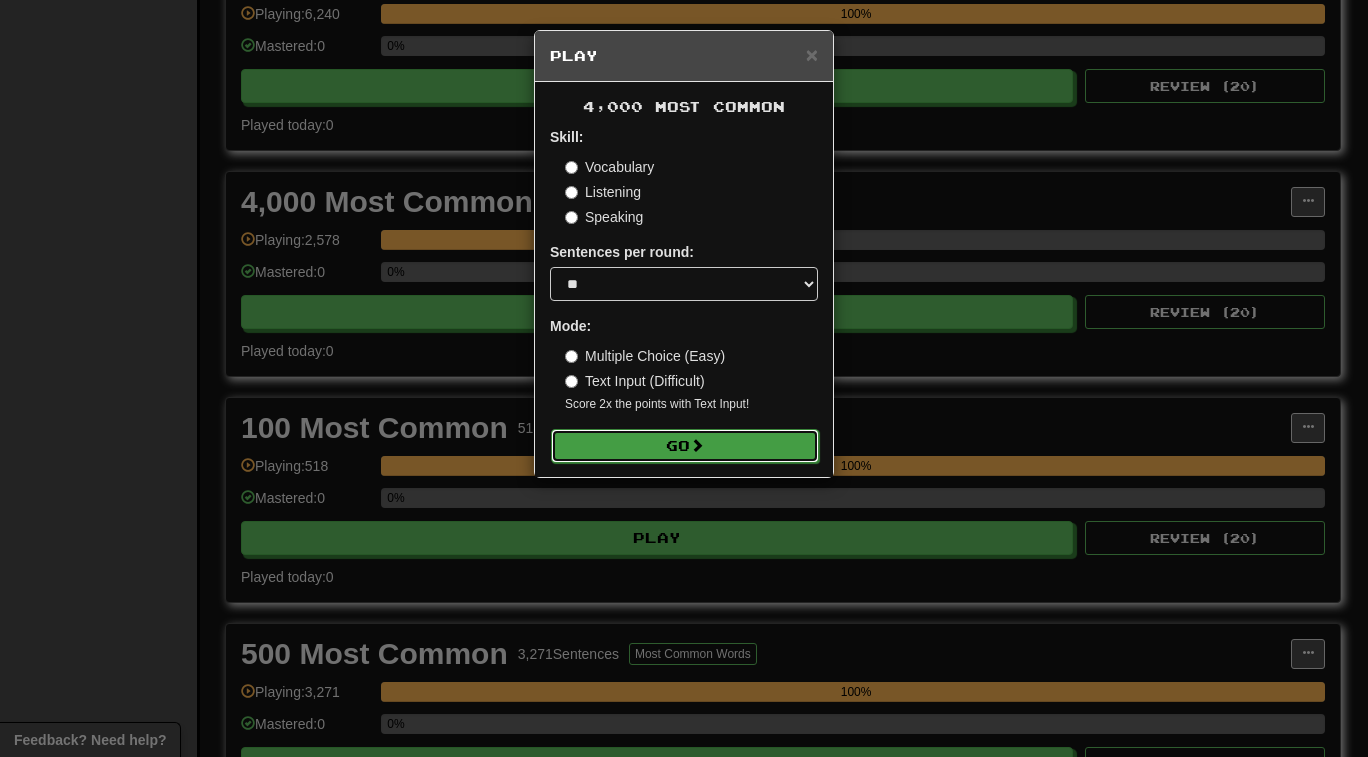 click on "Go" at bounding box center [685, 446] 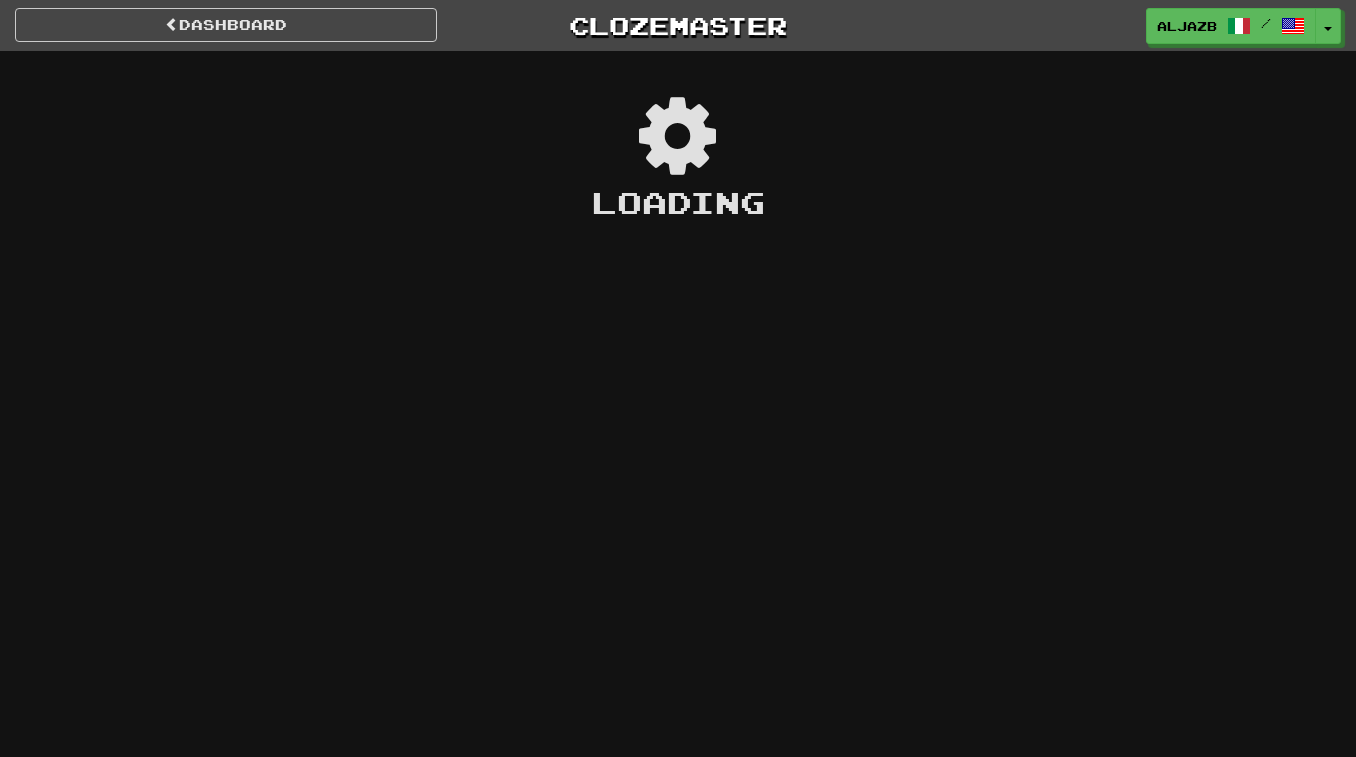 scroll, scrollTop: 0, scrollLeft: 0, axis: both 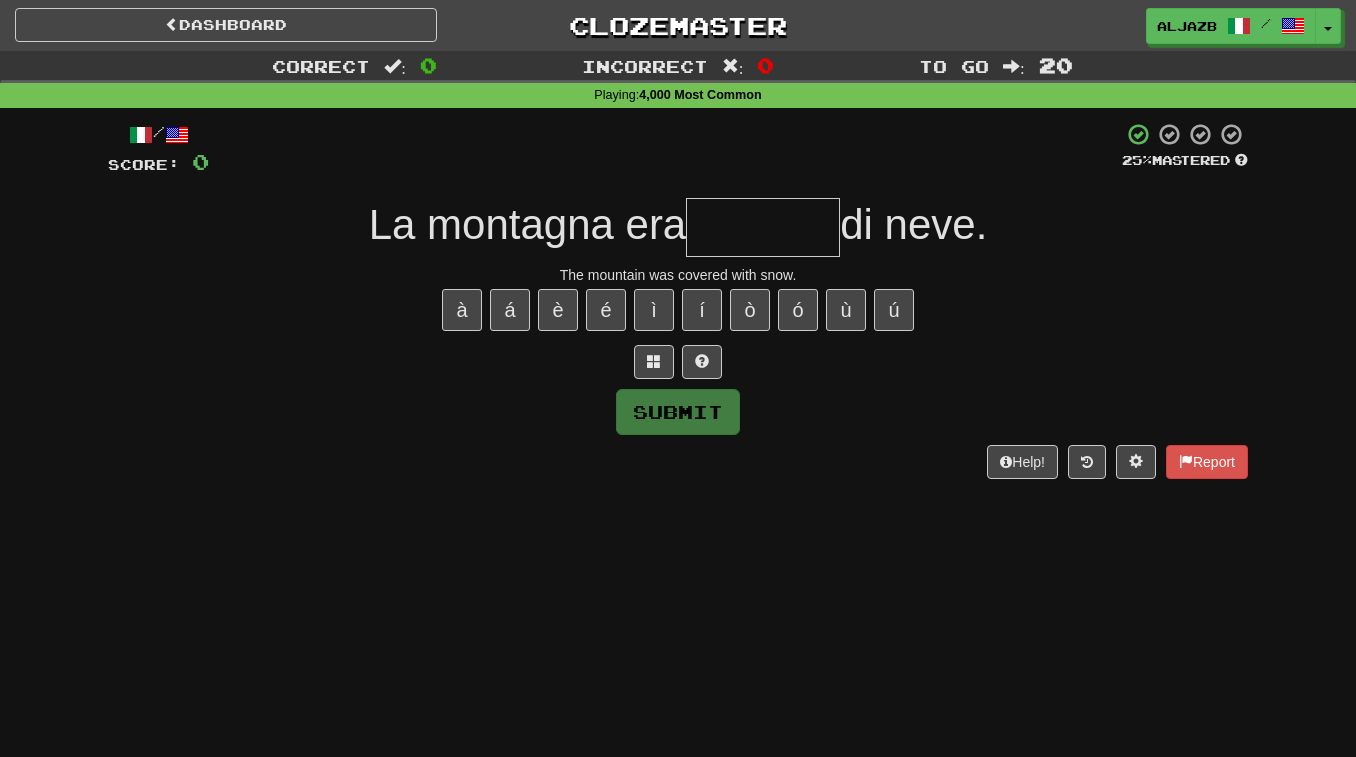 click at bounding box center [763, 227] 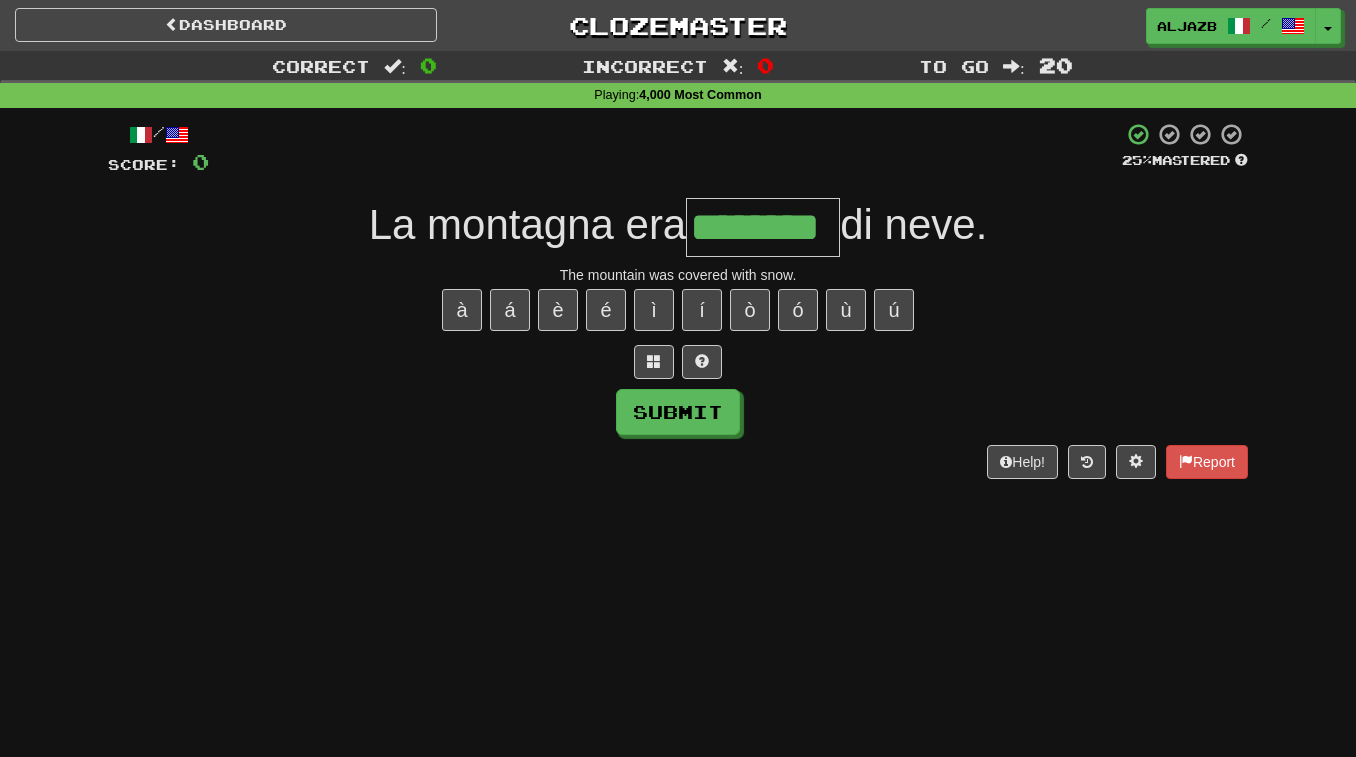 scroll, scrollTop: 0, scrollLeft: 20, axis: horizontal 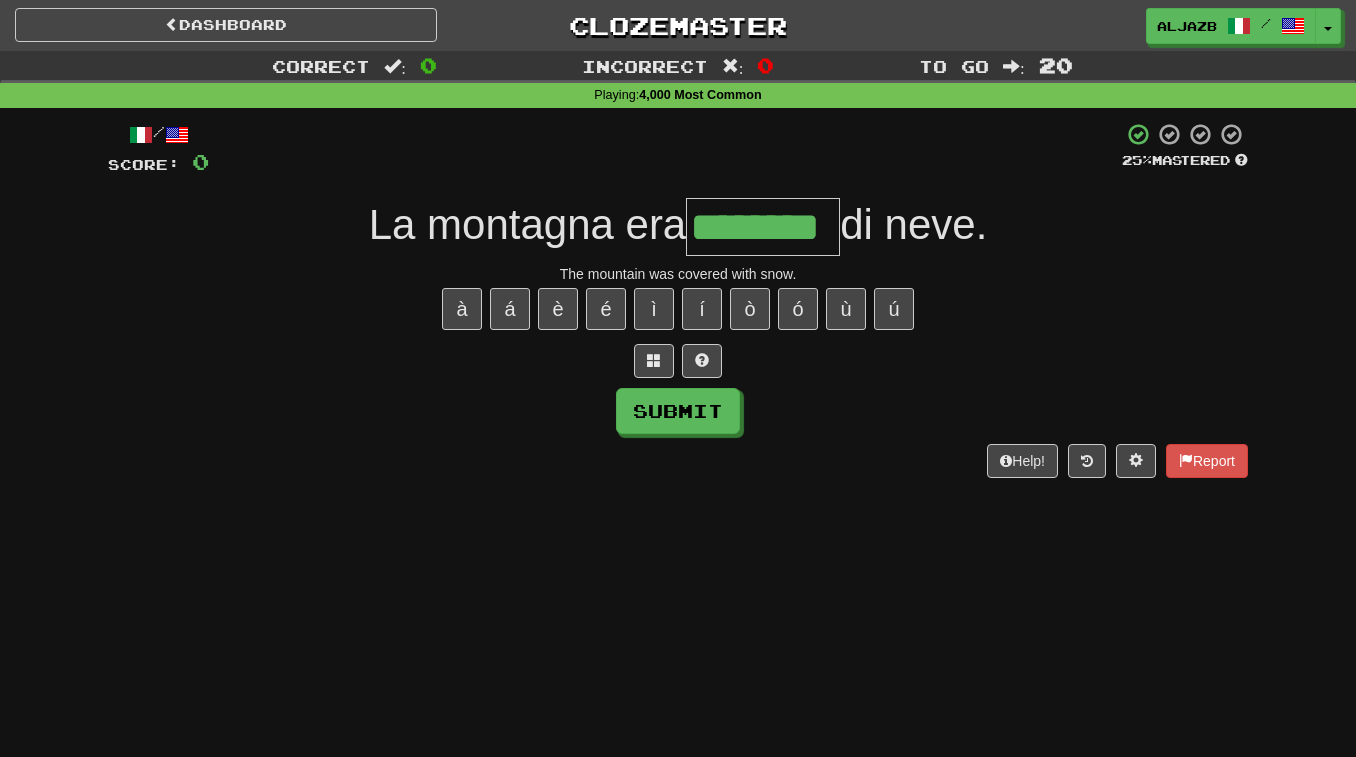 type on "*******" 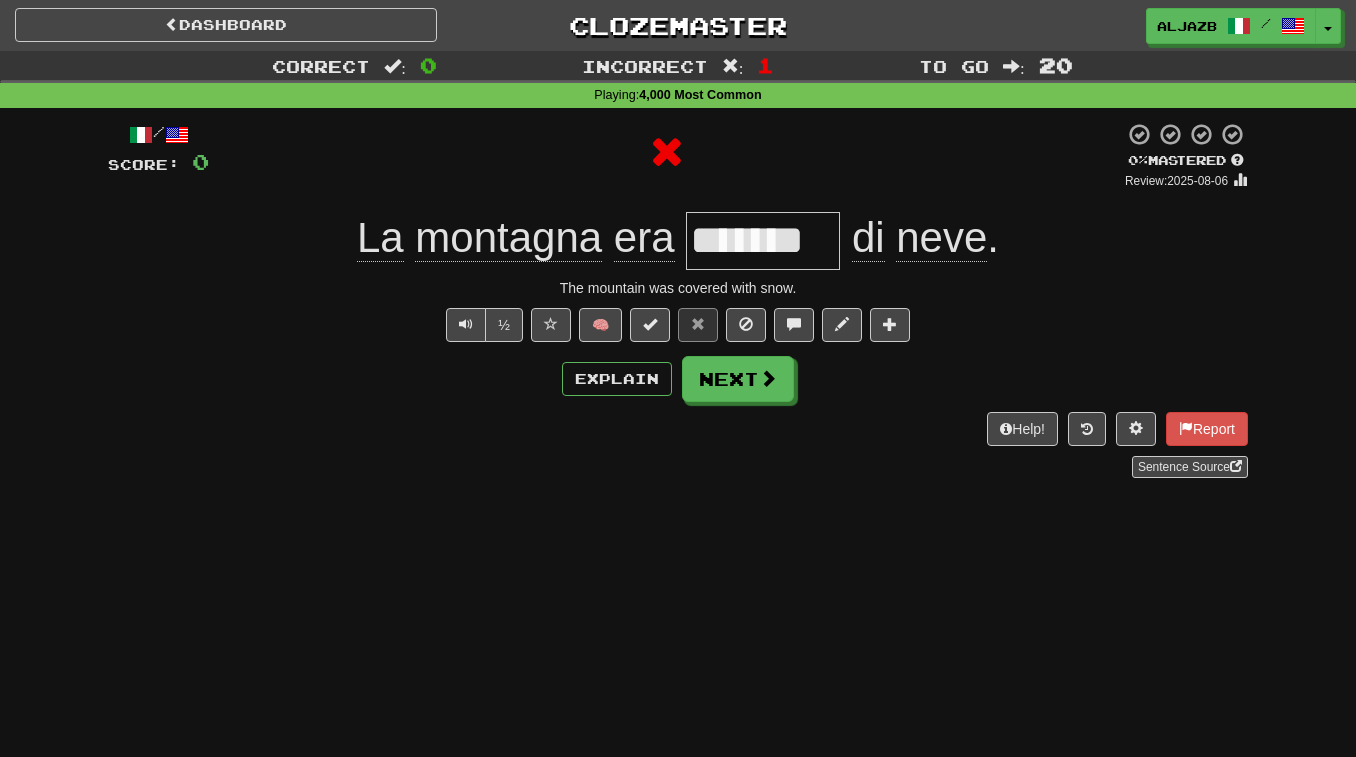 scroll, scrollTop: 0, scrollLeft: 0, axis: both 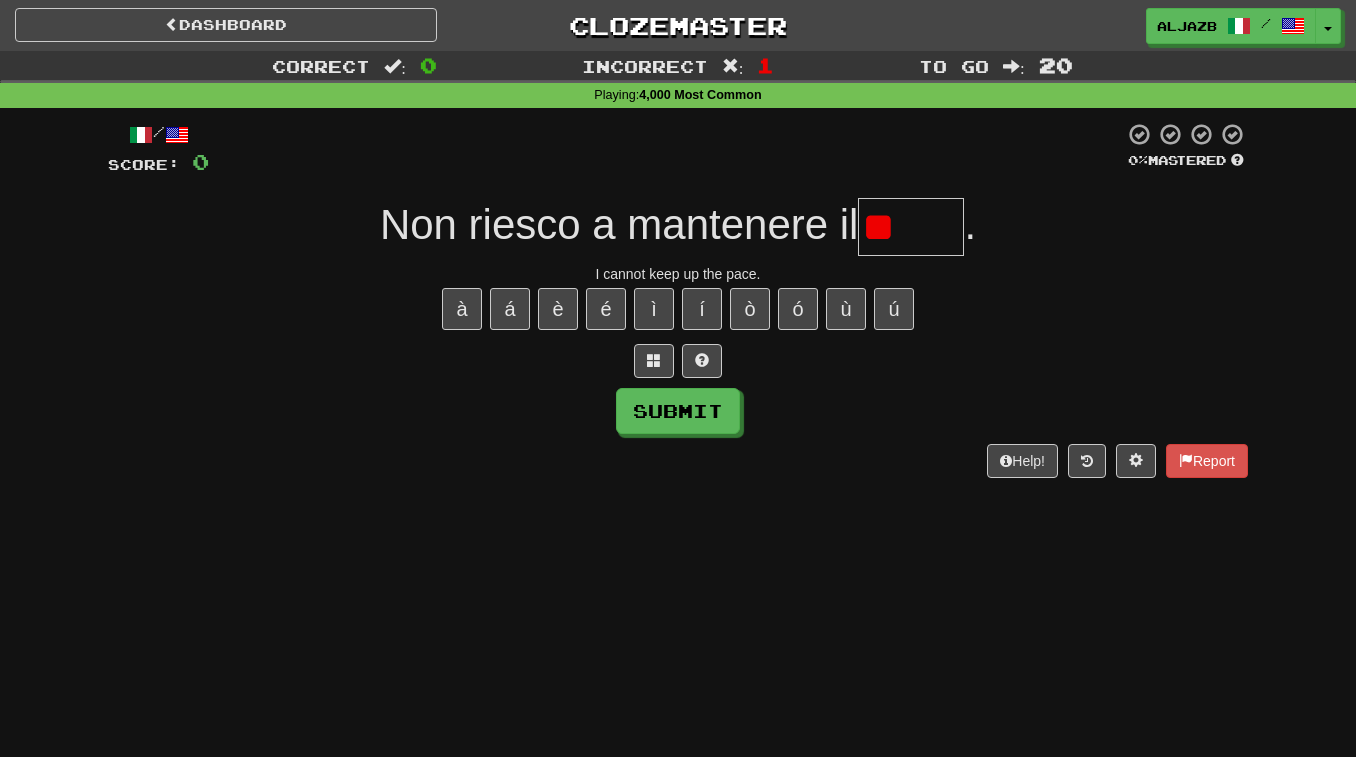 type on "*" 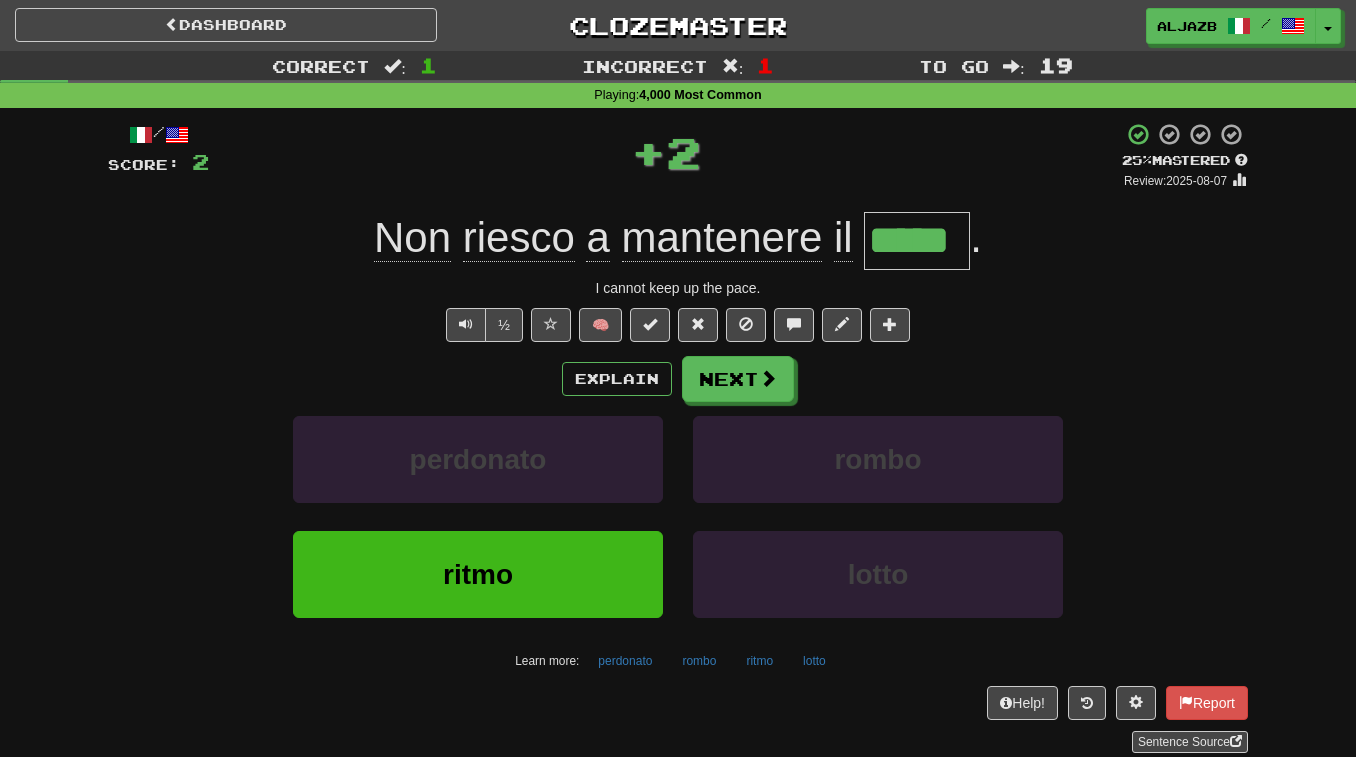 type on "*****" 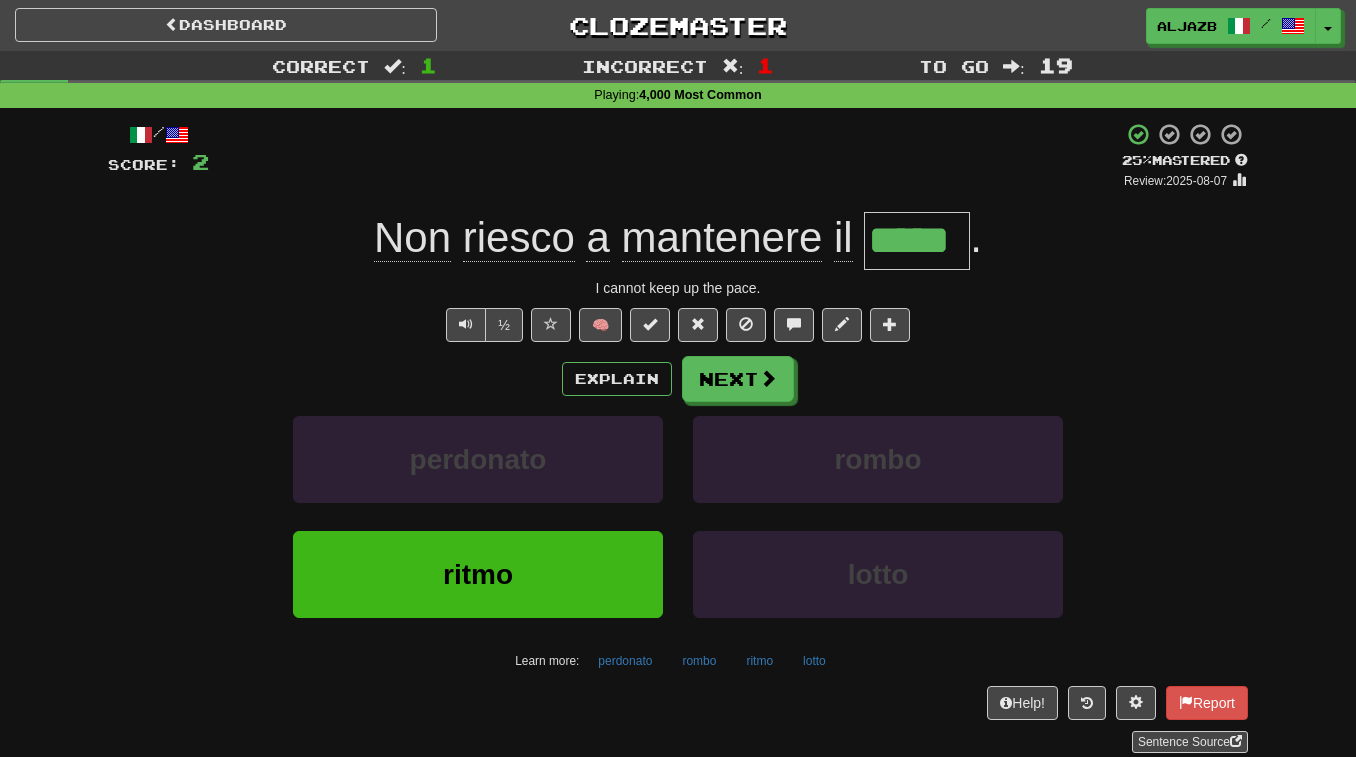 click on "Explain Next perdonato rombo ritmo lotto Learn more: perdonato rombo ritmo lotto" at bounding box center [678, 516] 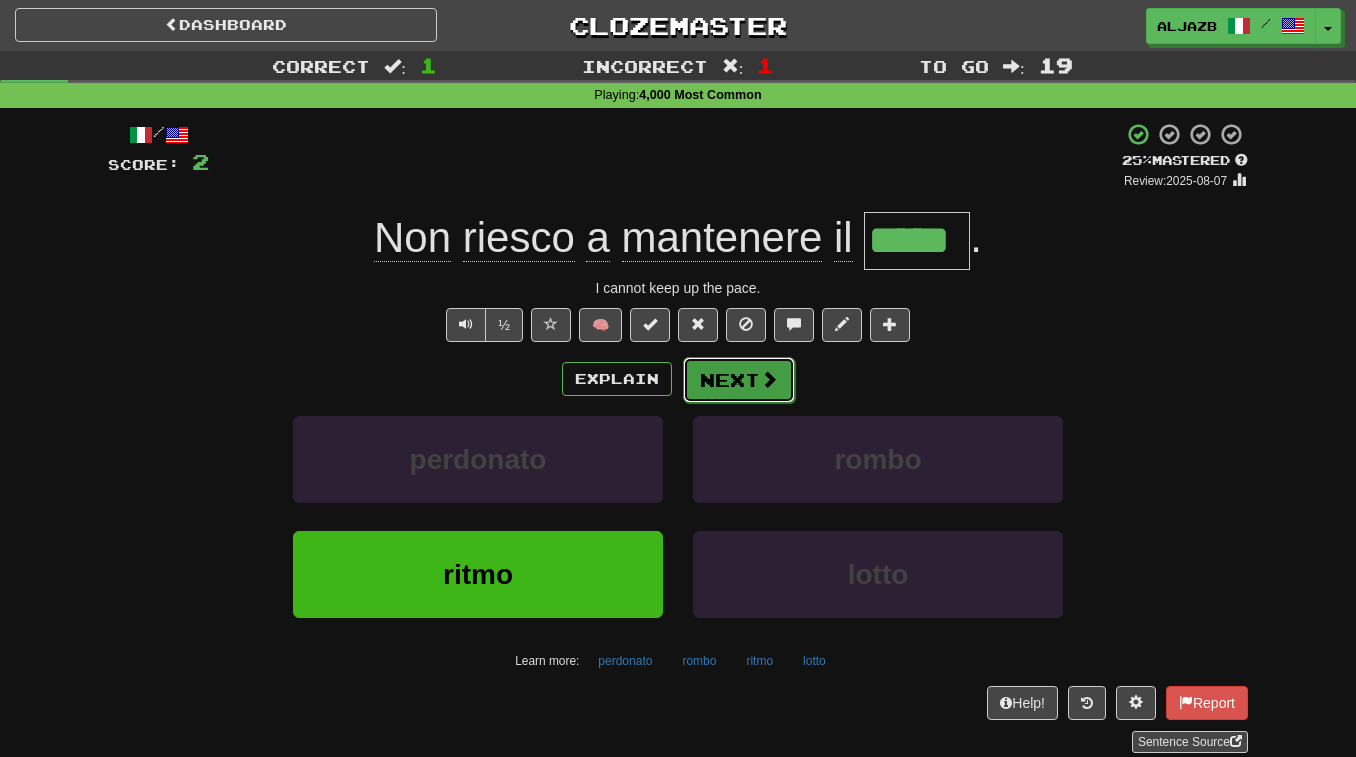 click on "Next" at bounding box center [739, 380] 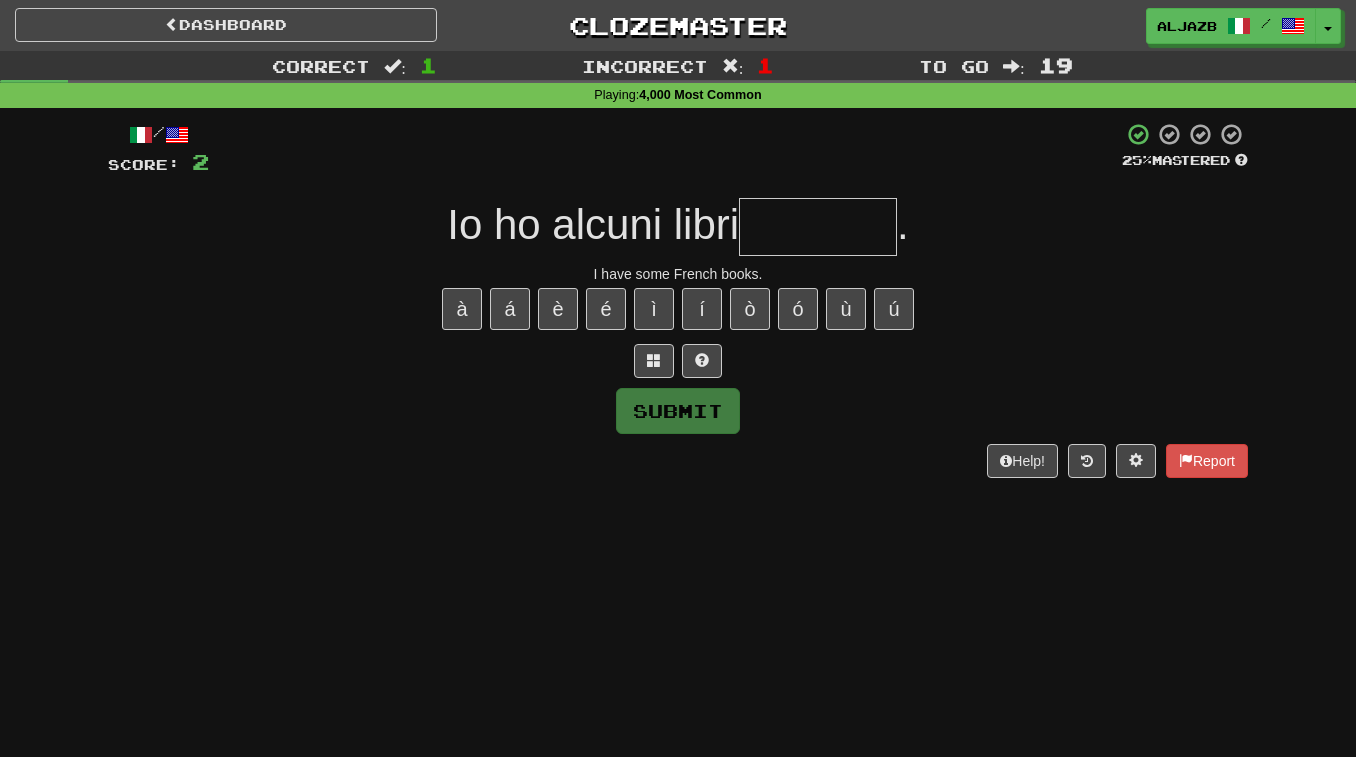 click at bounding box center (818, 227) 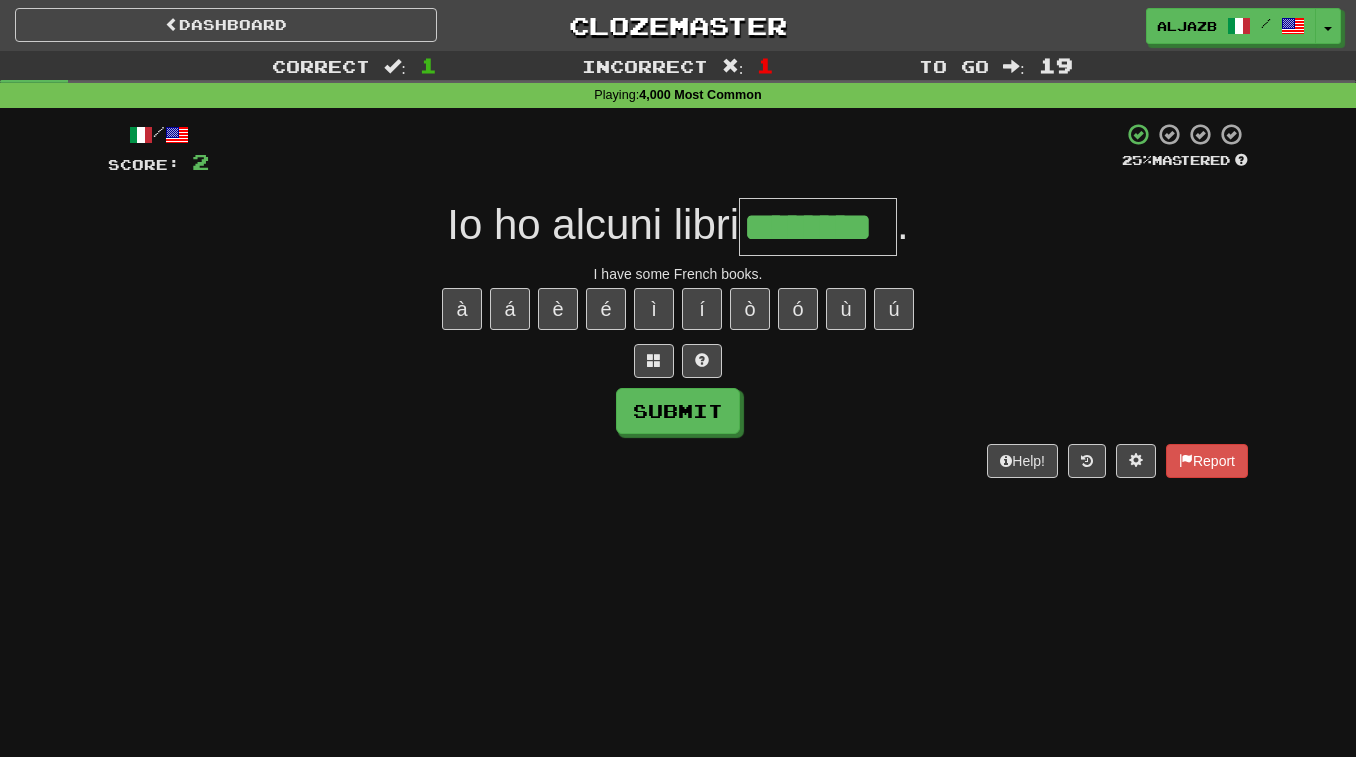 type on "********" 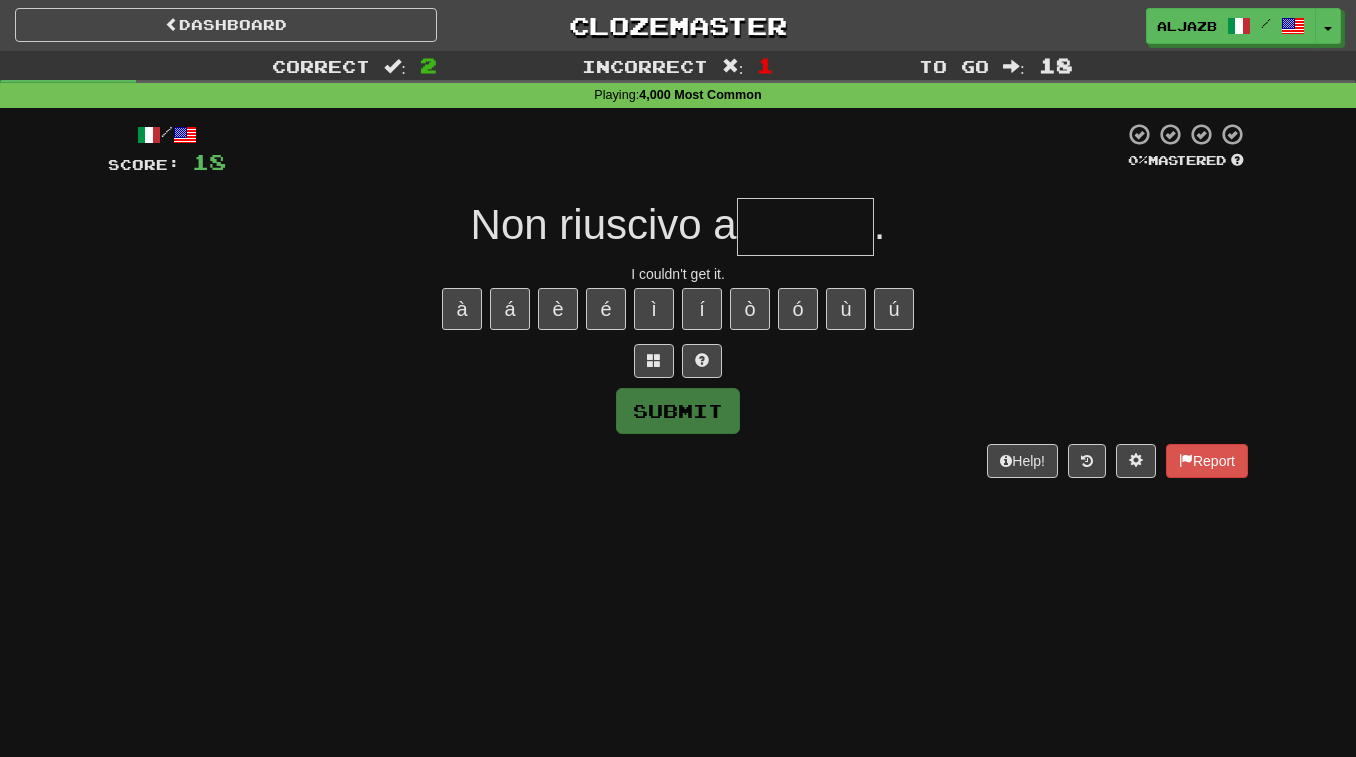 type on "*" 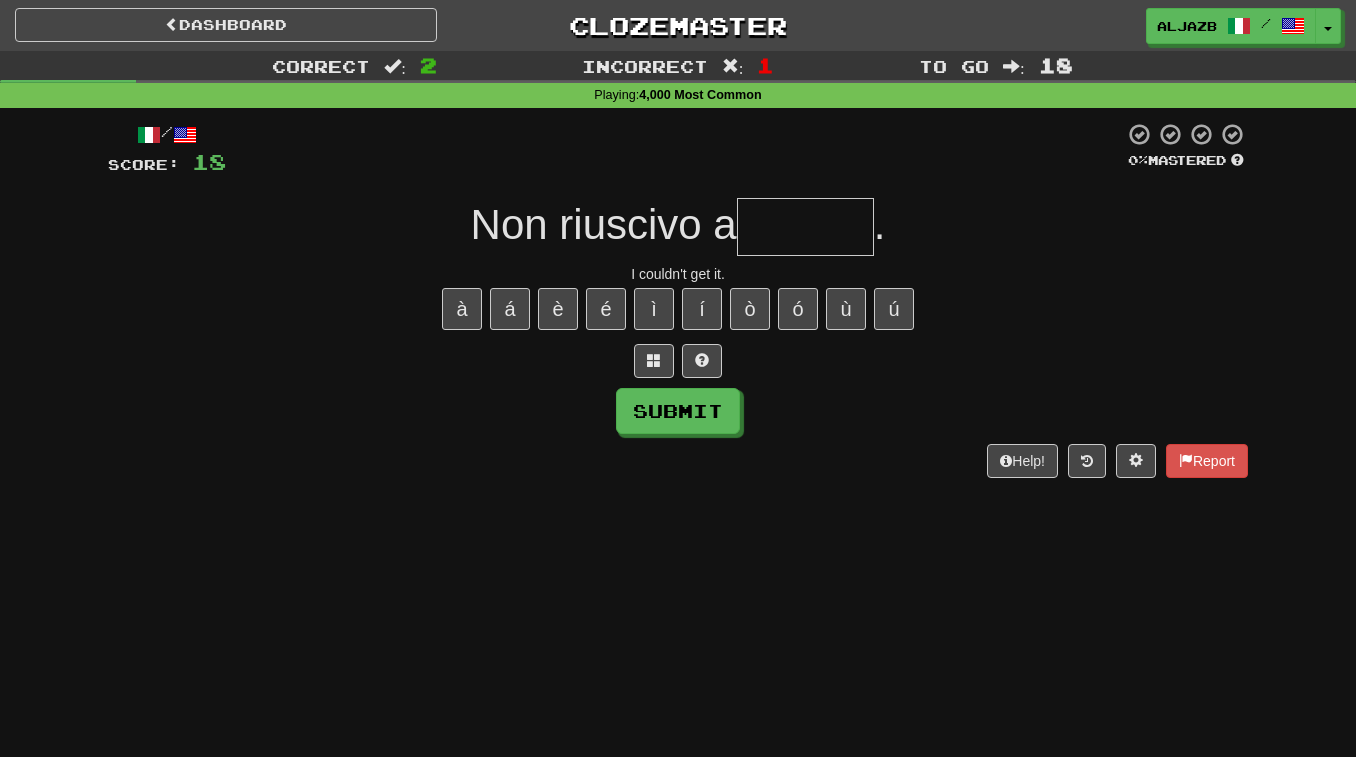 type on "*" 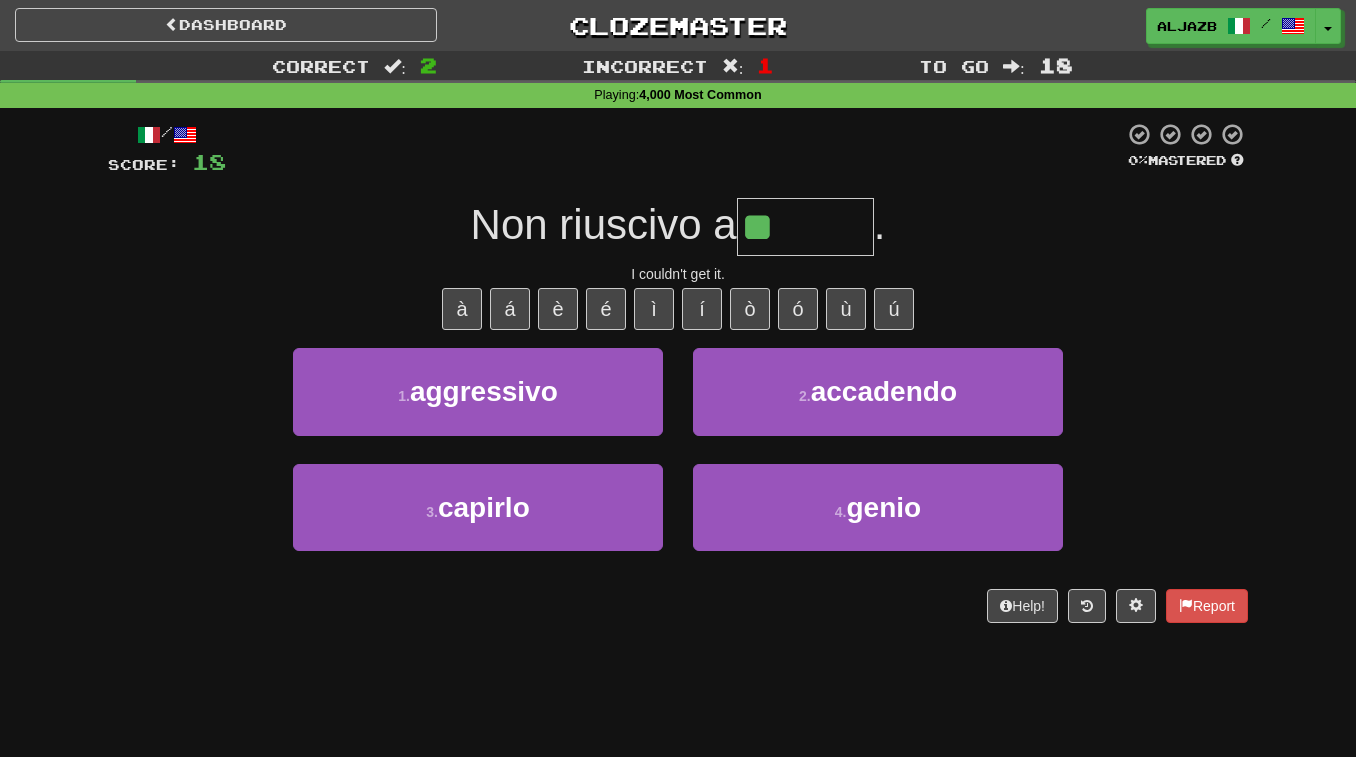 type on "*******" 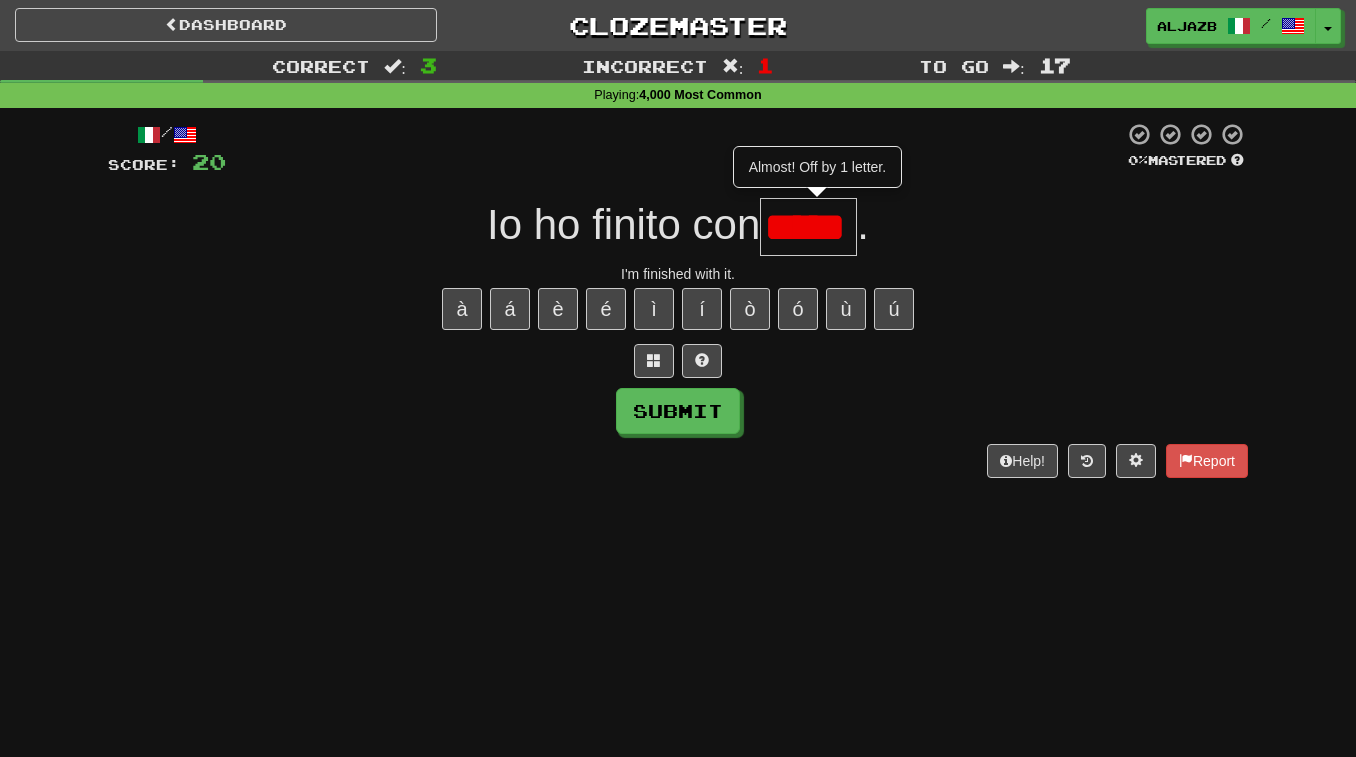 scroll, scrollTop: 0, scrollLeft: 20, axis: horizontal 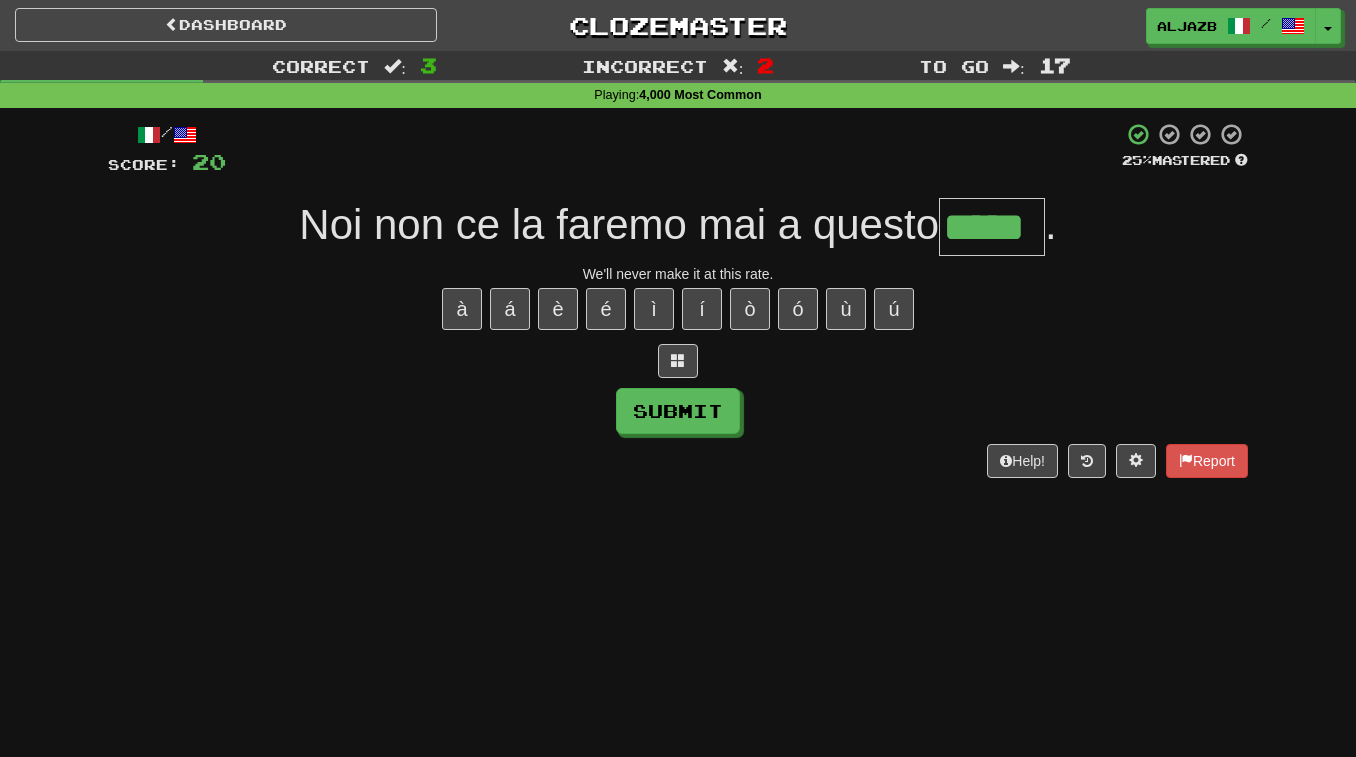 type on "*****" 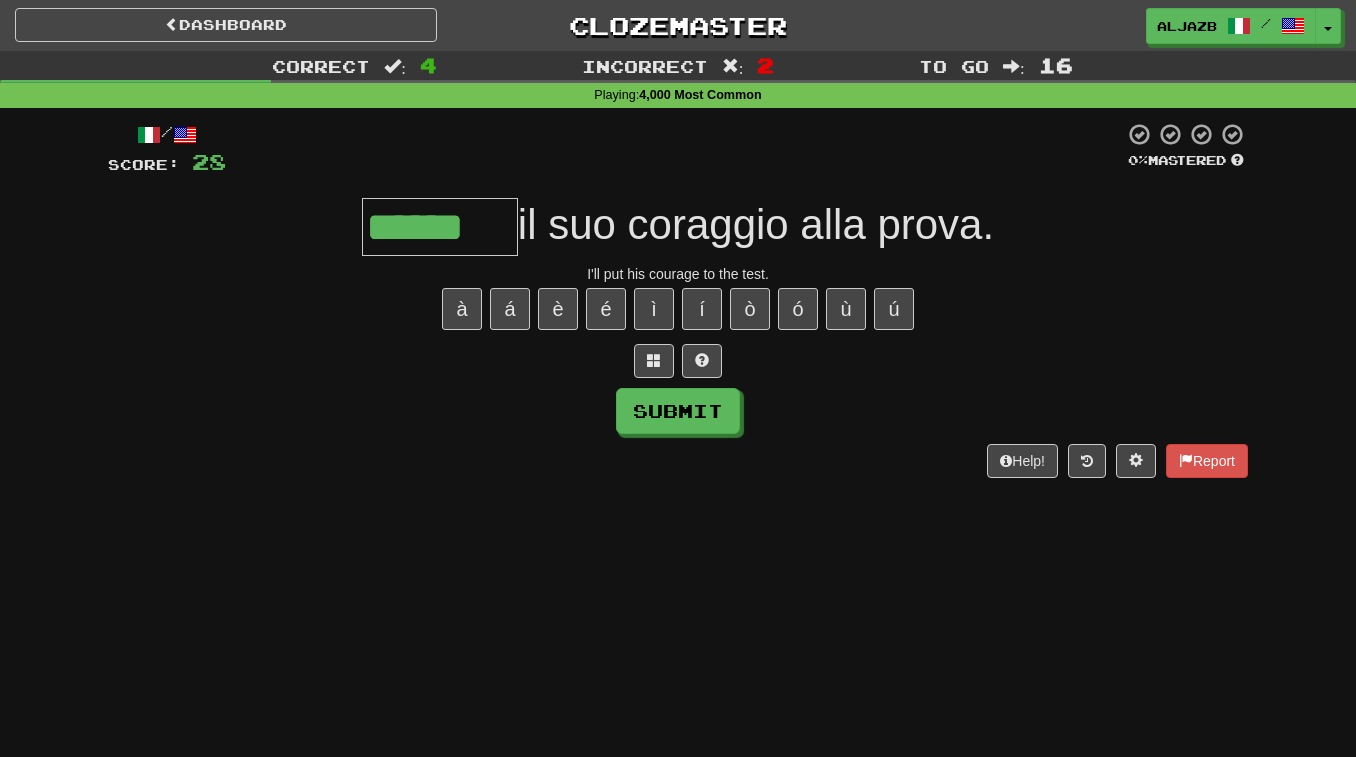 scroll, scrollTop: 0, scrollLeft: 0, axis: both 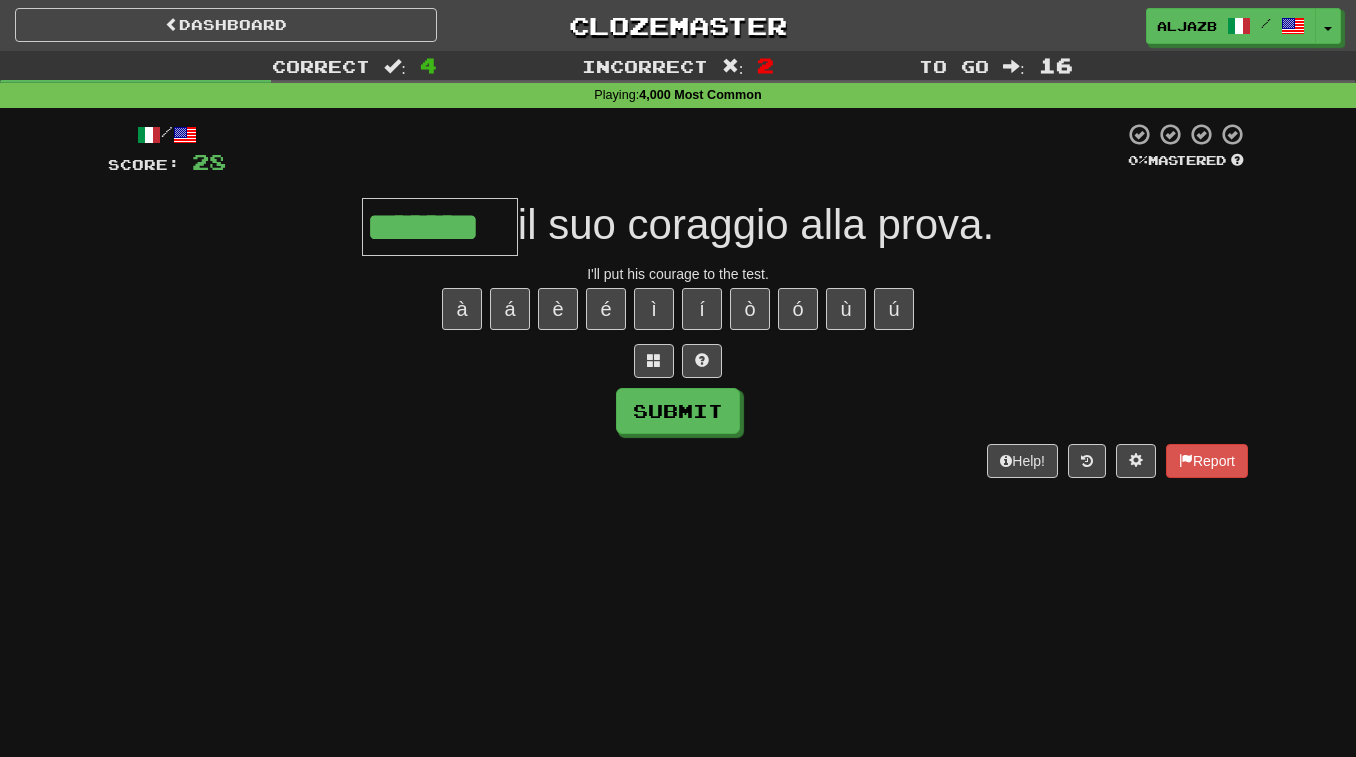 type on "*******" 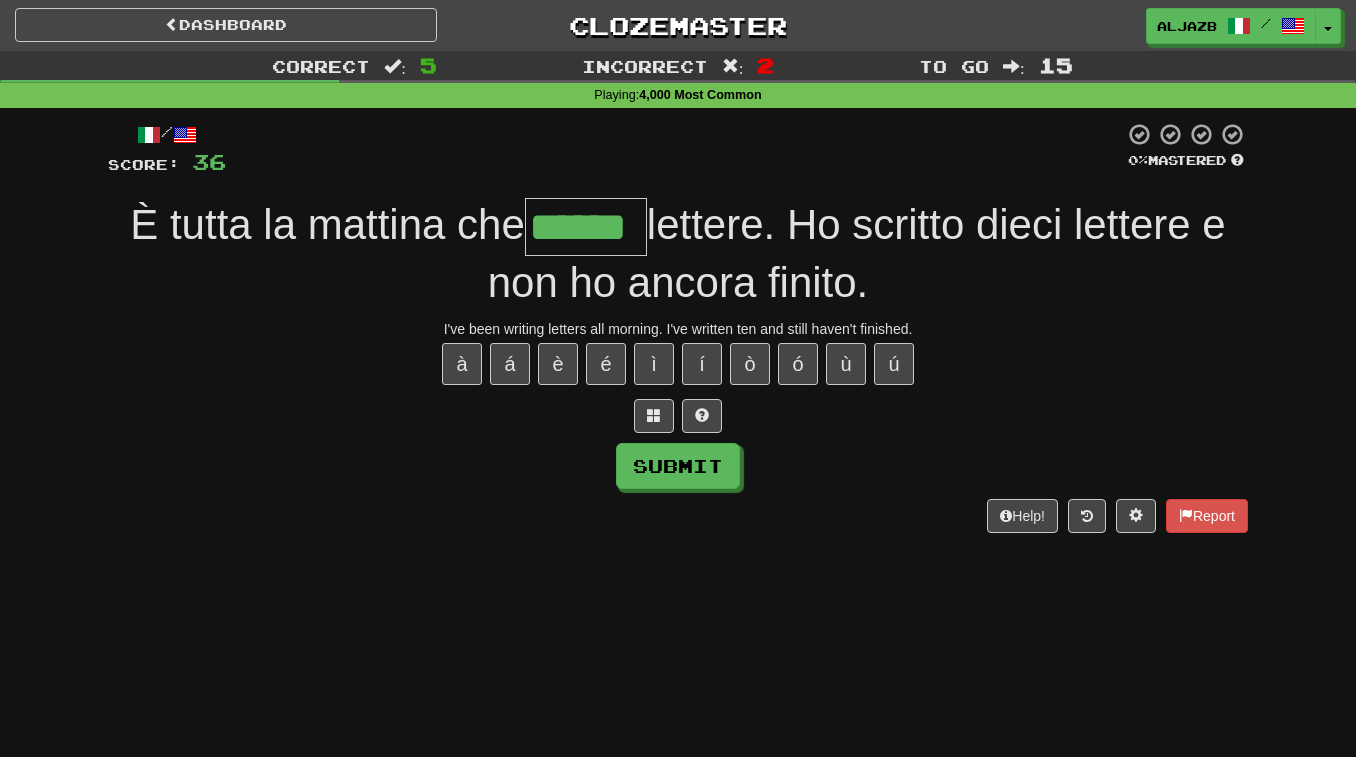 type on "******" 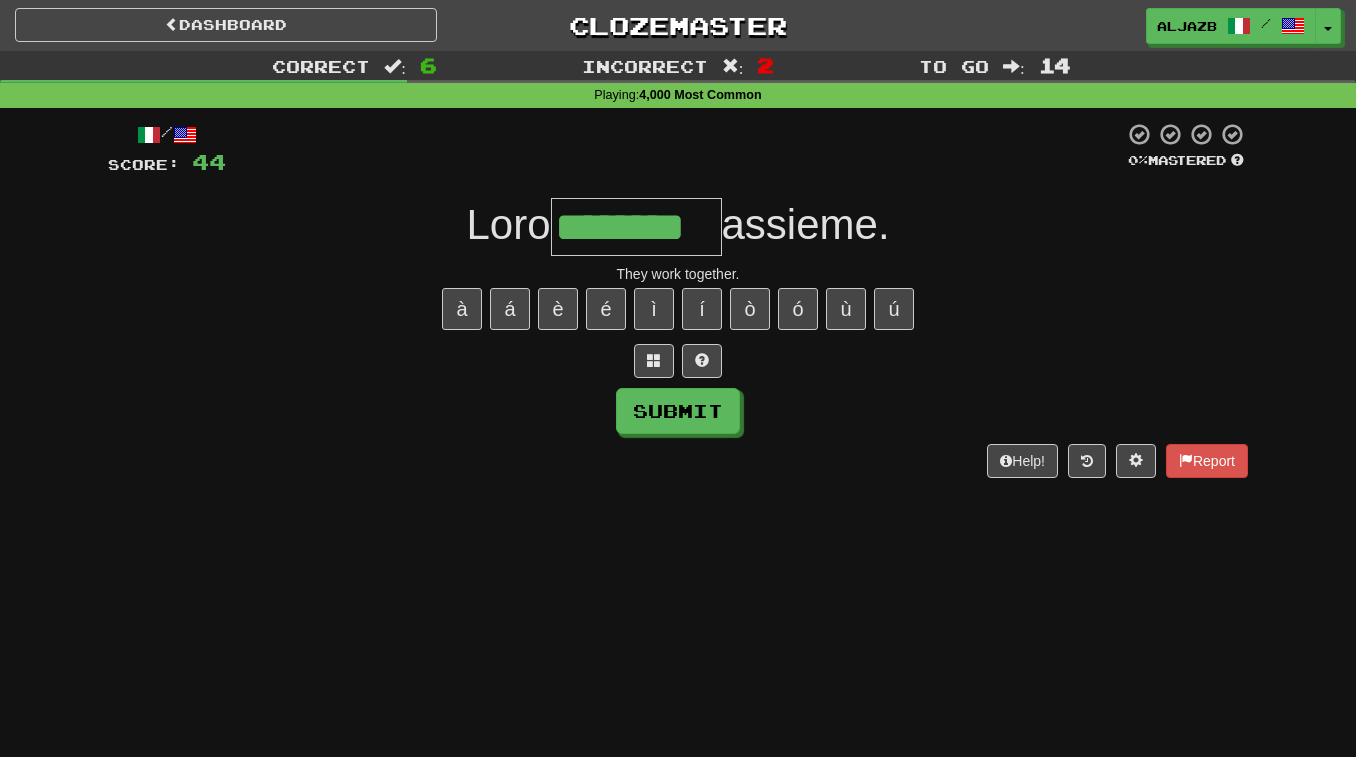 type on "********" 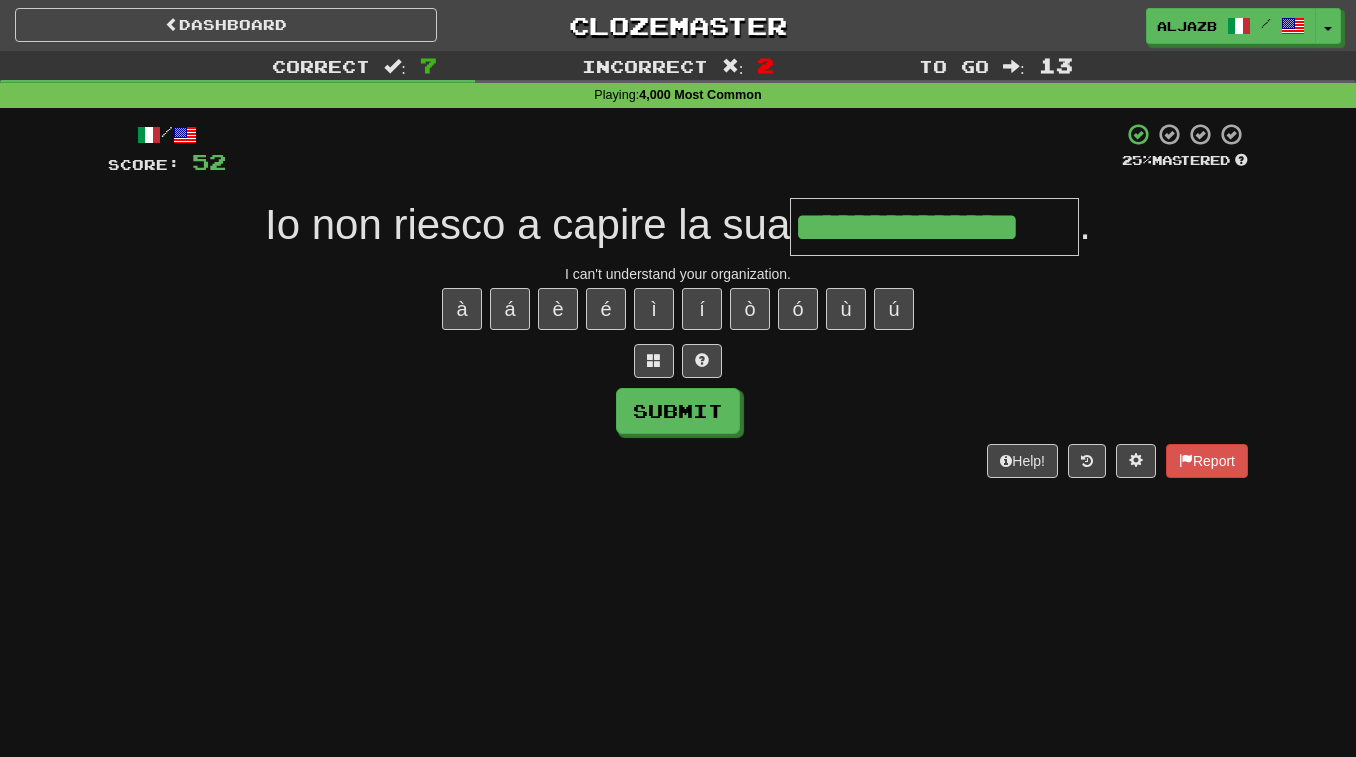 type on "**********" 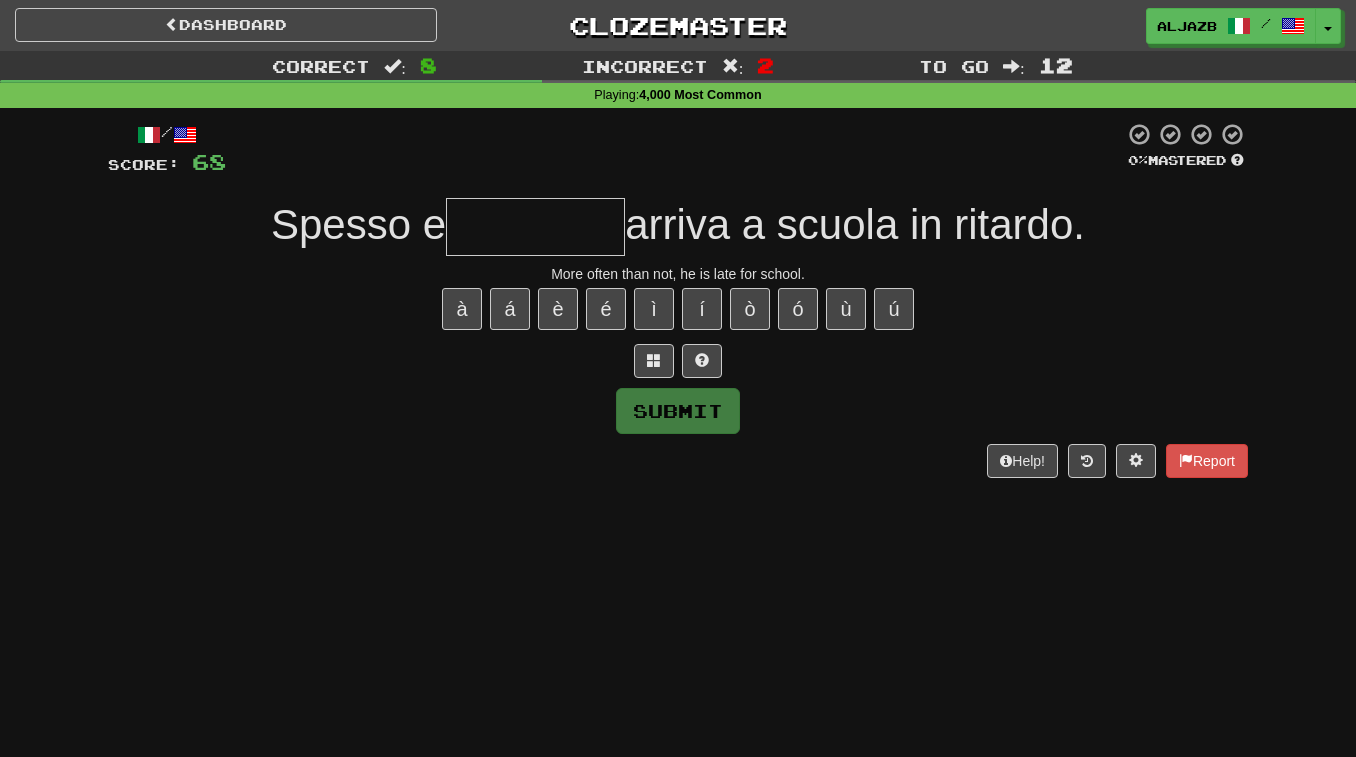 type on "*" 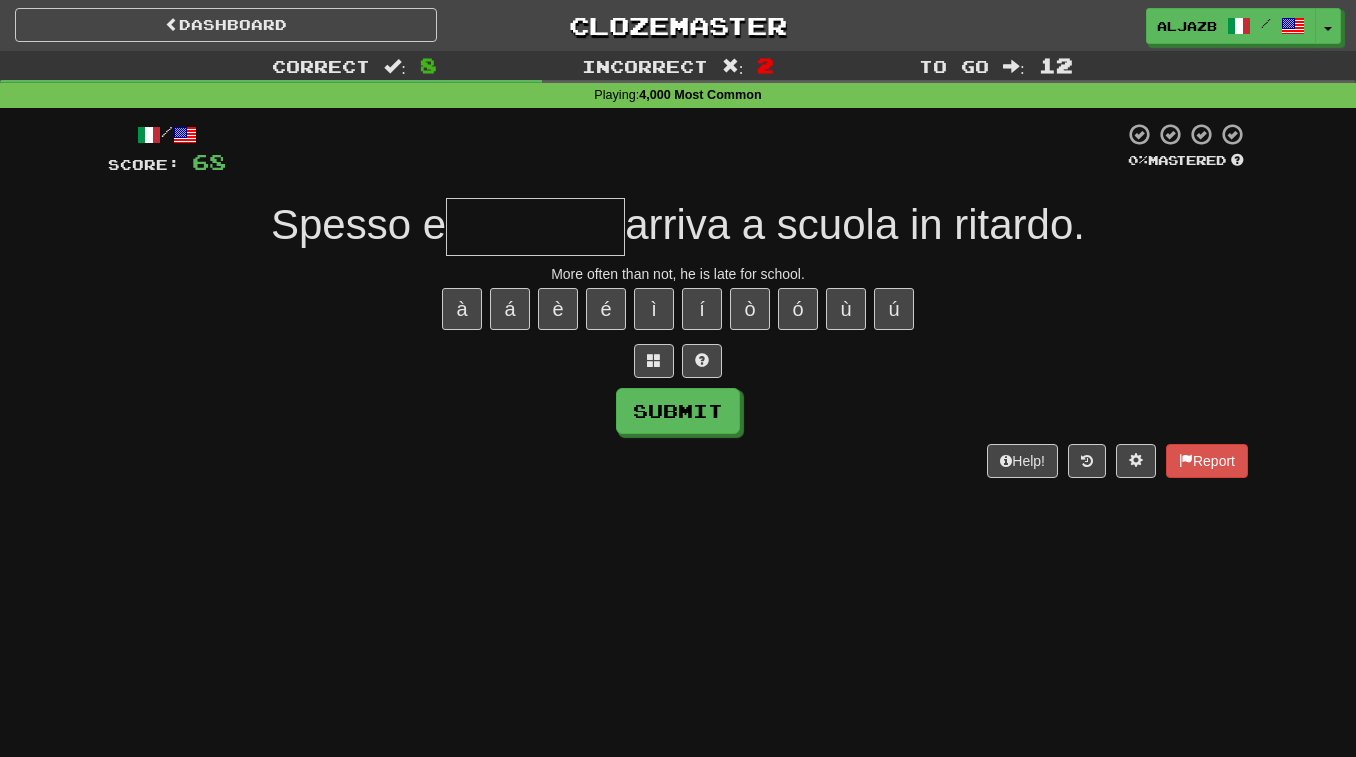 type on "*" 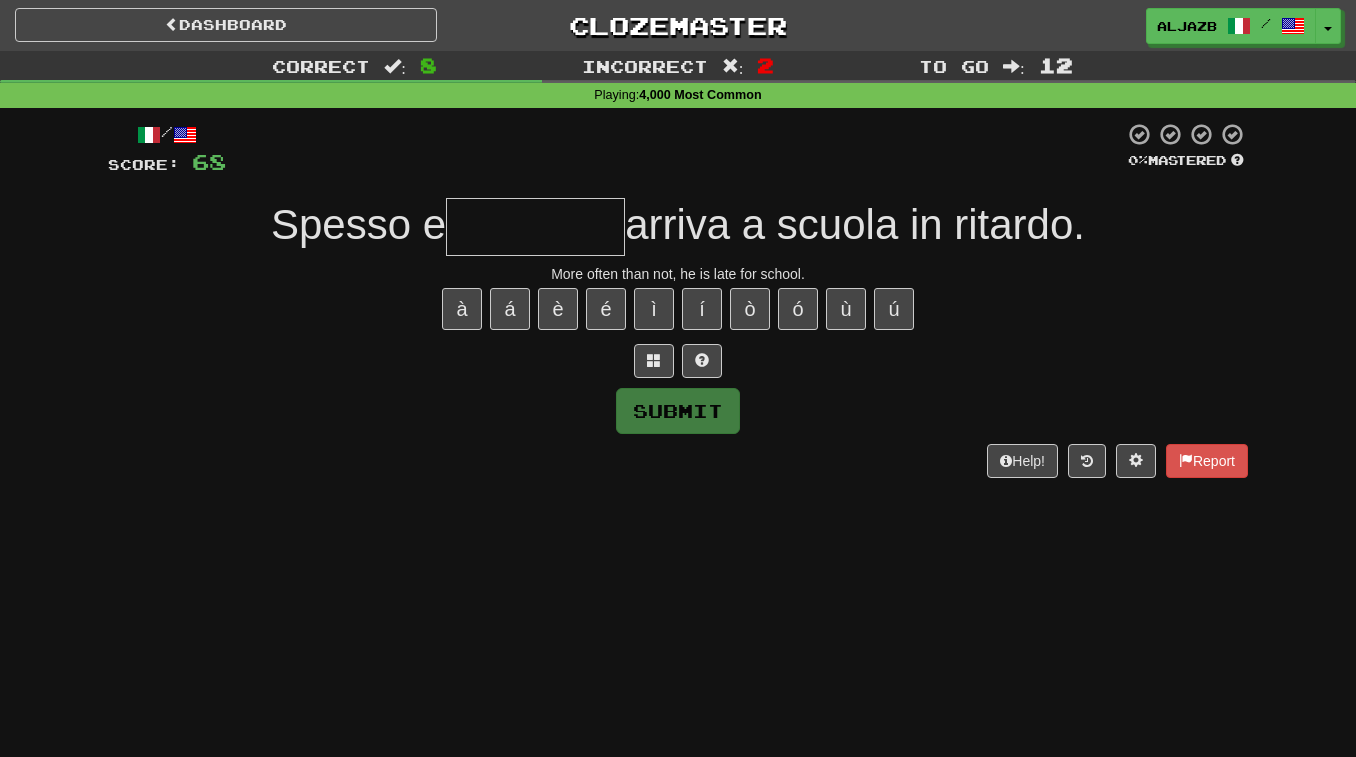 type on "*" 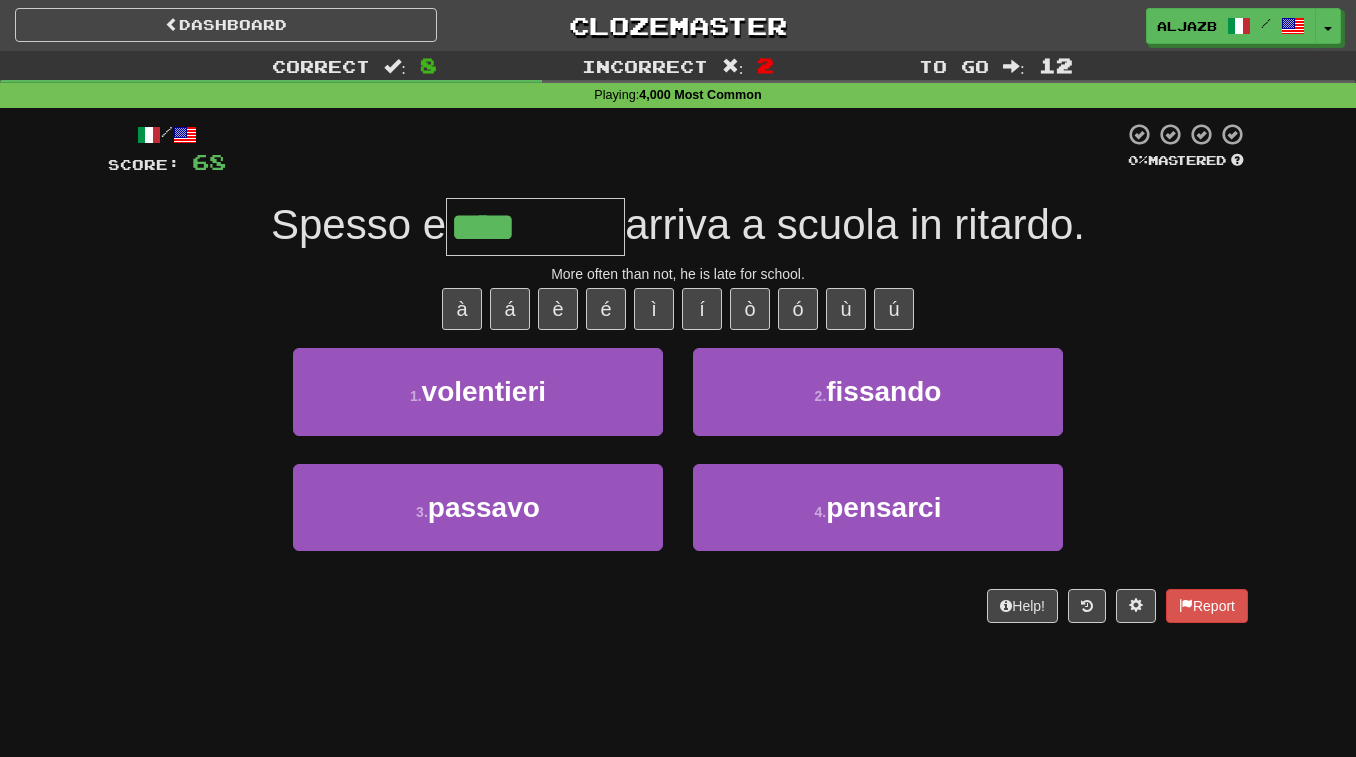 type on "**********" 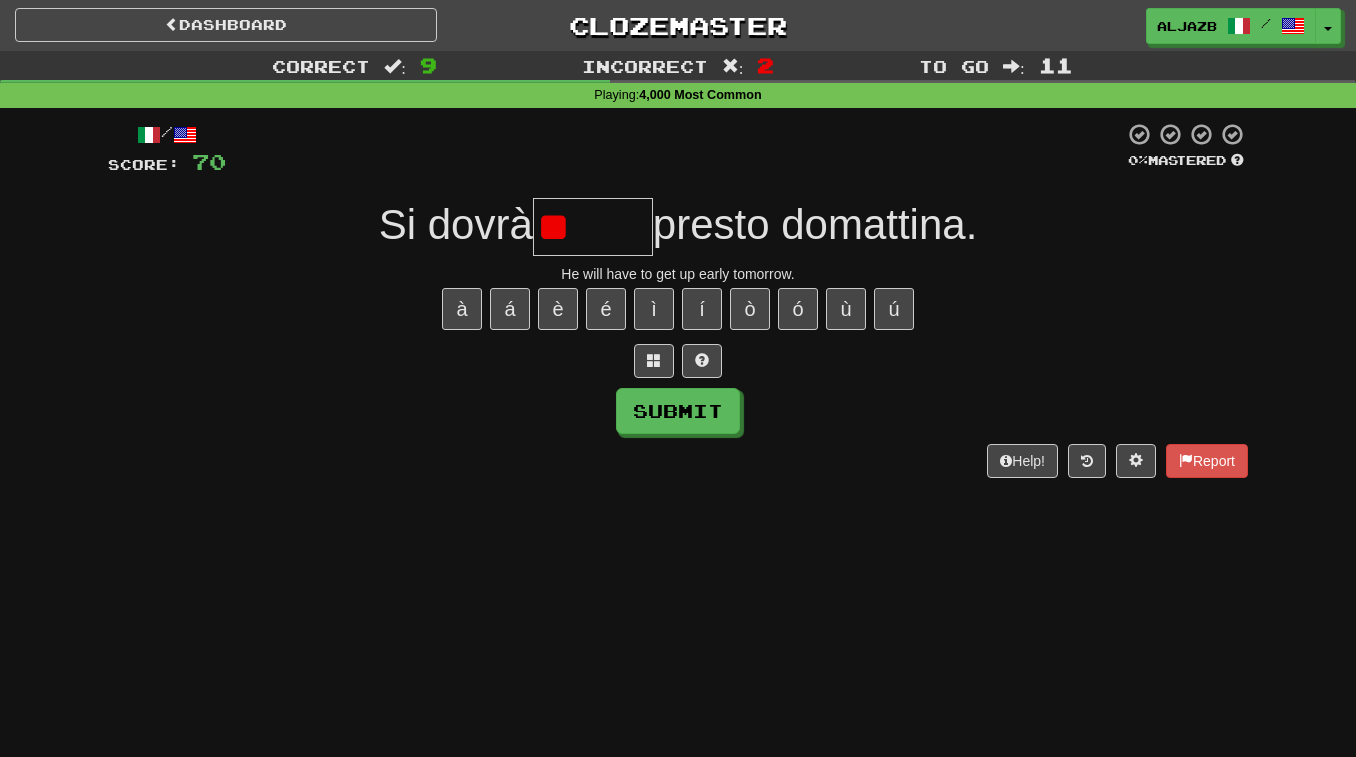 type on "*" 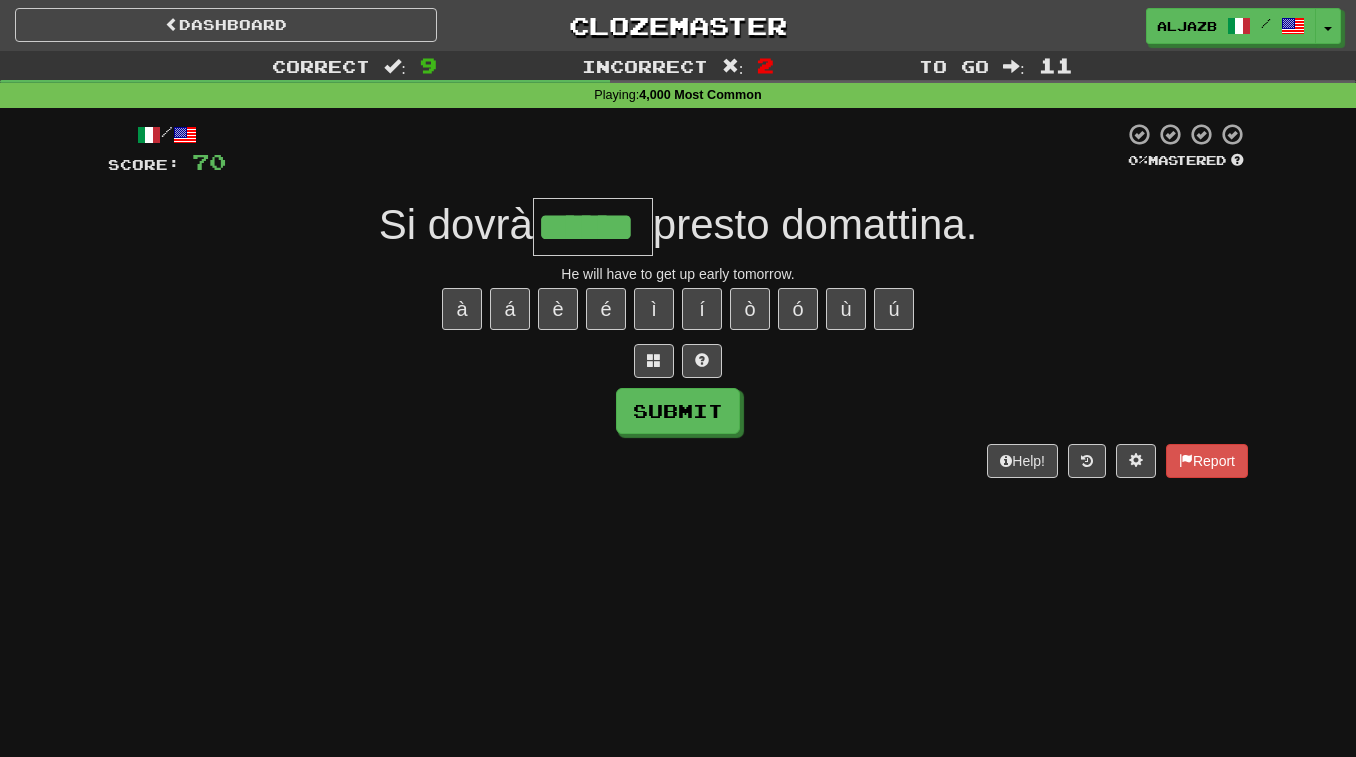 type on "******" 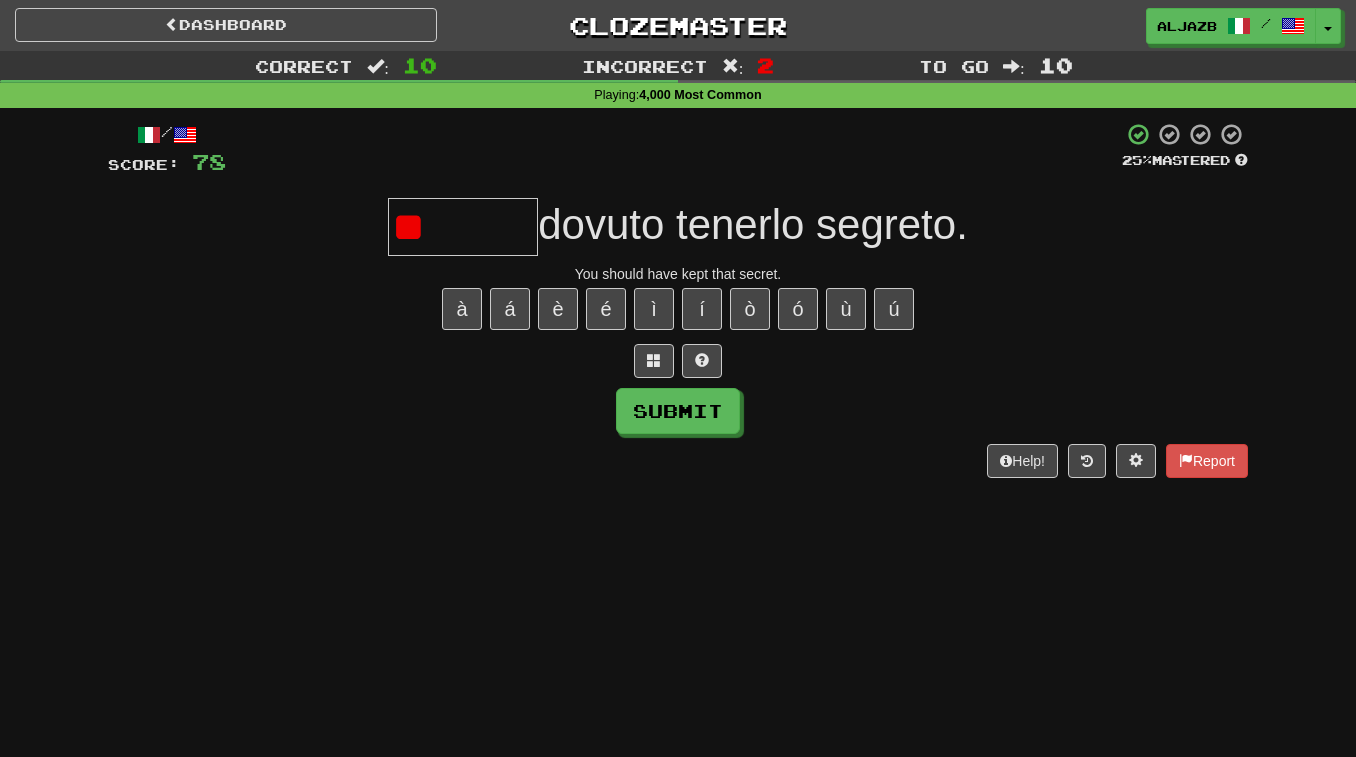 type on "*" 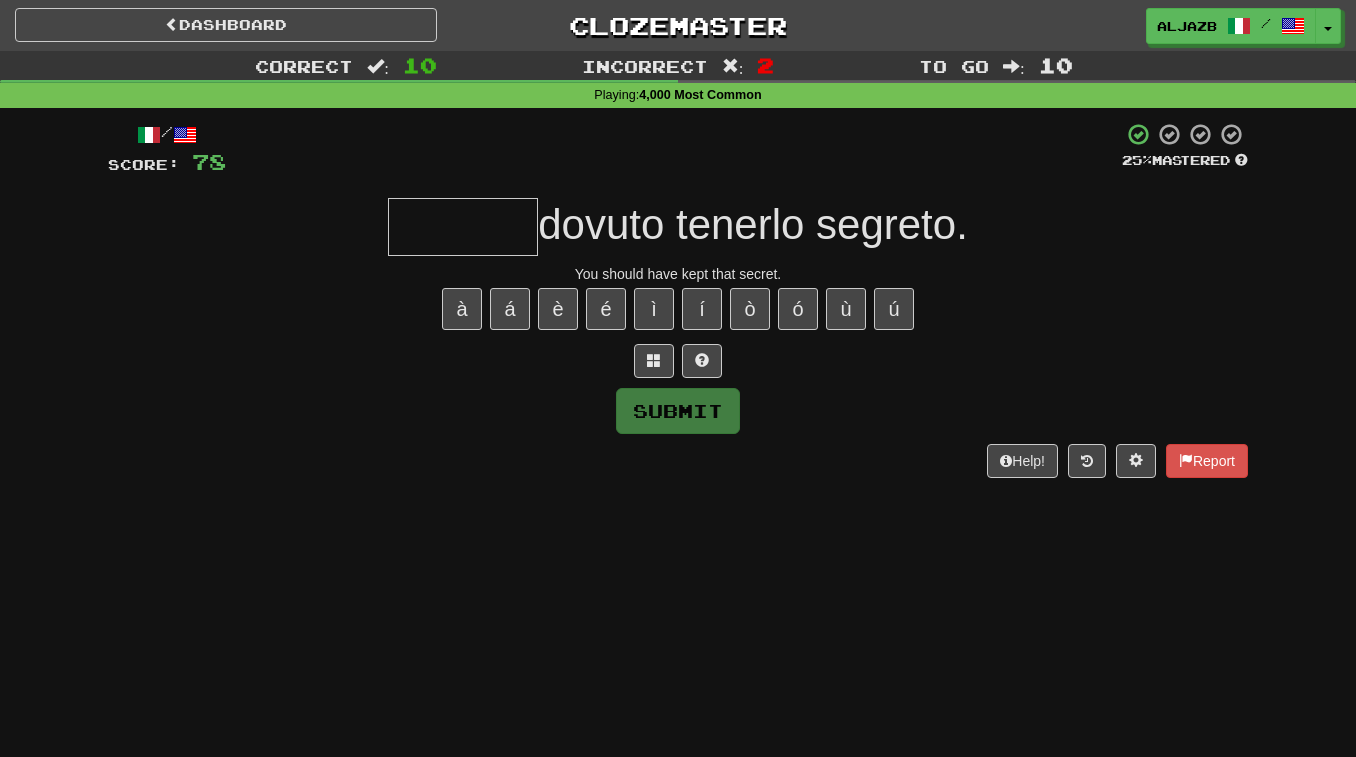 type on "*" 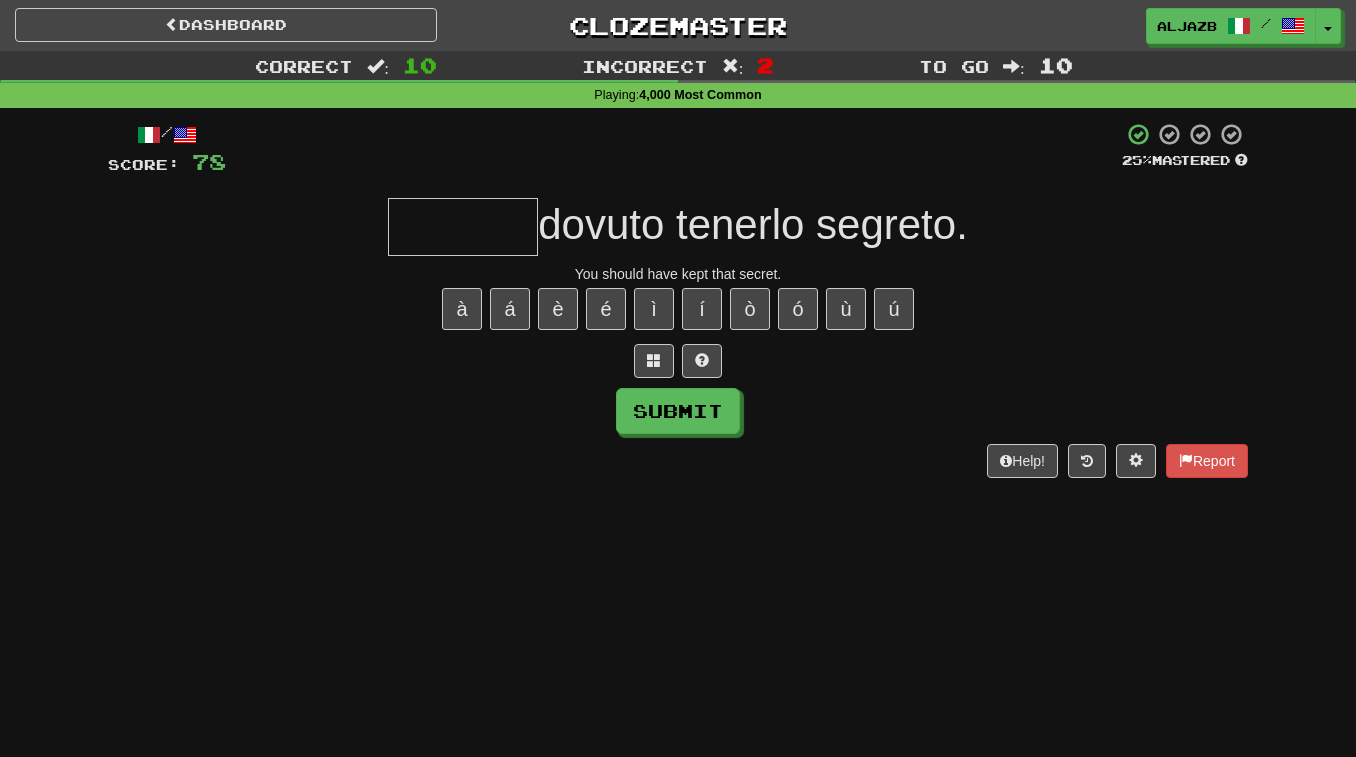 type on "*" 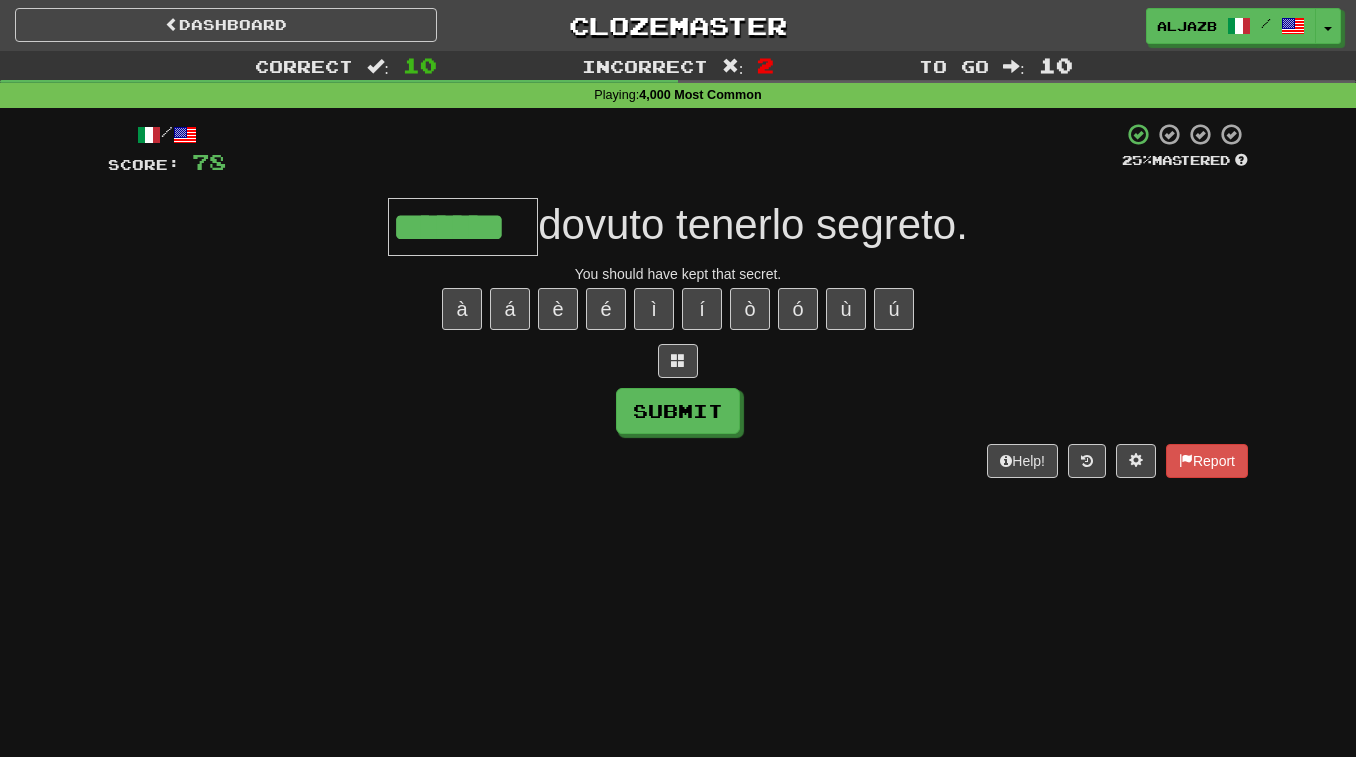 type on "*******" 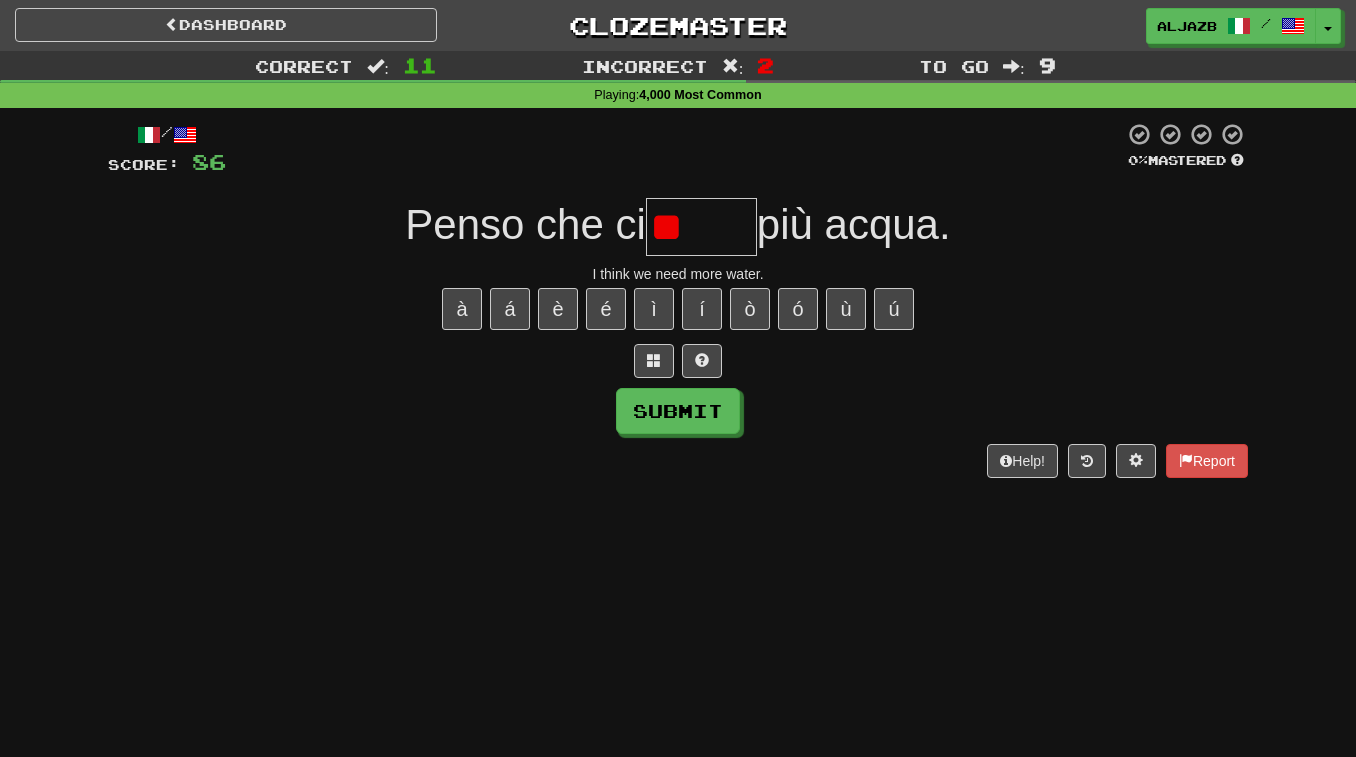 type on "*" 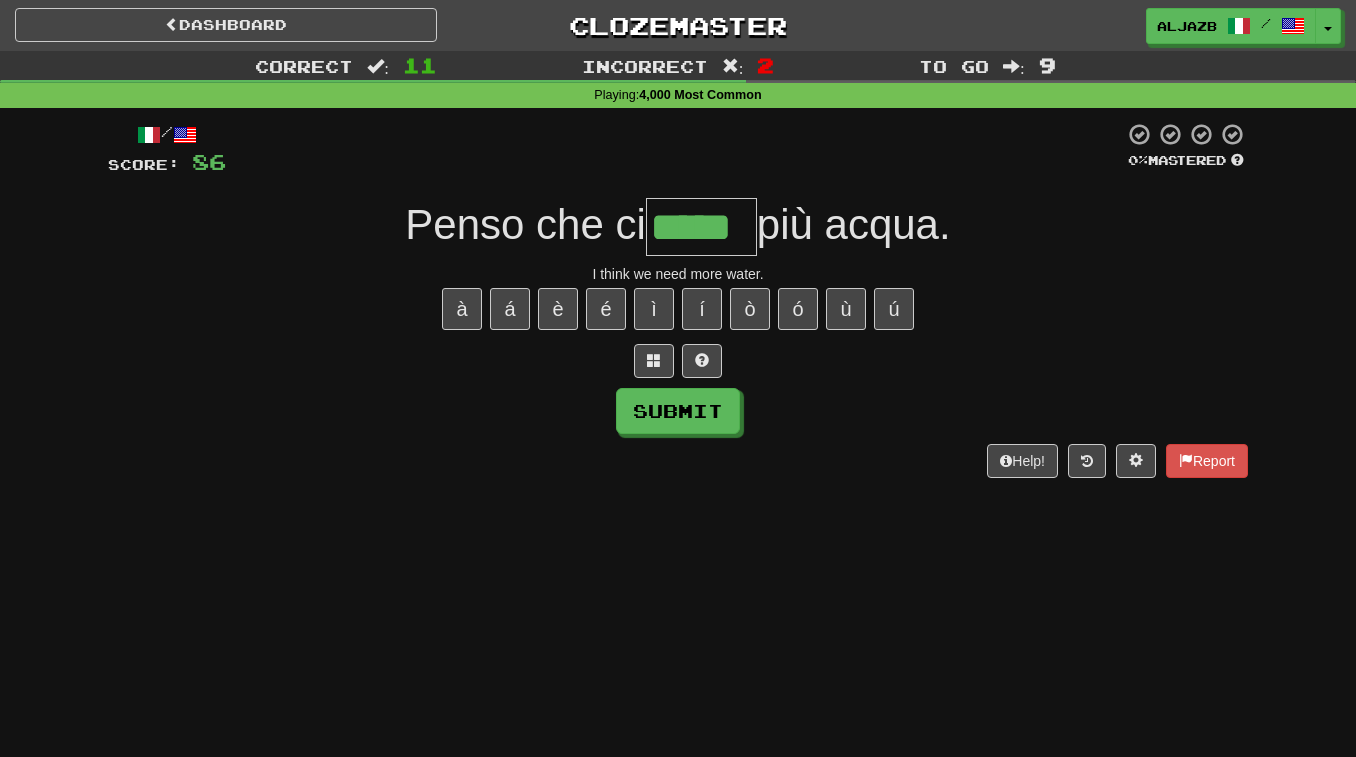 type on "*****" 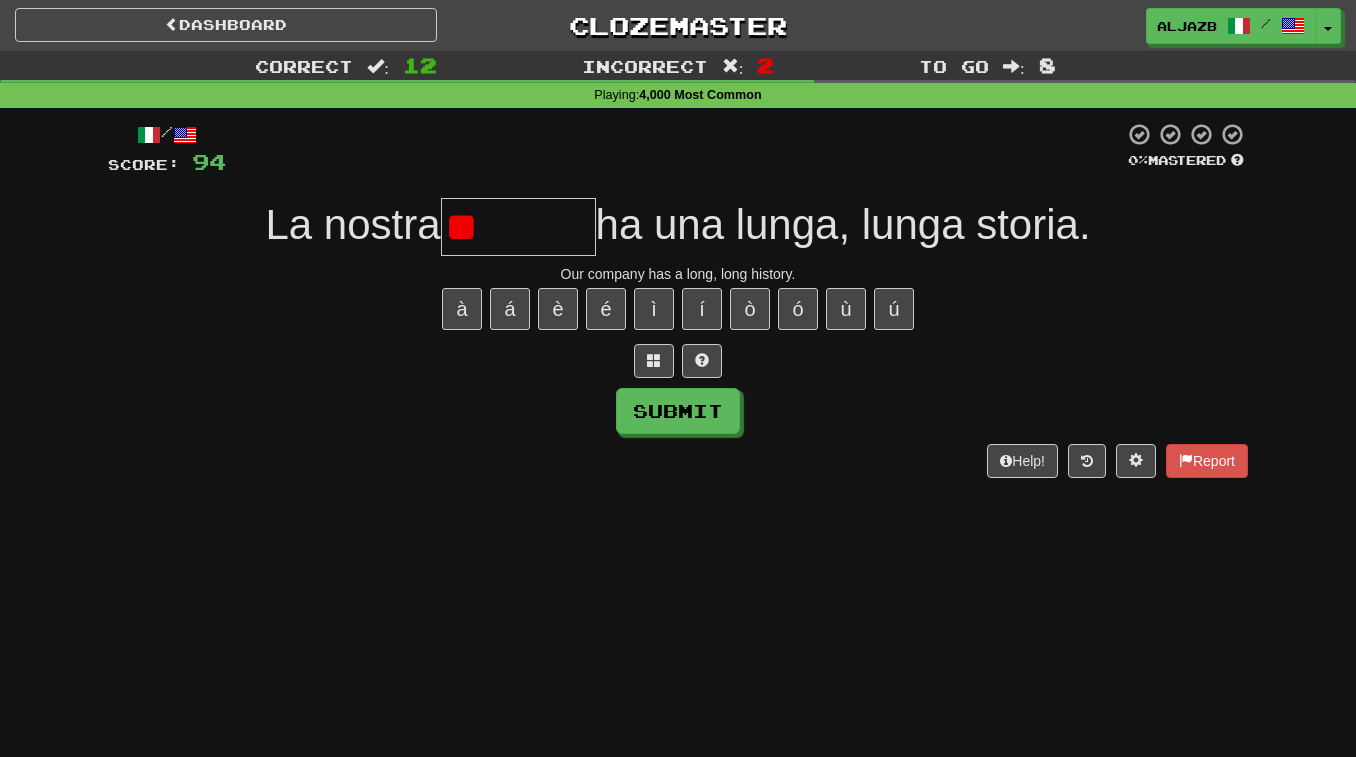 type on "*" 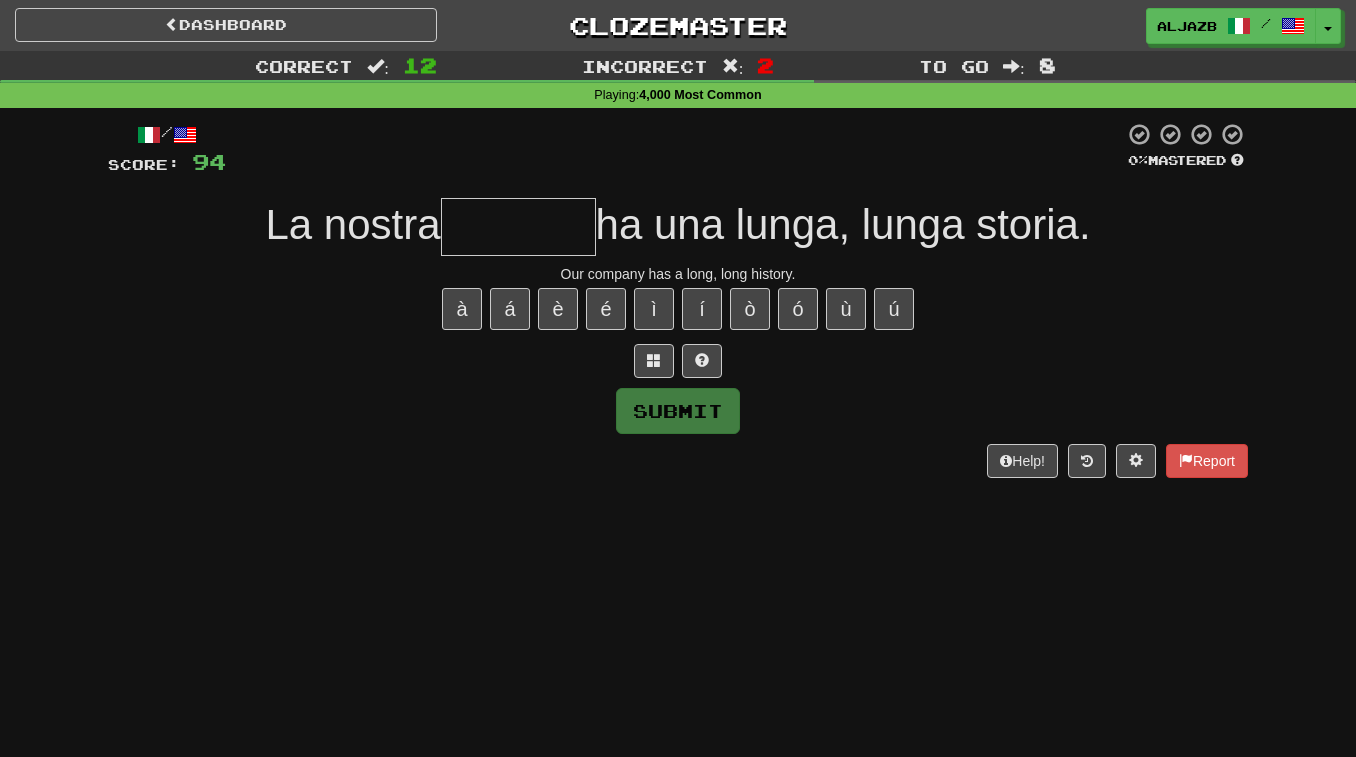 type on "*" 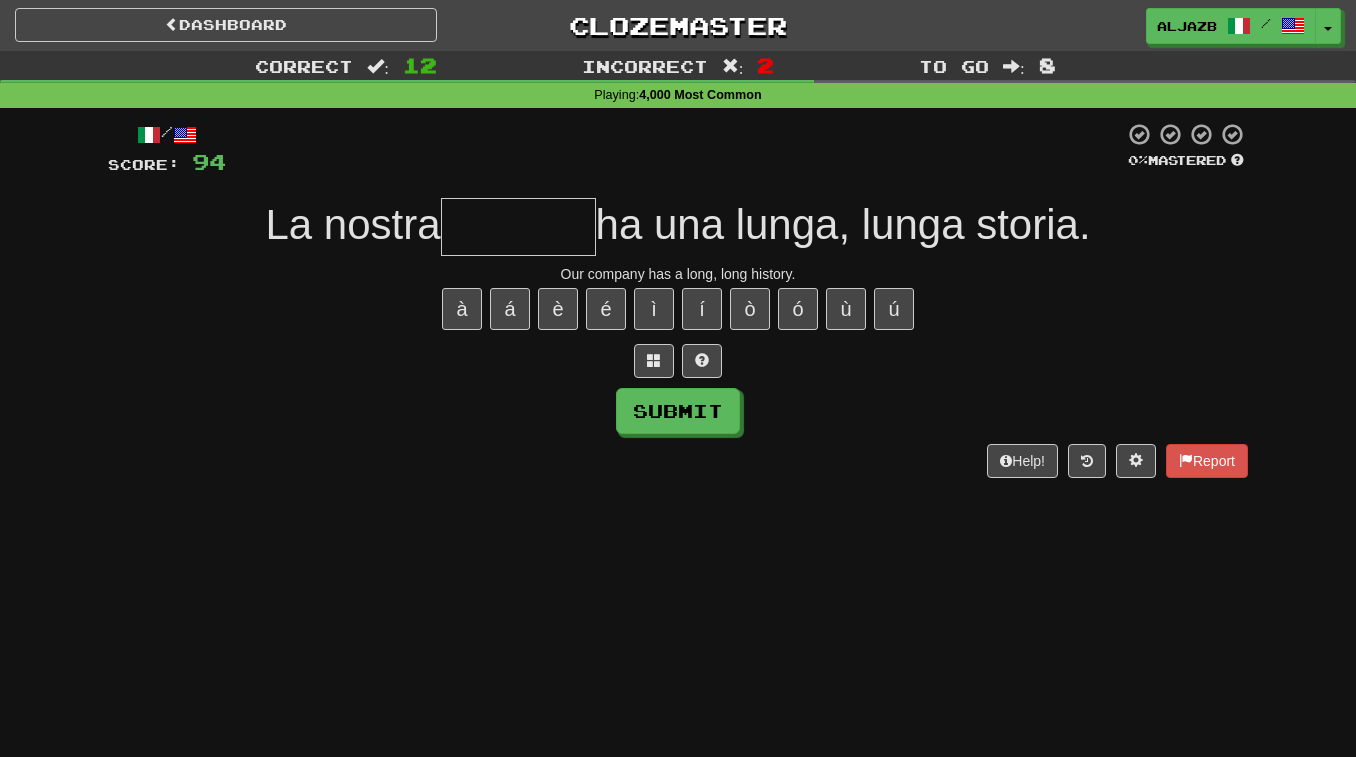 type on "*" 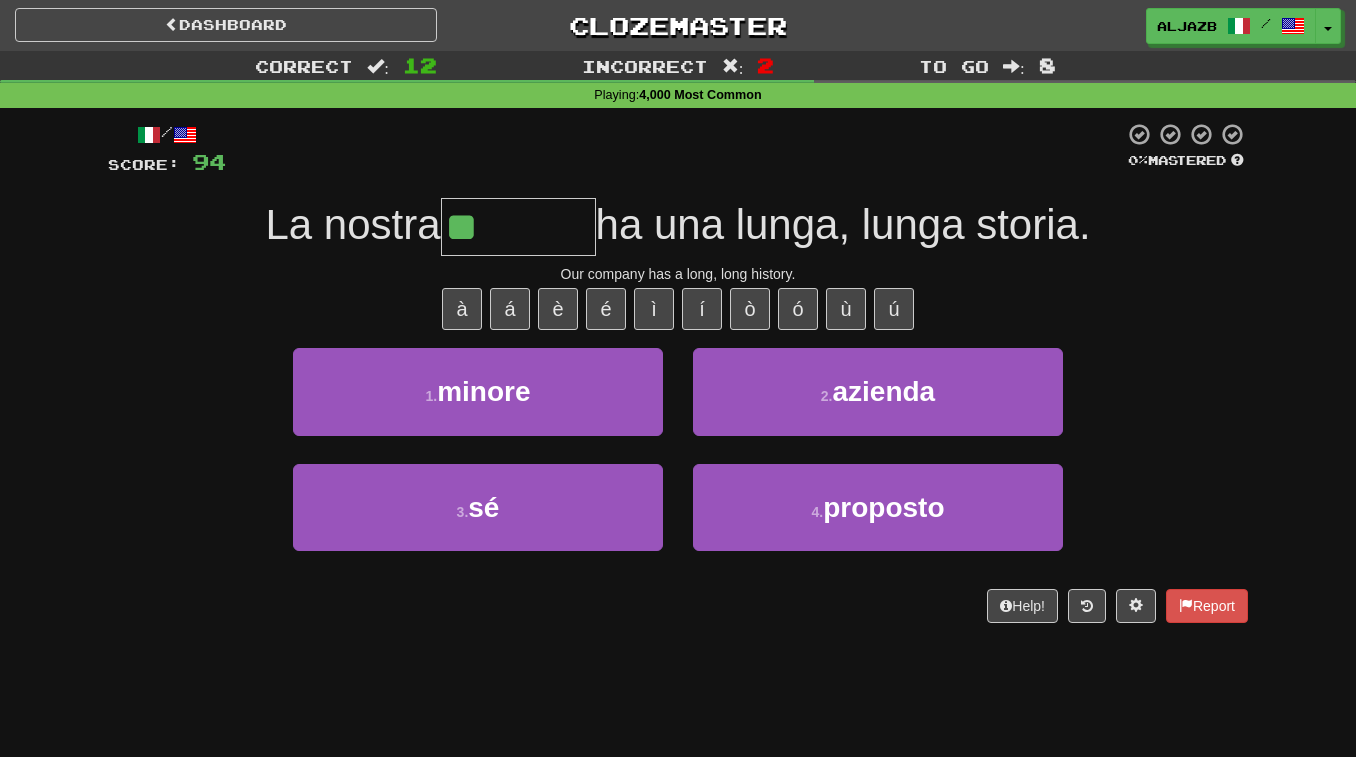 type on "*******" 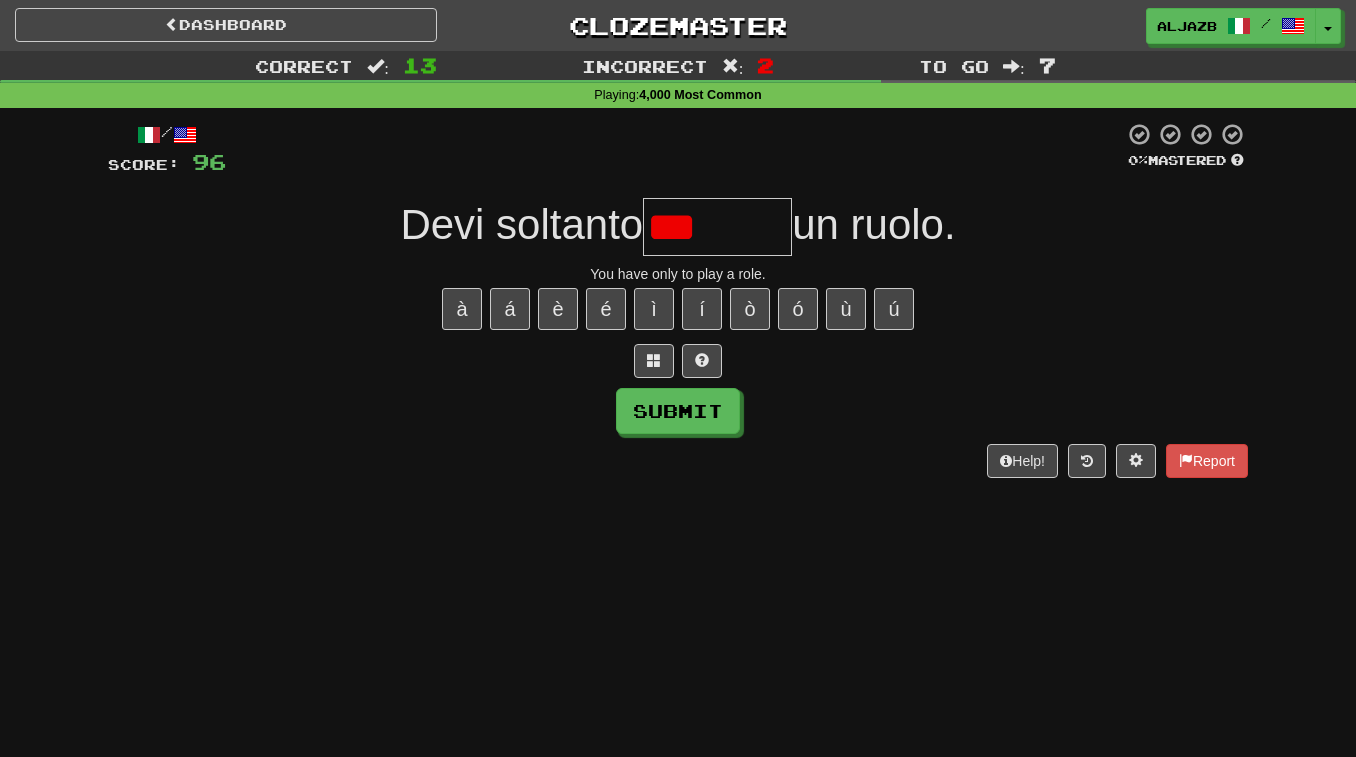 type on "****" 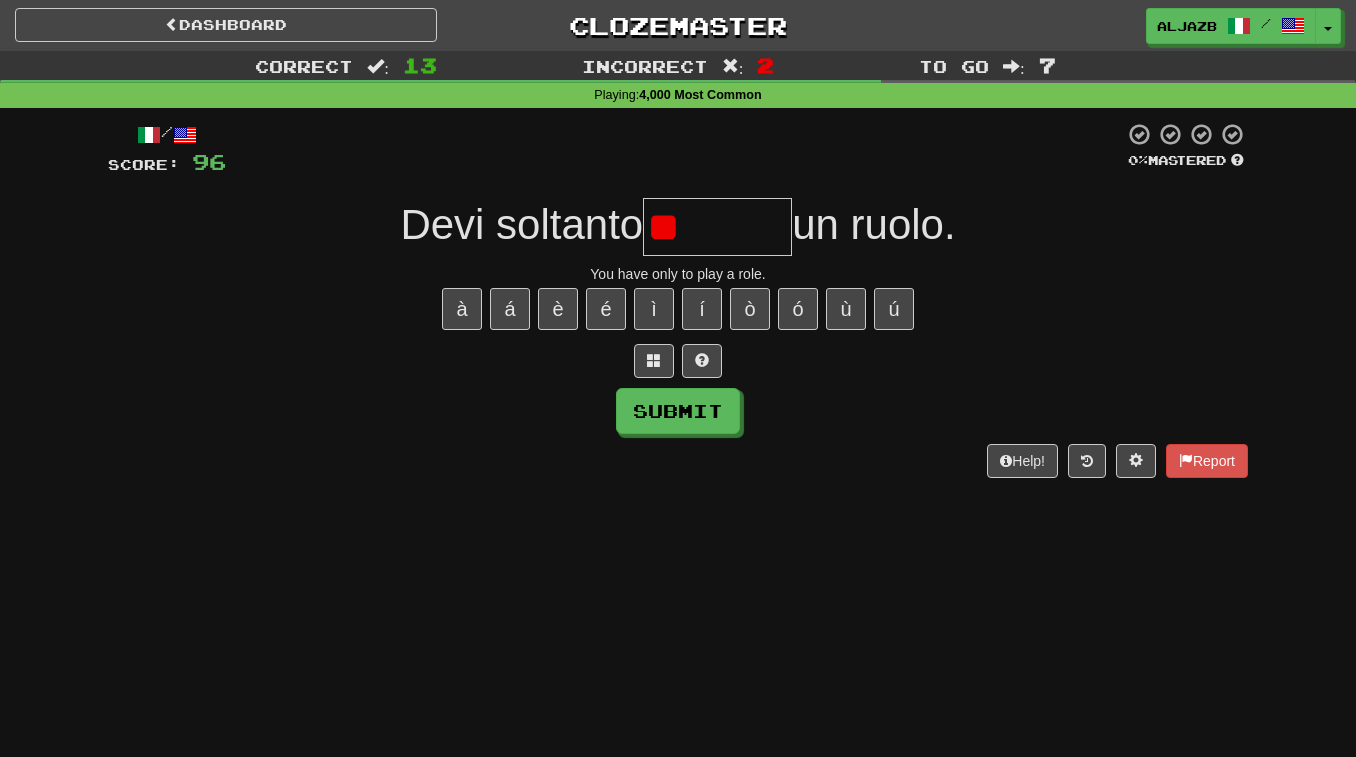 type on "*" 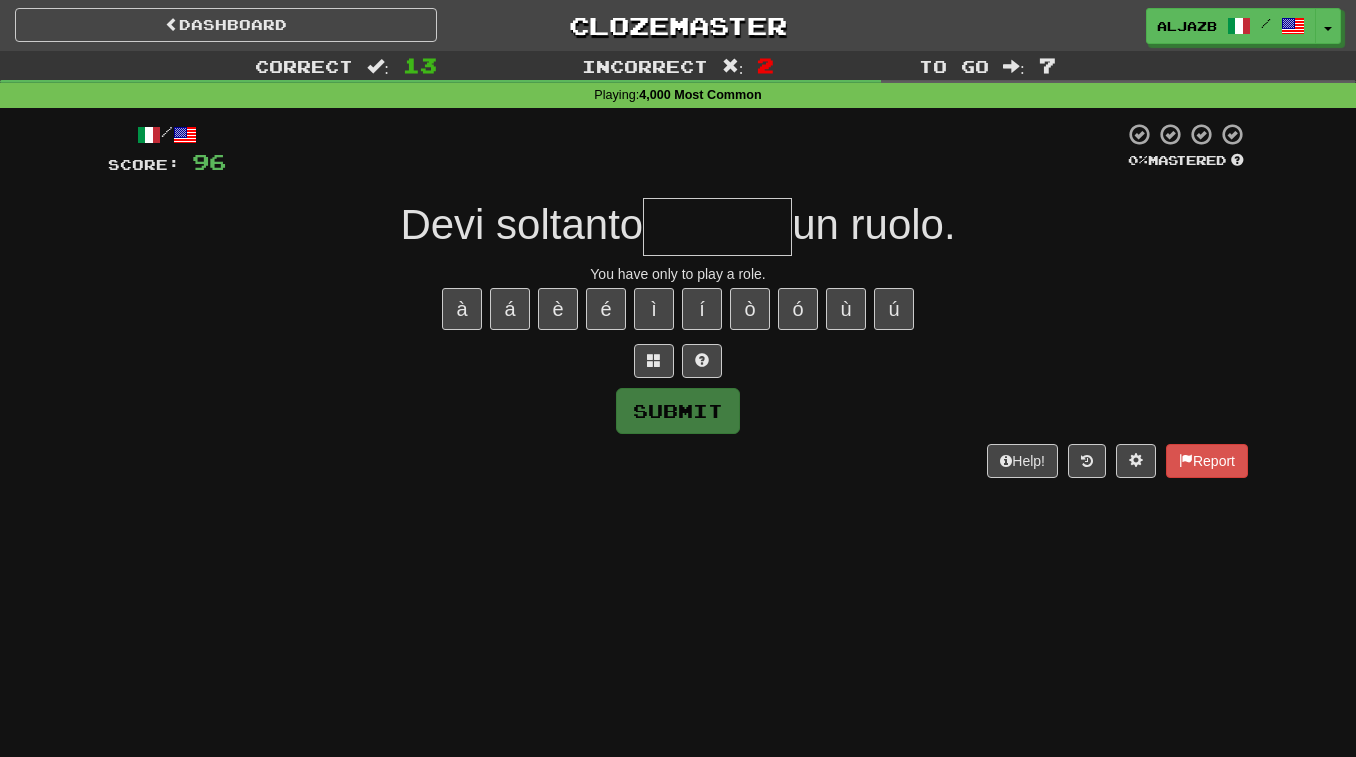 type on "*" 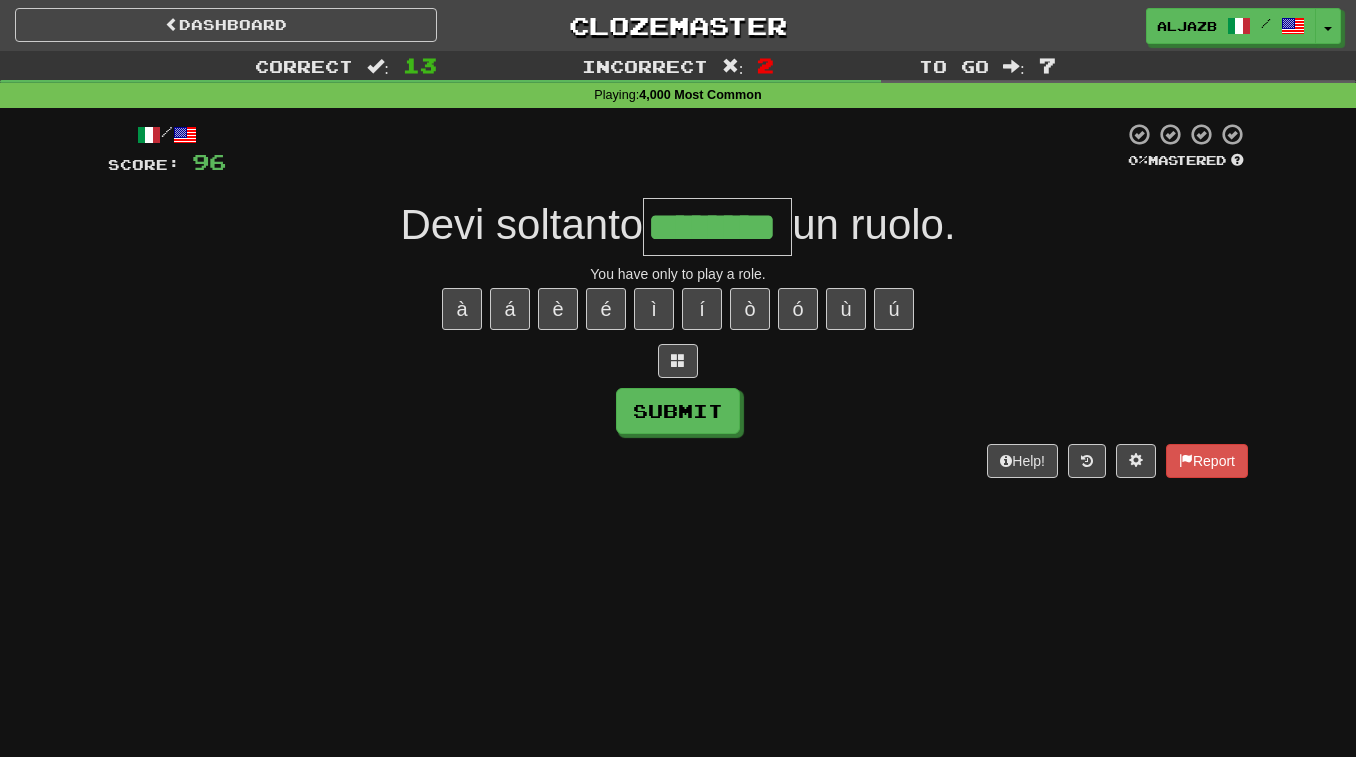 type on "********" 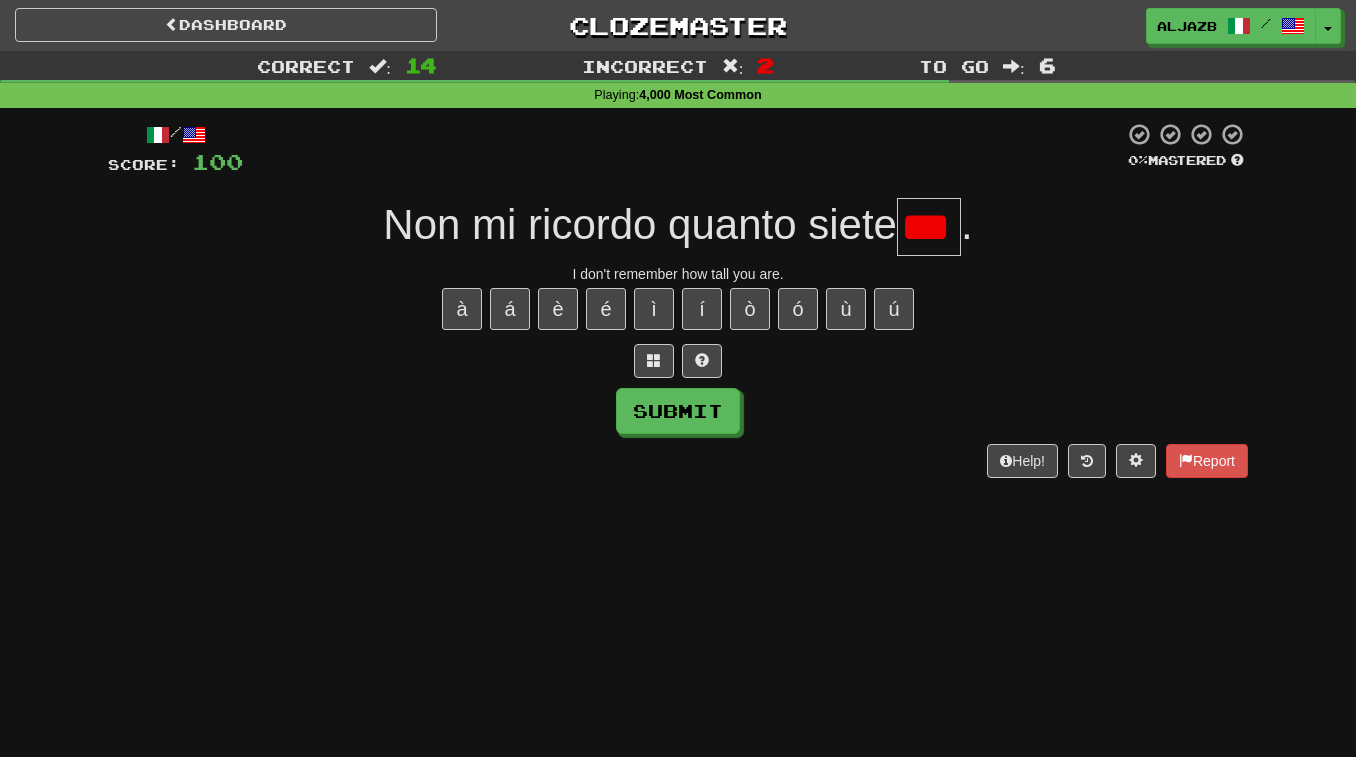 scroll, scrollTop: 0, scrollLeft: 0, axis: both 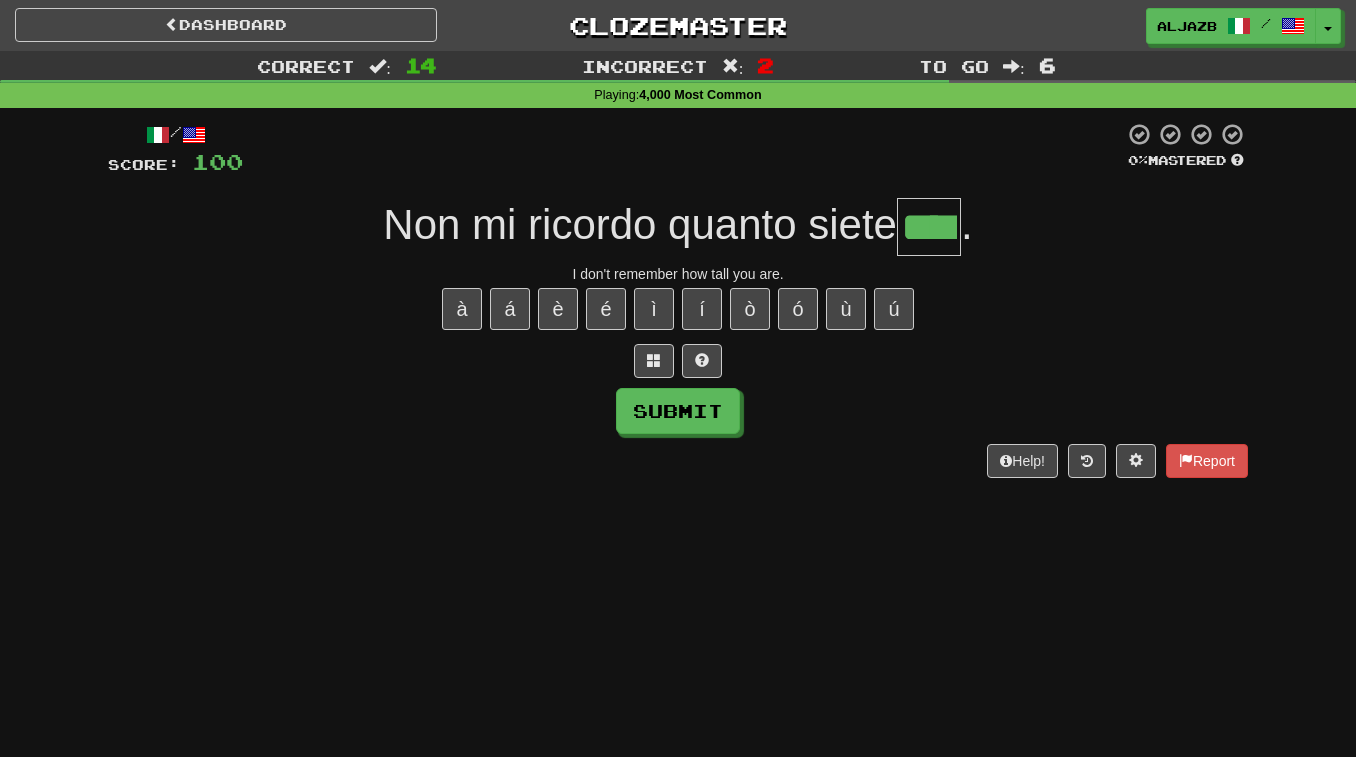 type on "****" 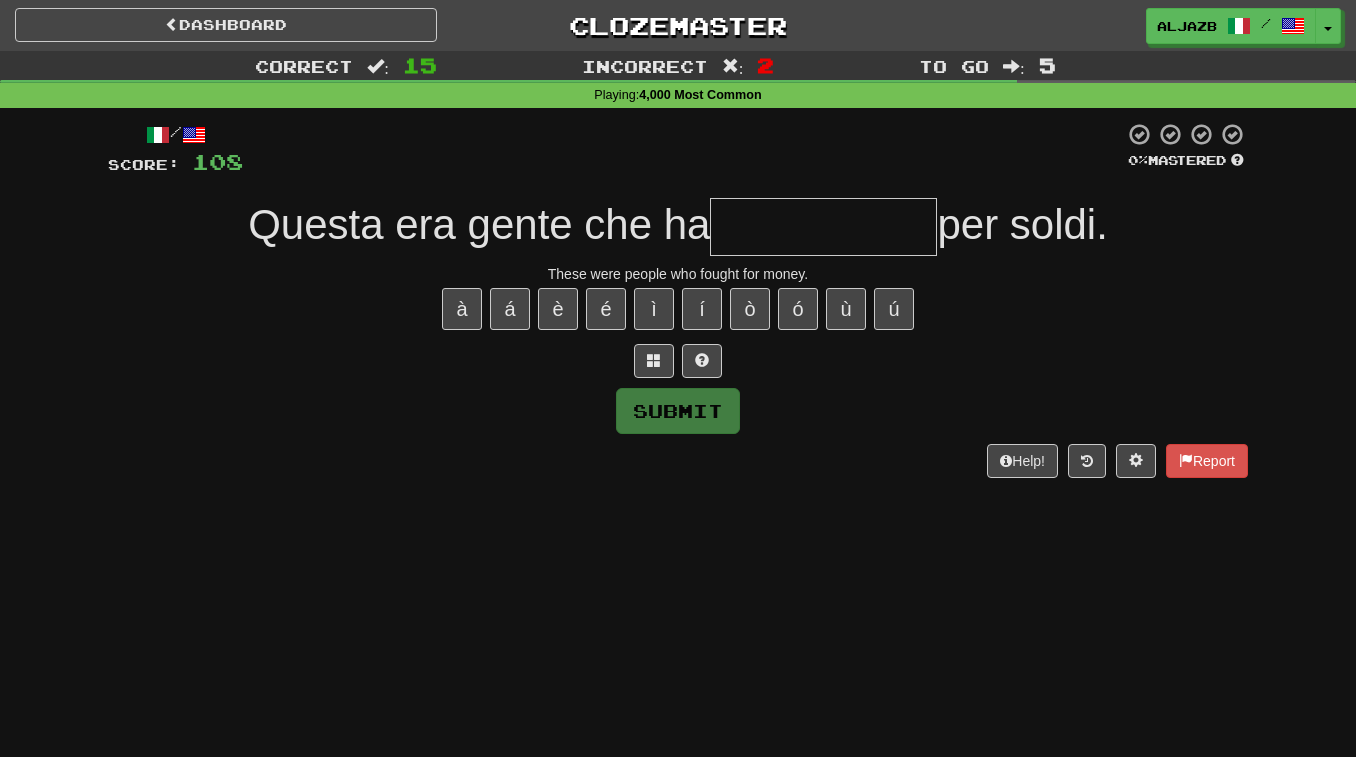 type on "*" 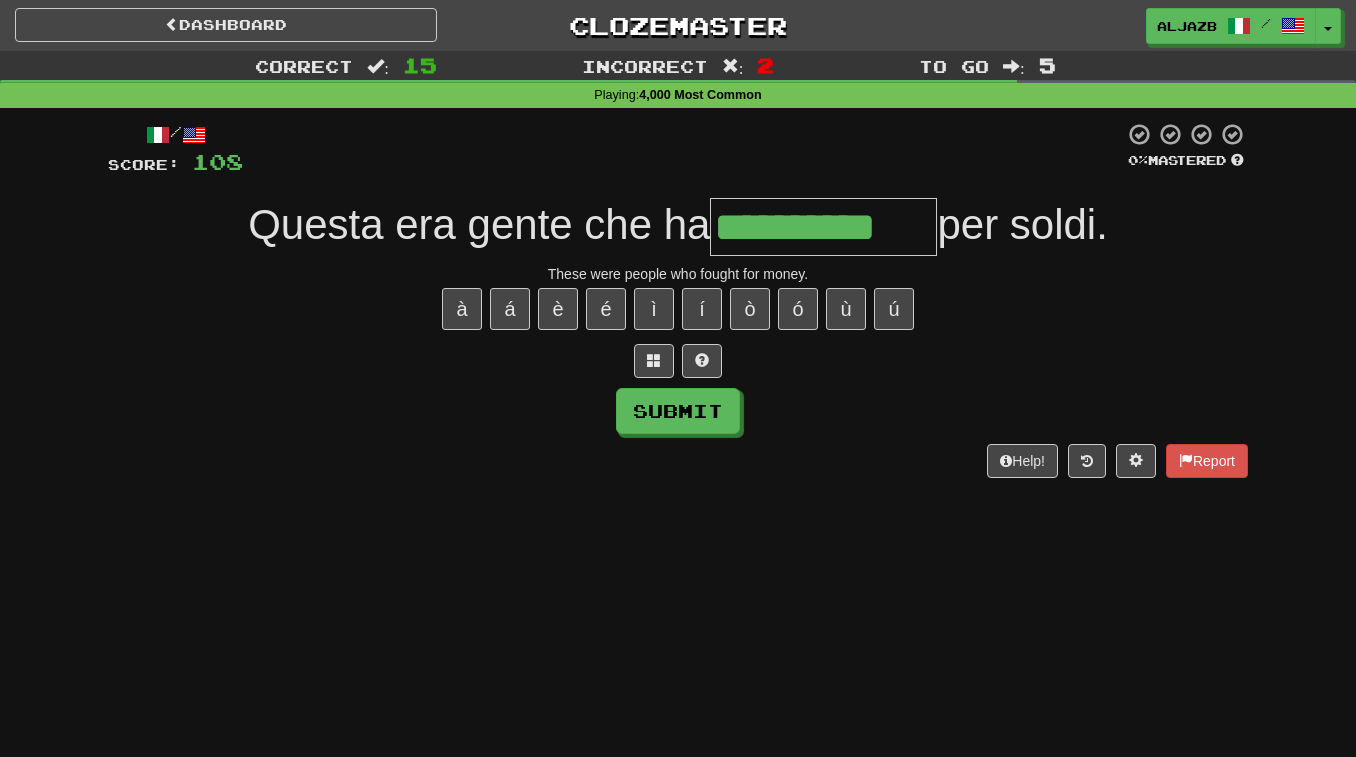 type on "**********" 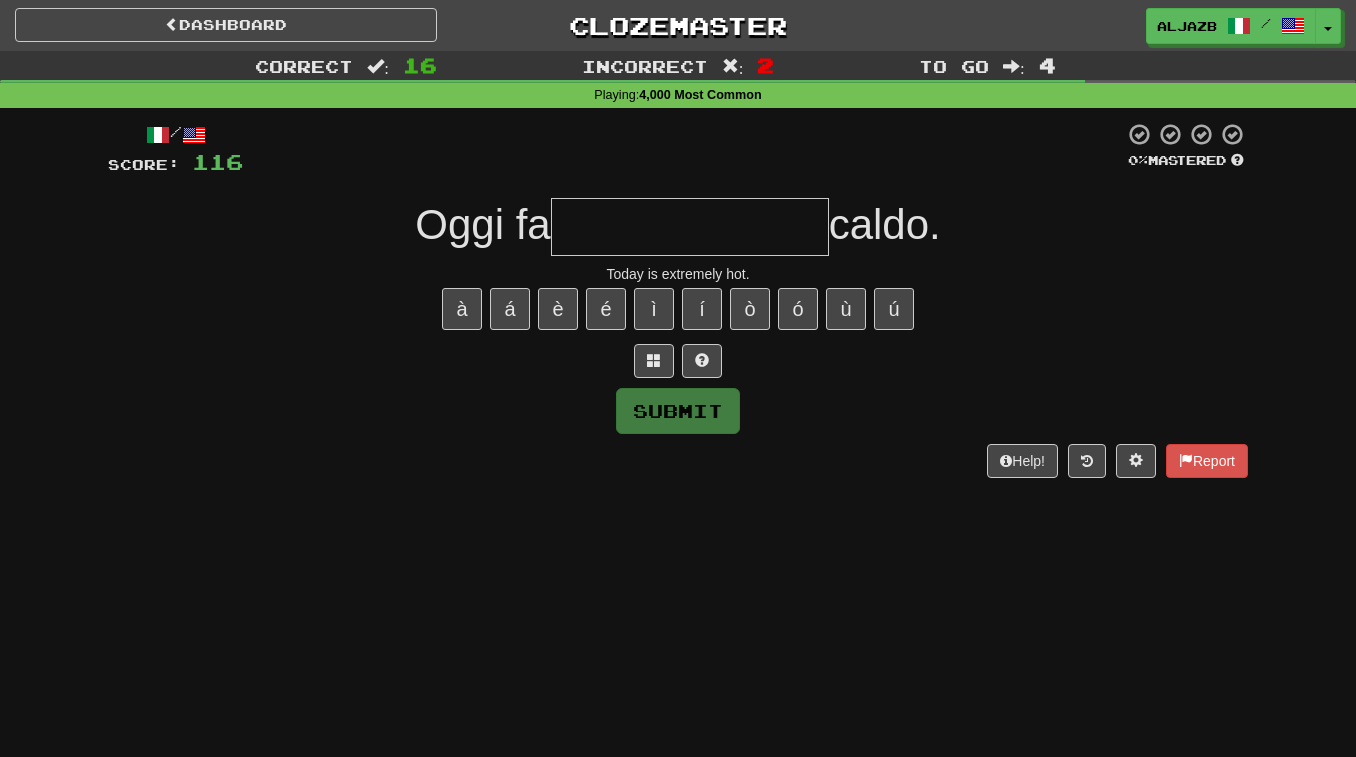 type on "*" 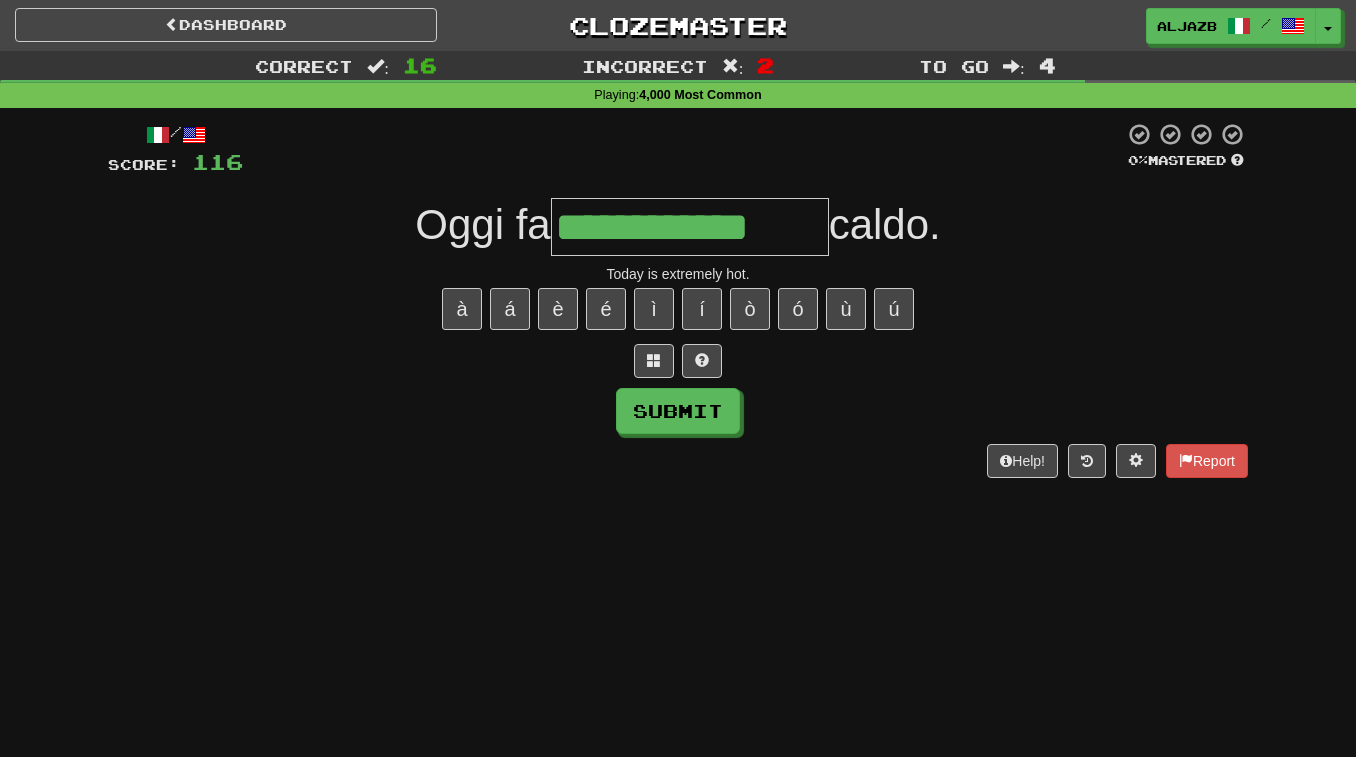 type on "**********" 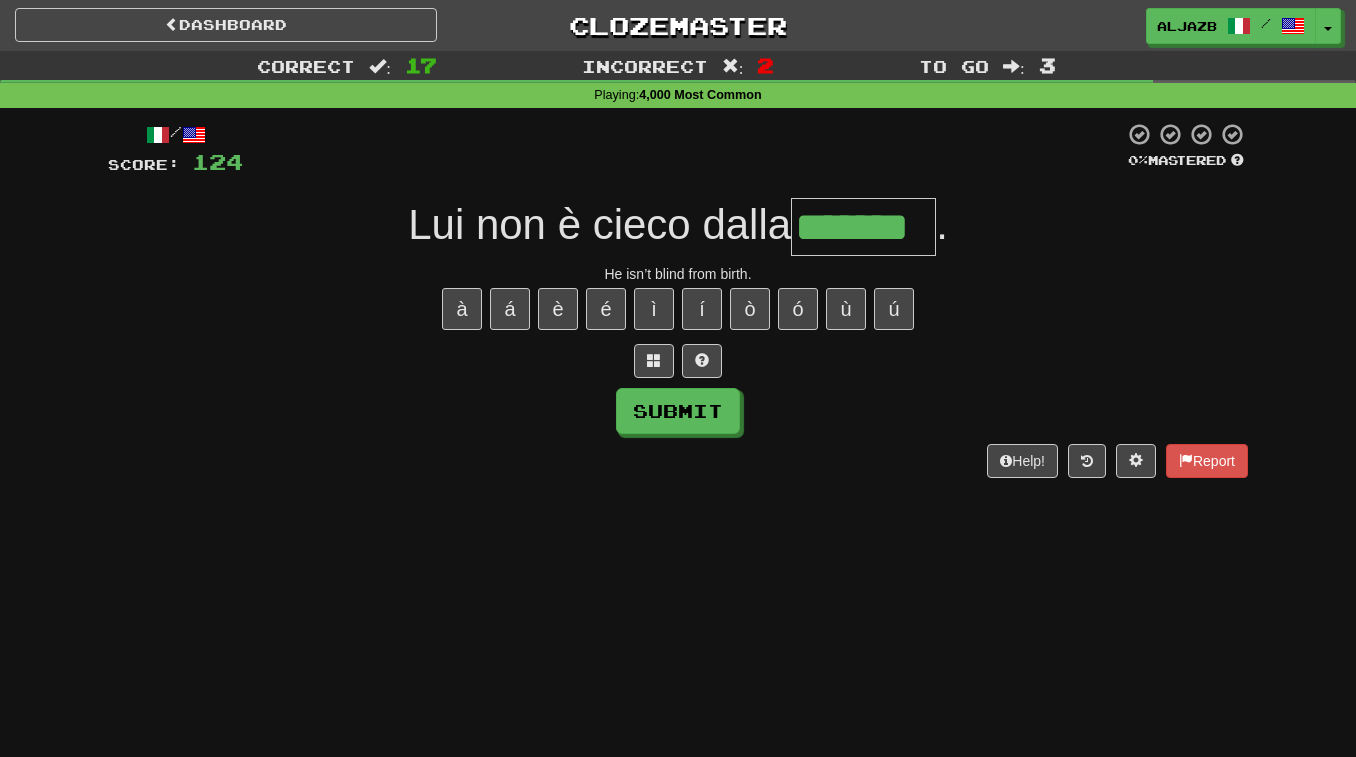 type on "*******" 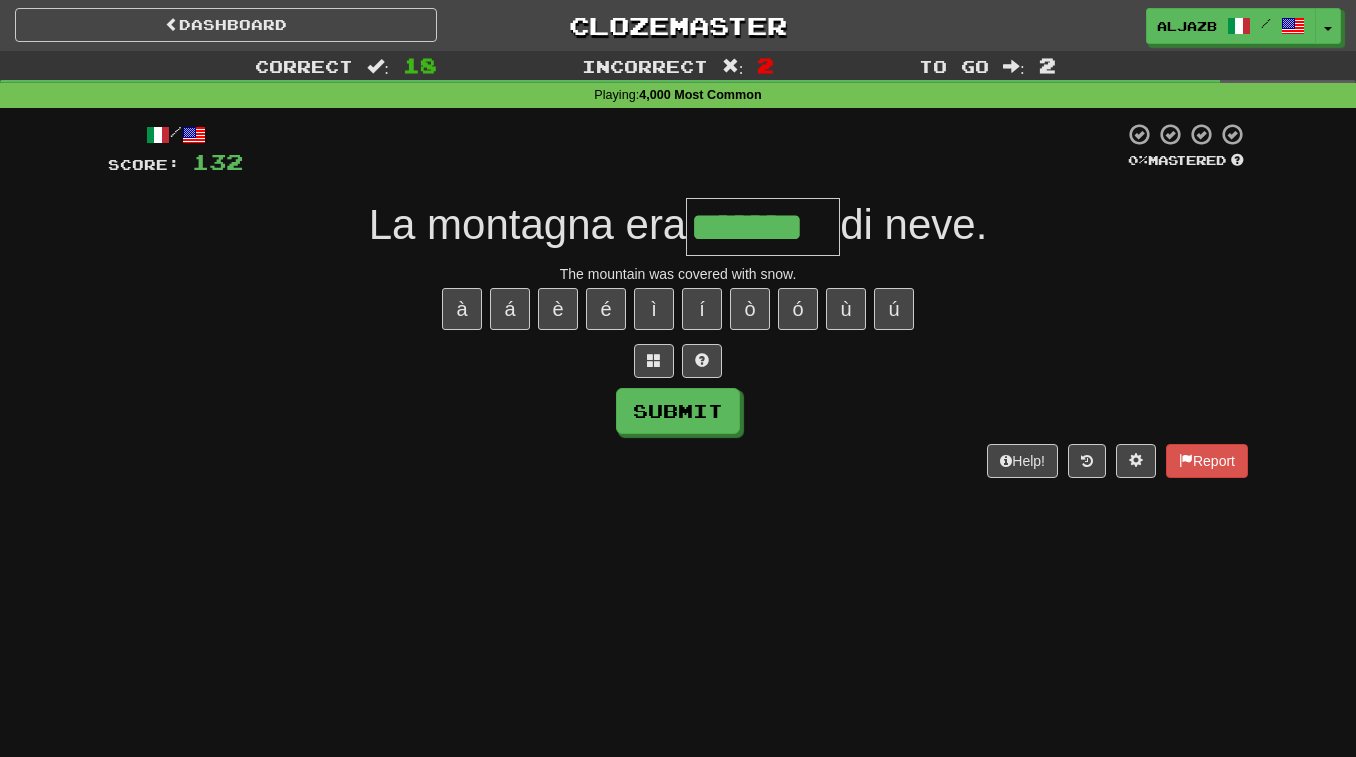 type on "*******" 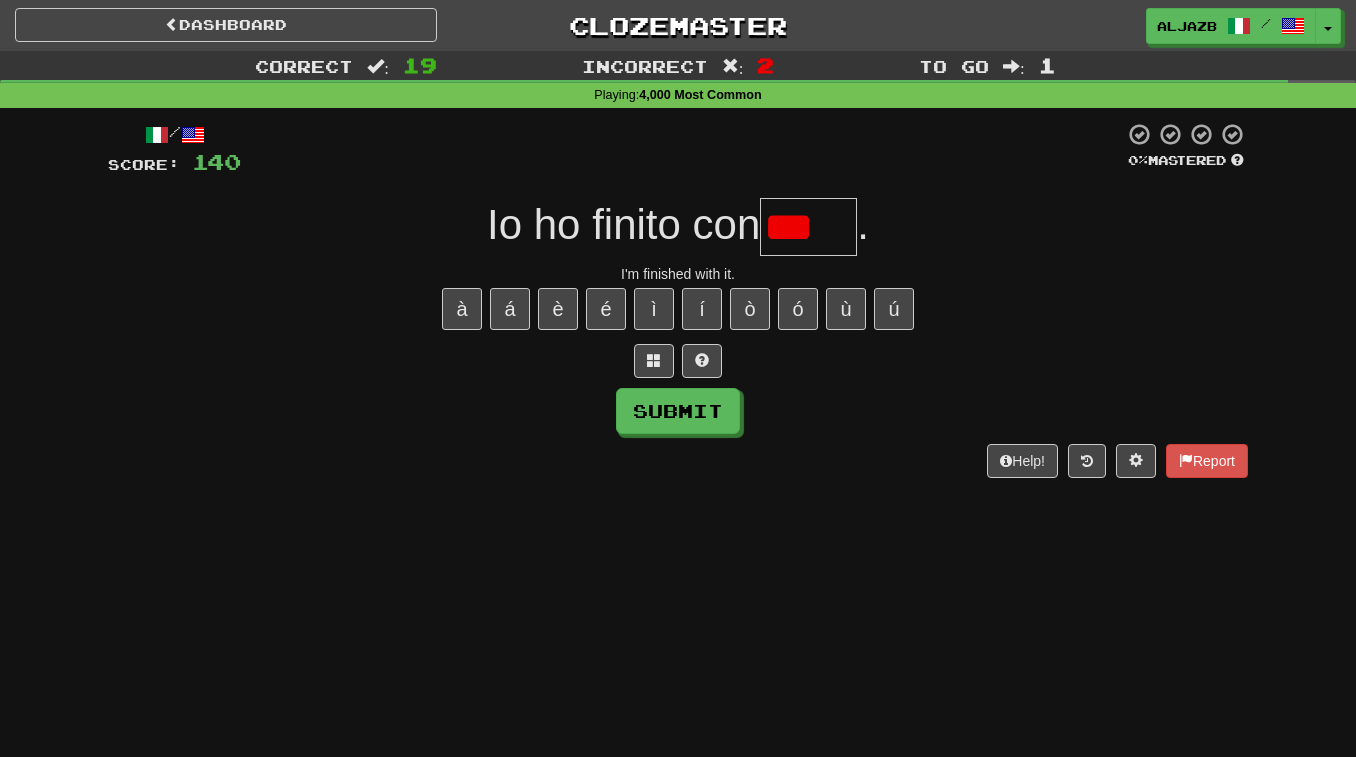 scroll, scrollTop: 0, scrollLeft: 0, axis: both 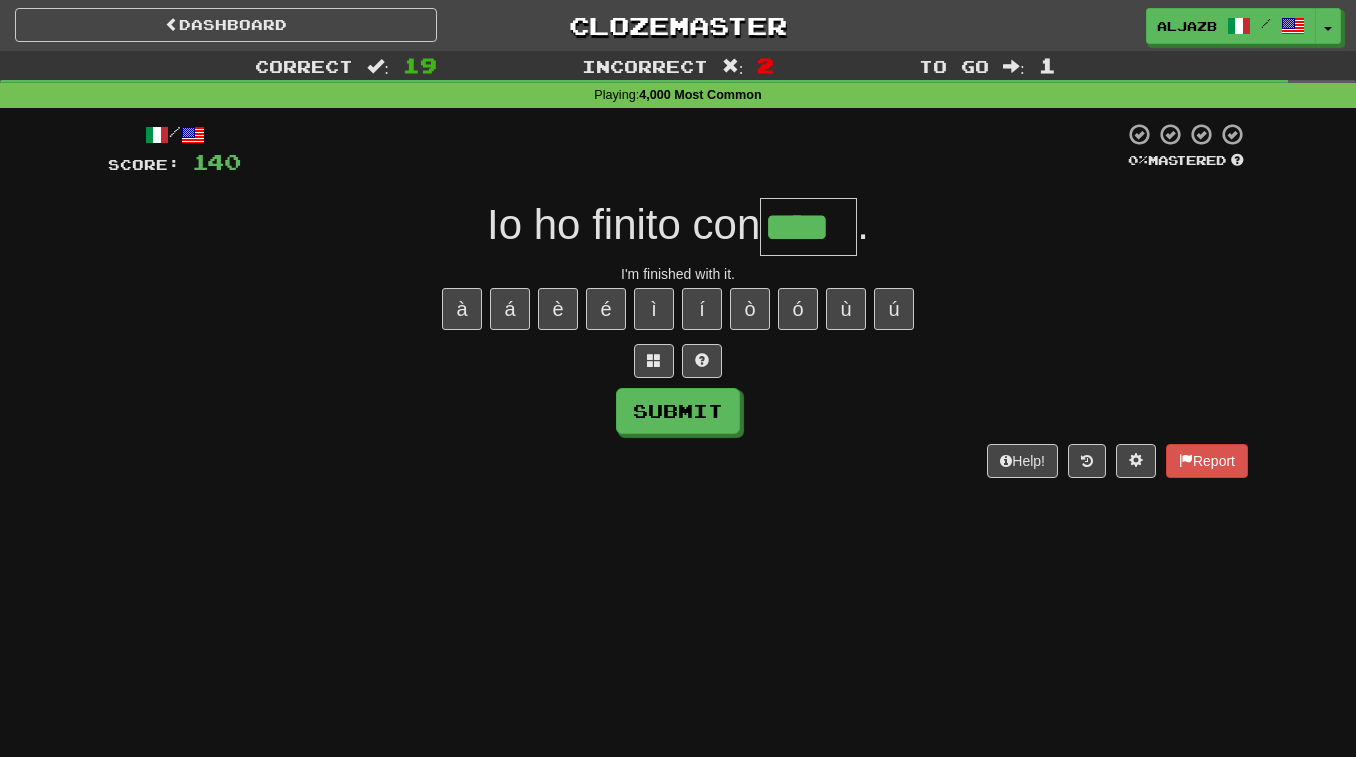 type on "****" 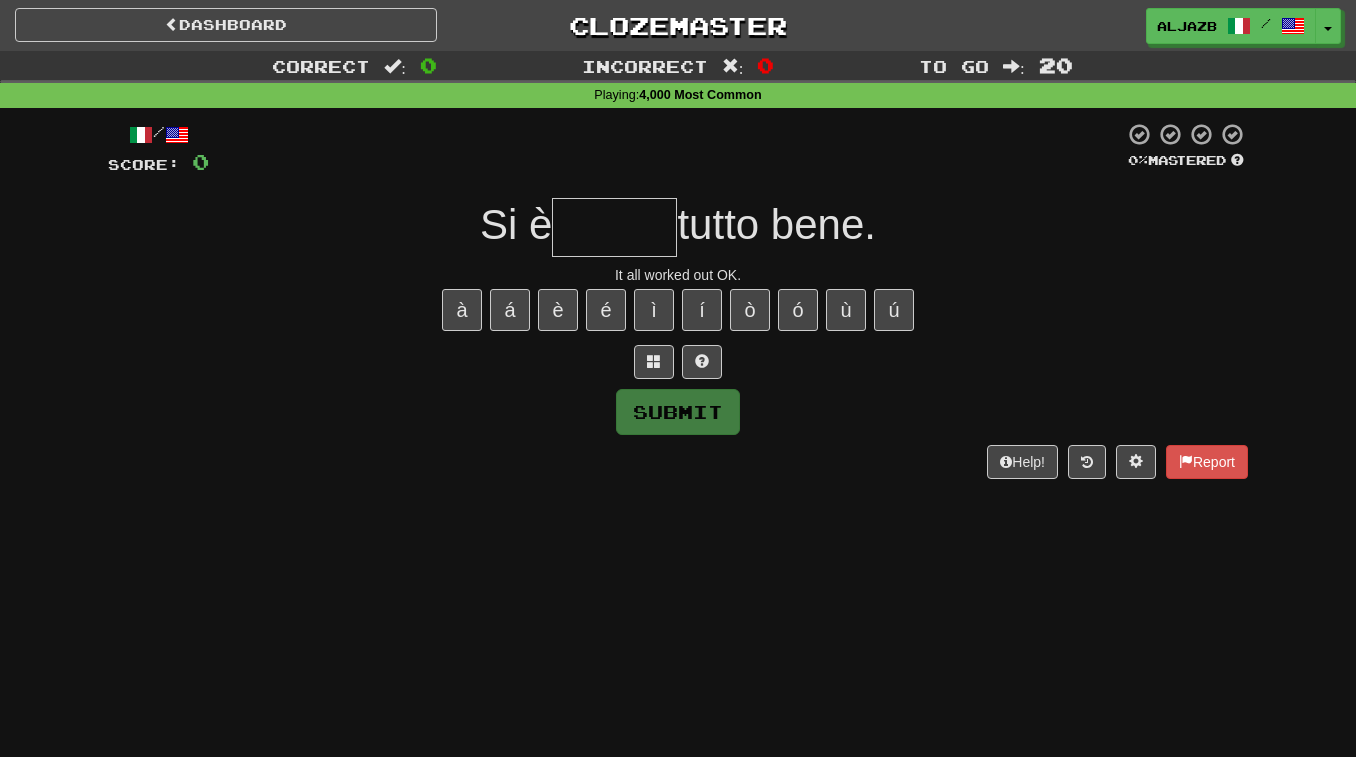 type on "*" 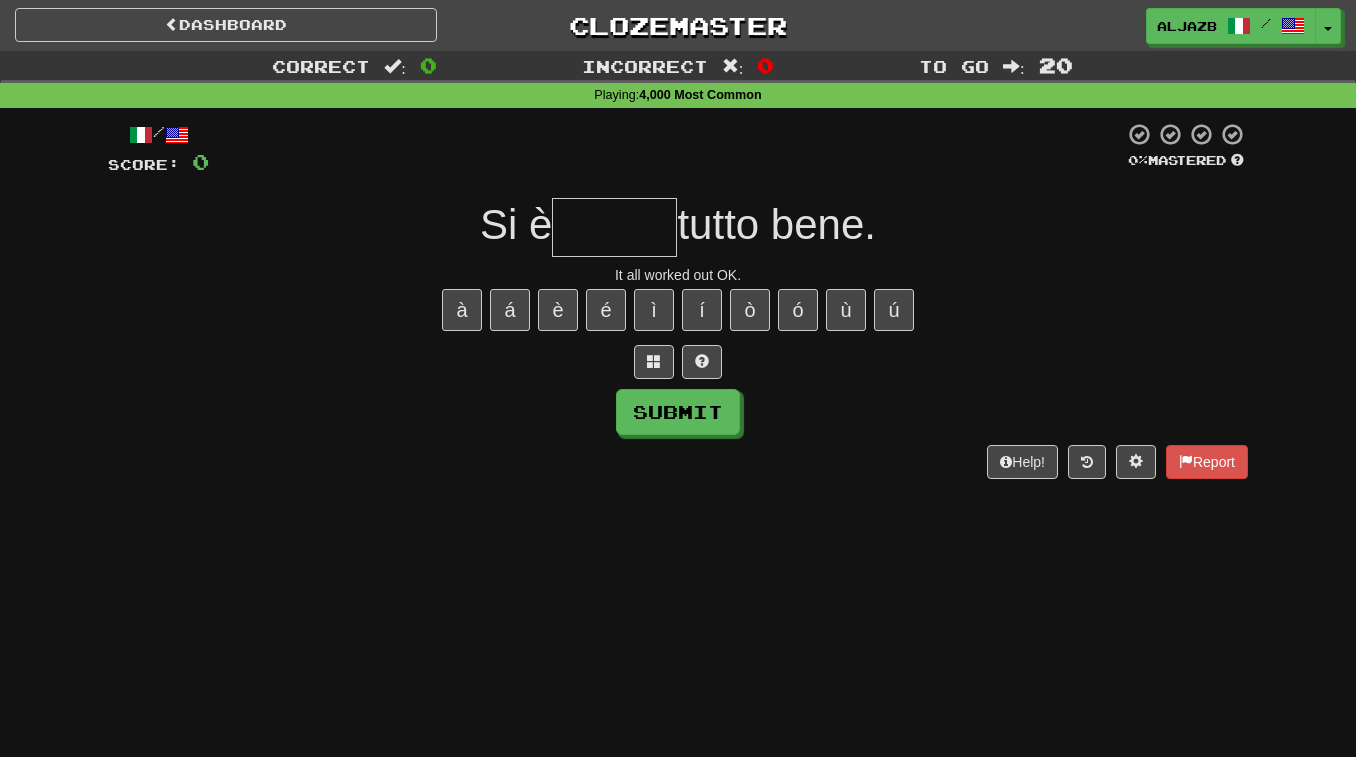 type on "*" 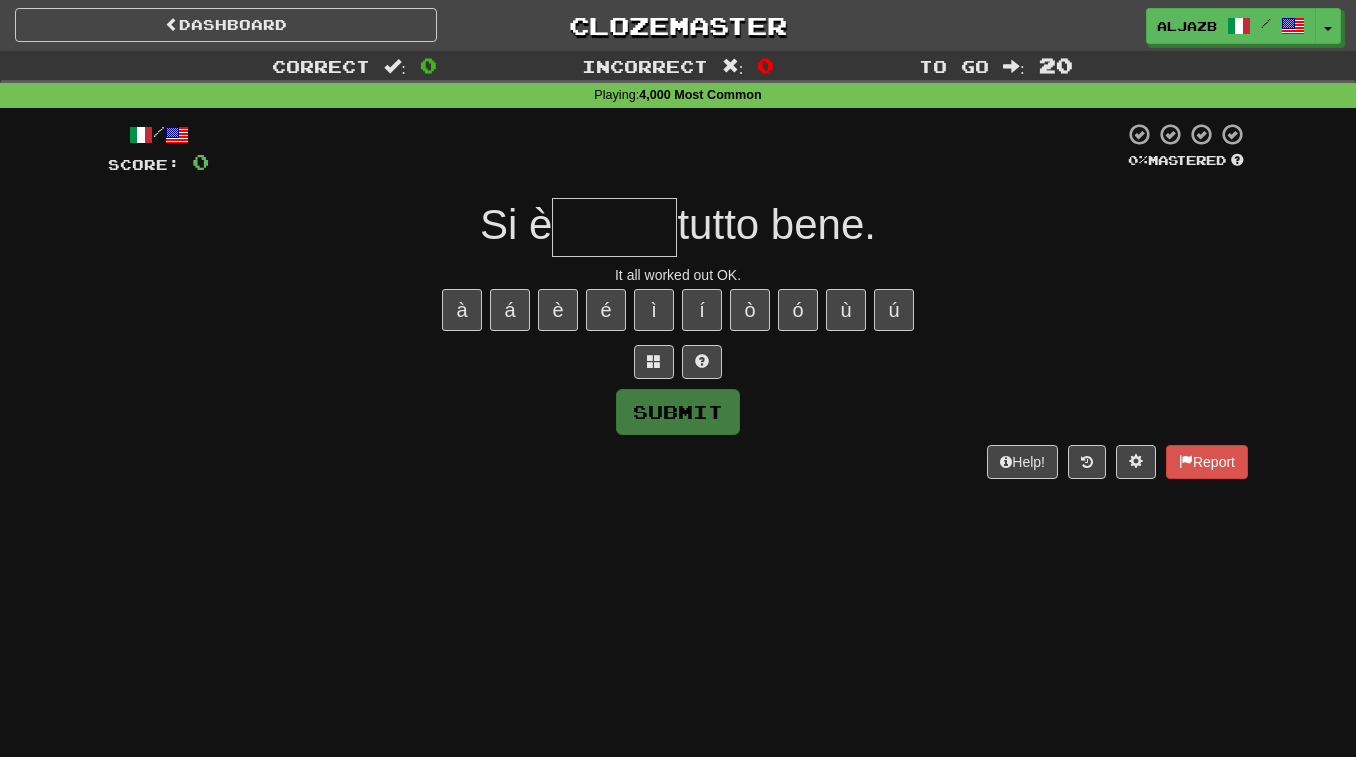 type on "*" 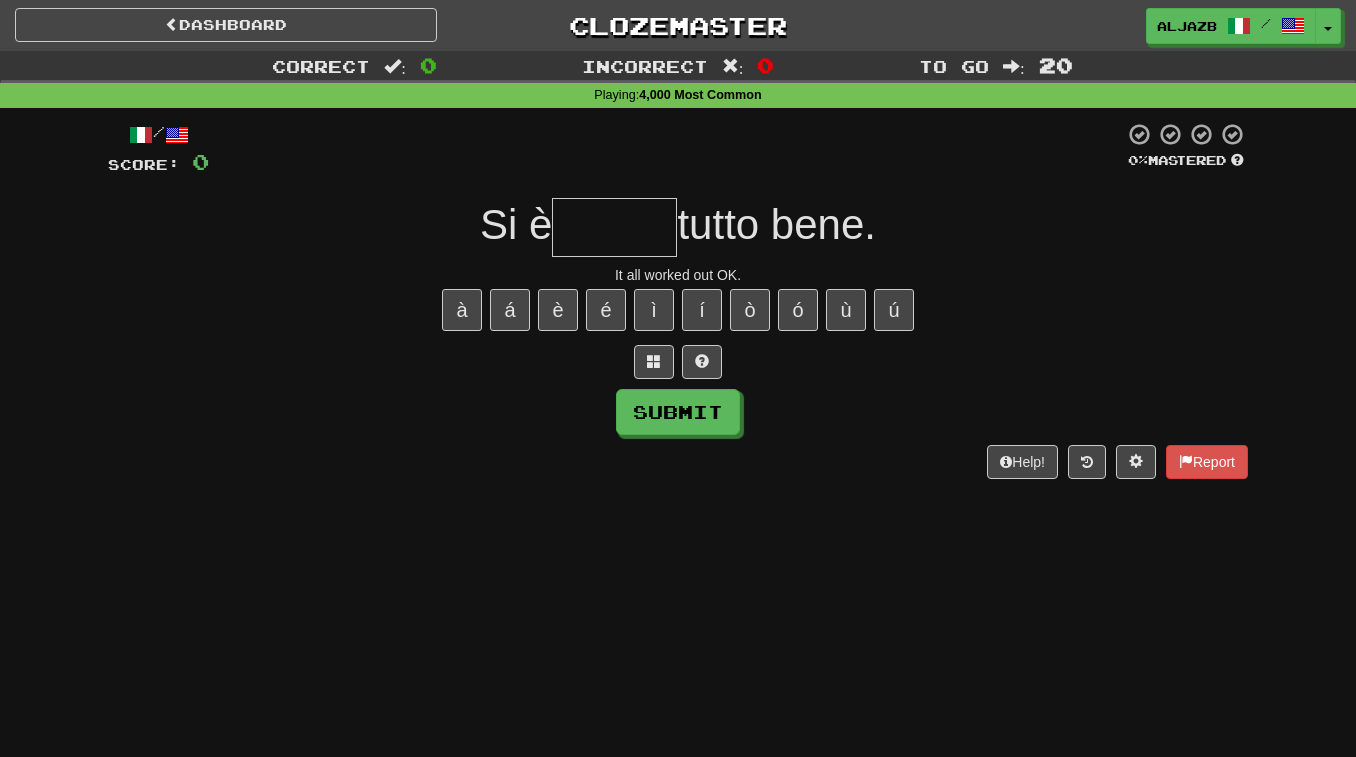 type on "*" 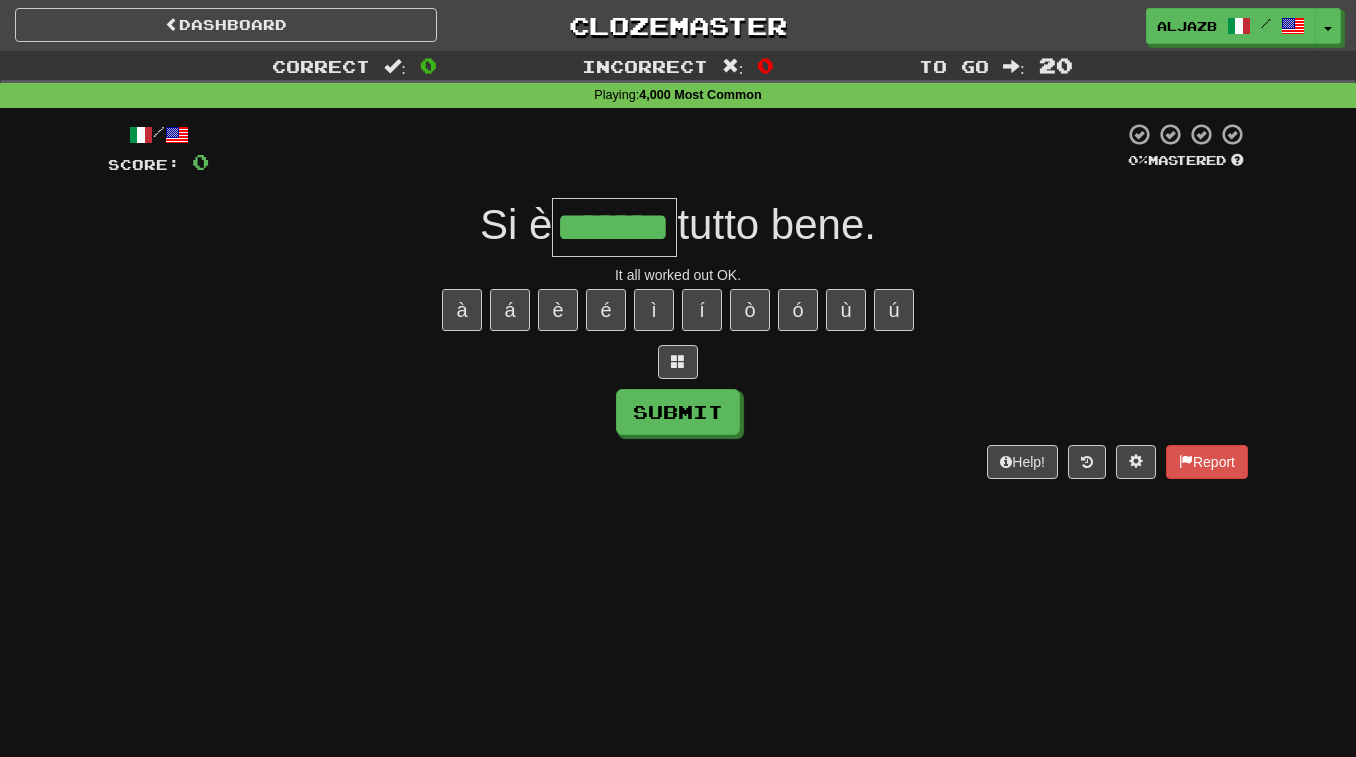 type on "*******" 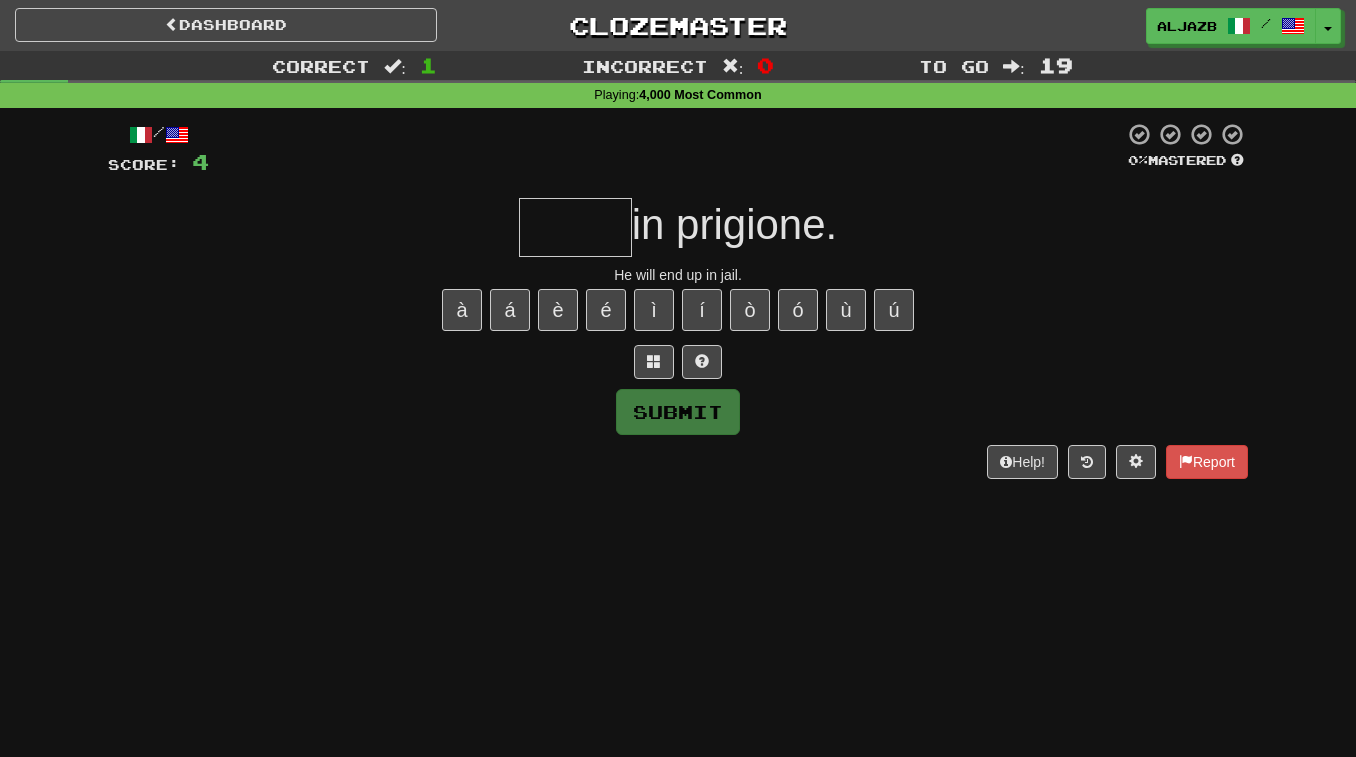 click at bounding box center (575, 227) 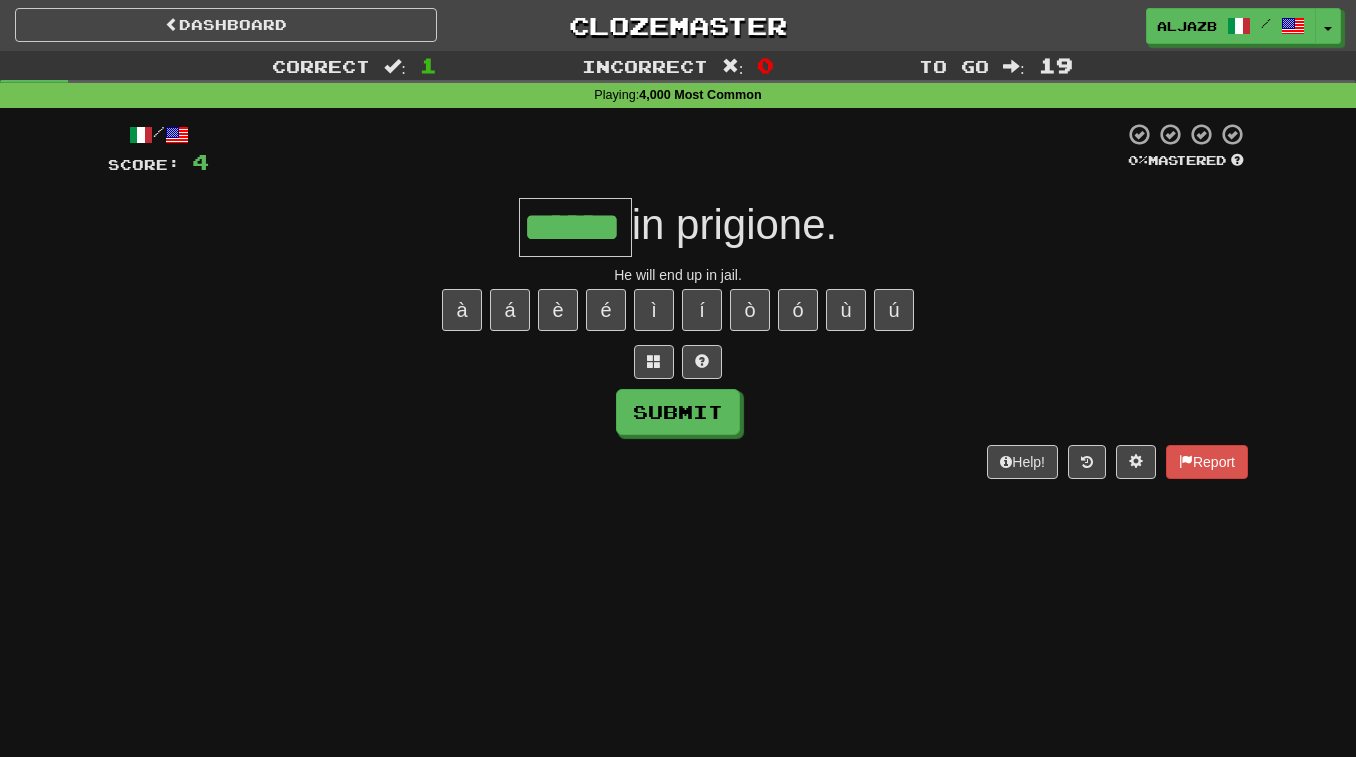 type on "******" 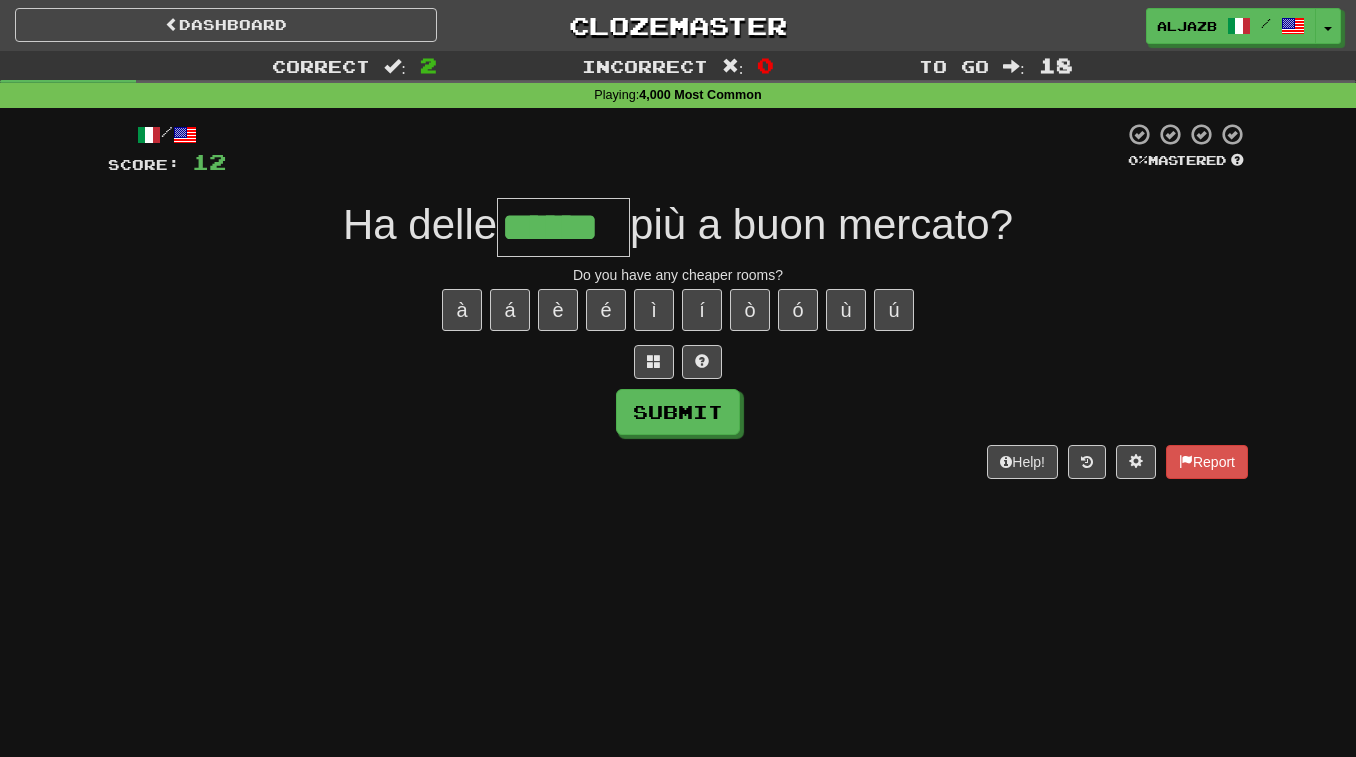 type on "******" 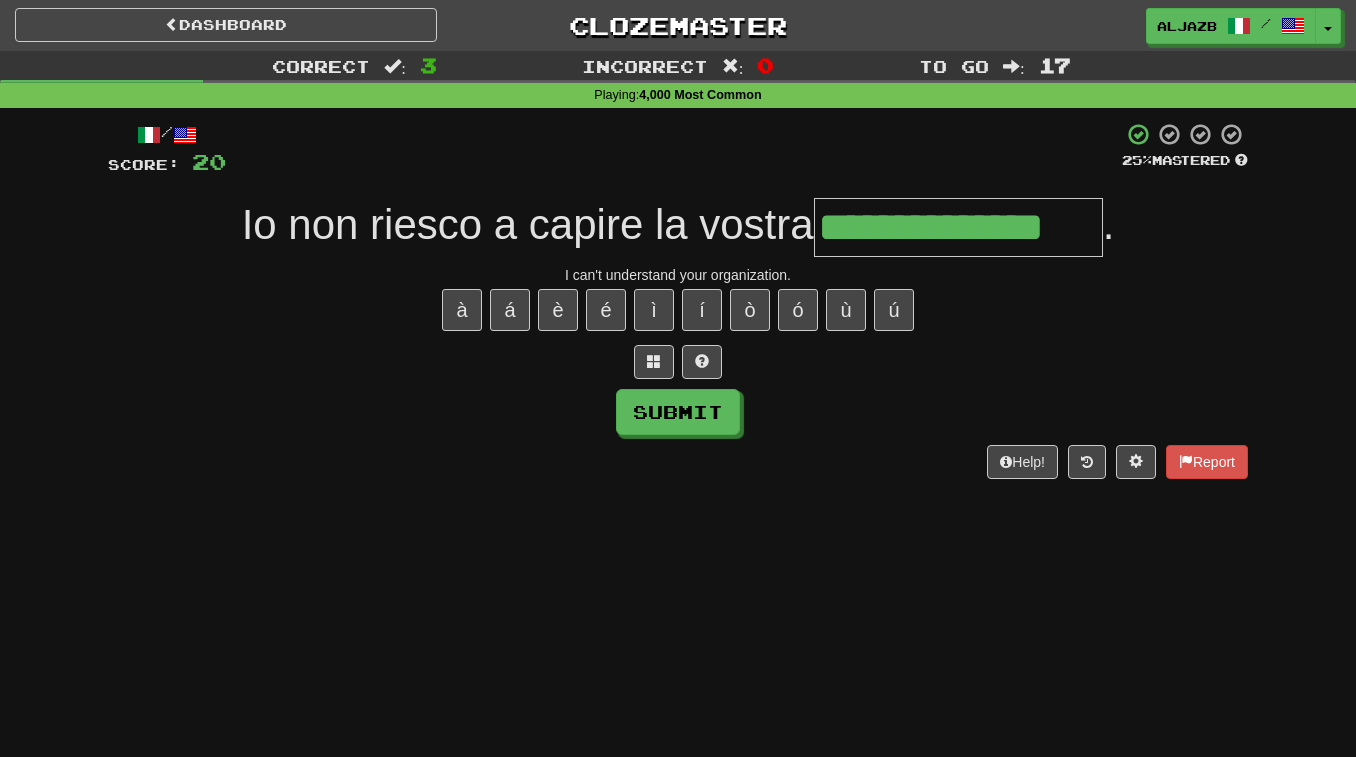 type on "**********" 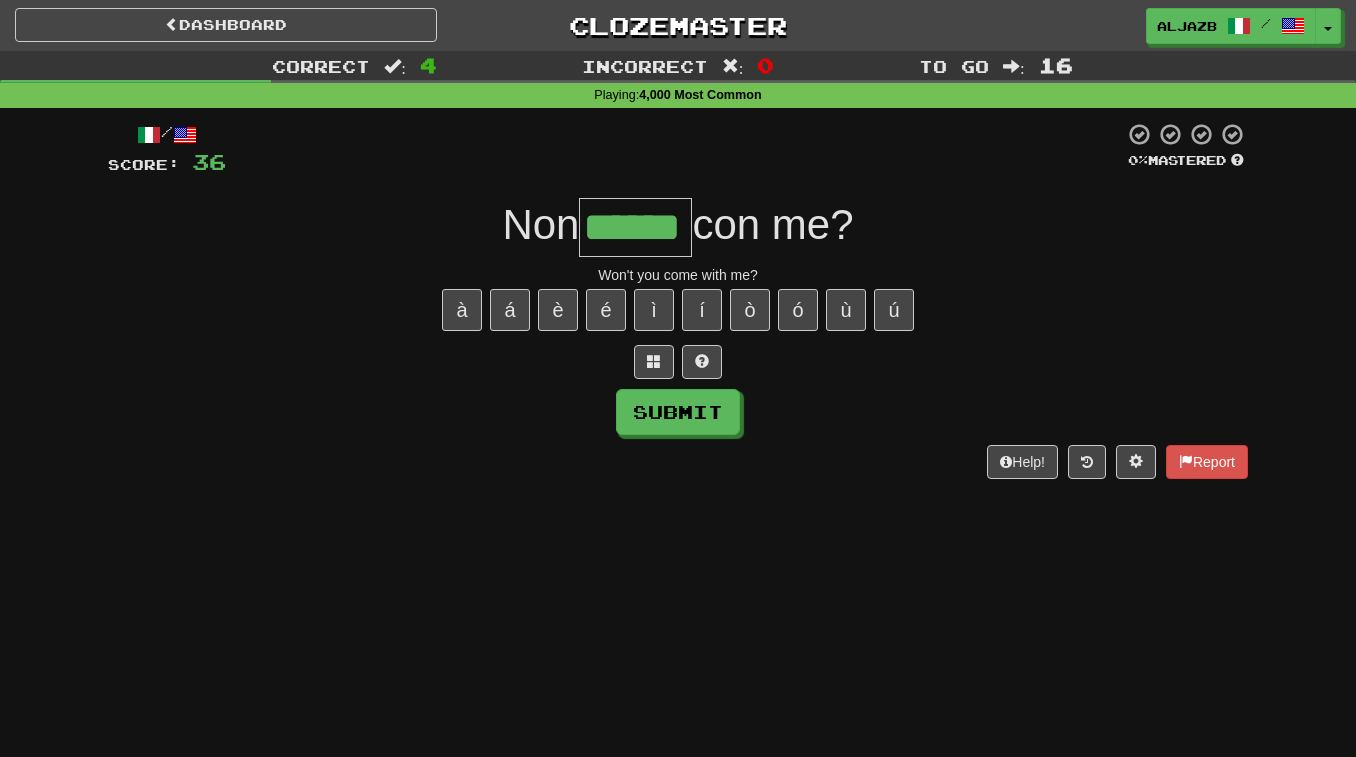 type on "******" 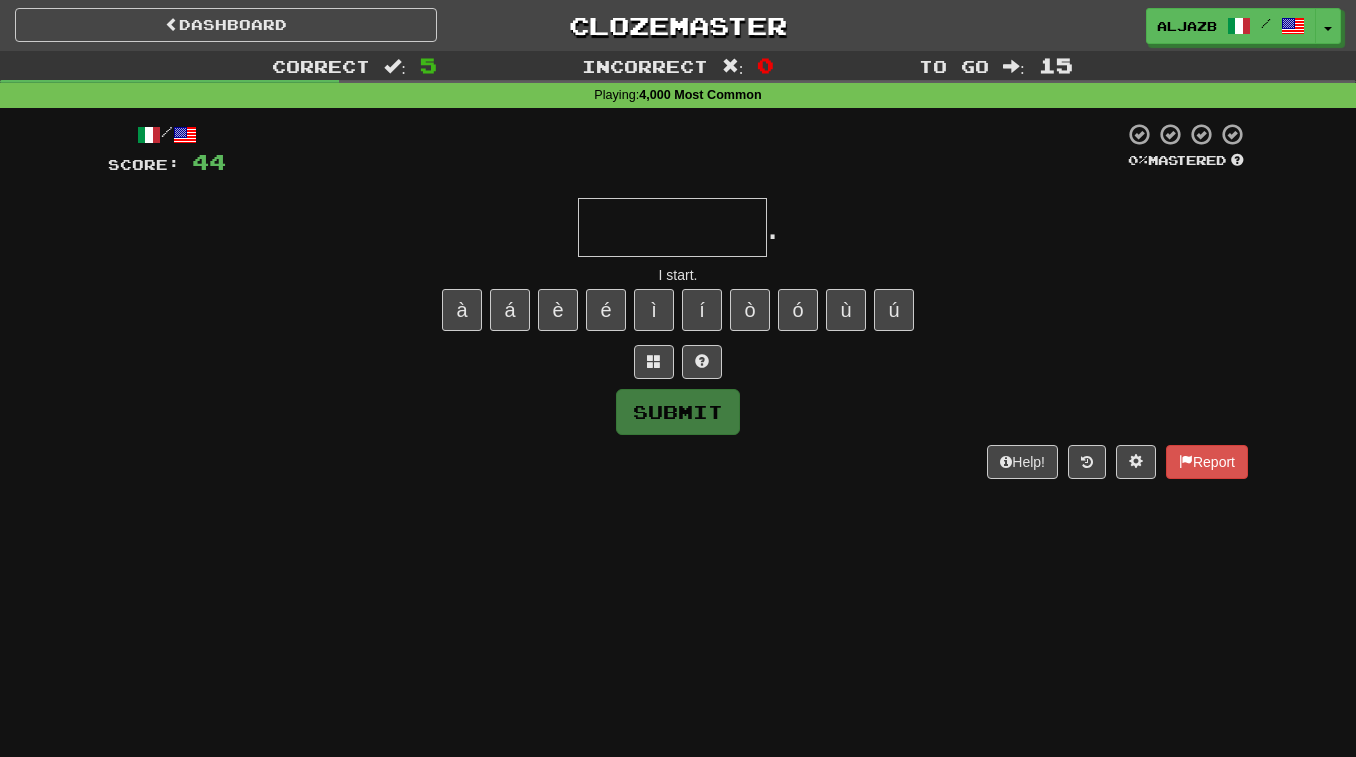 type on "*" 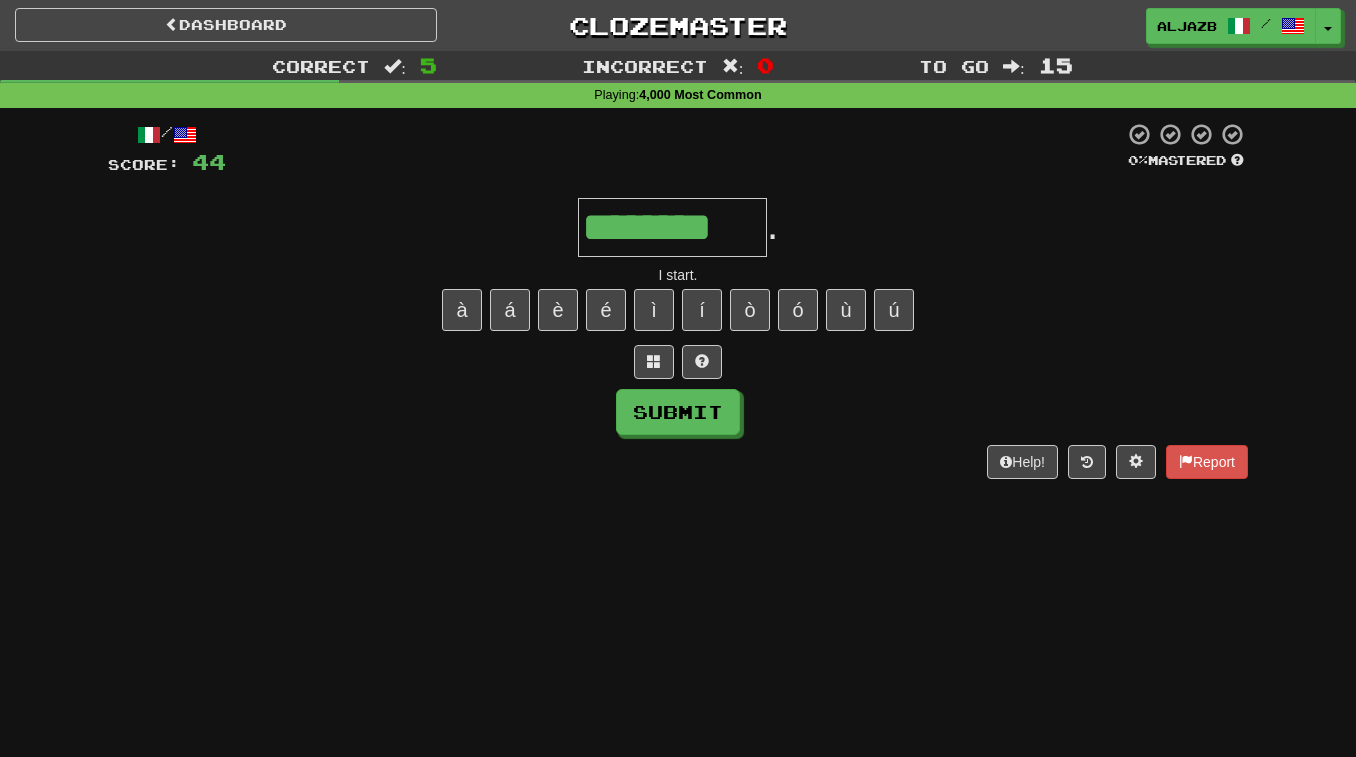 type on "********" 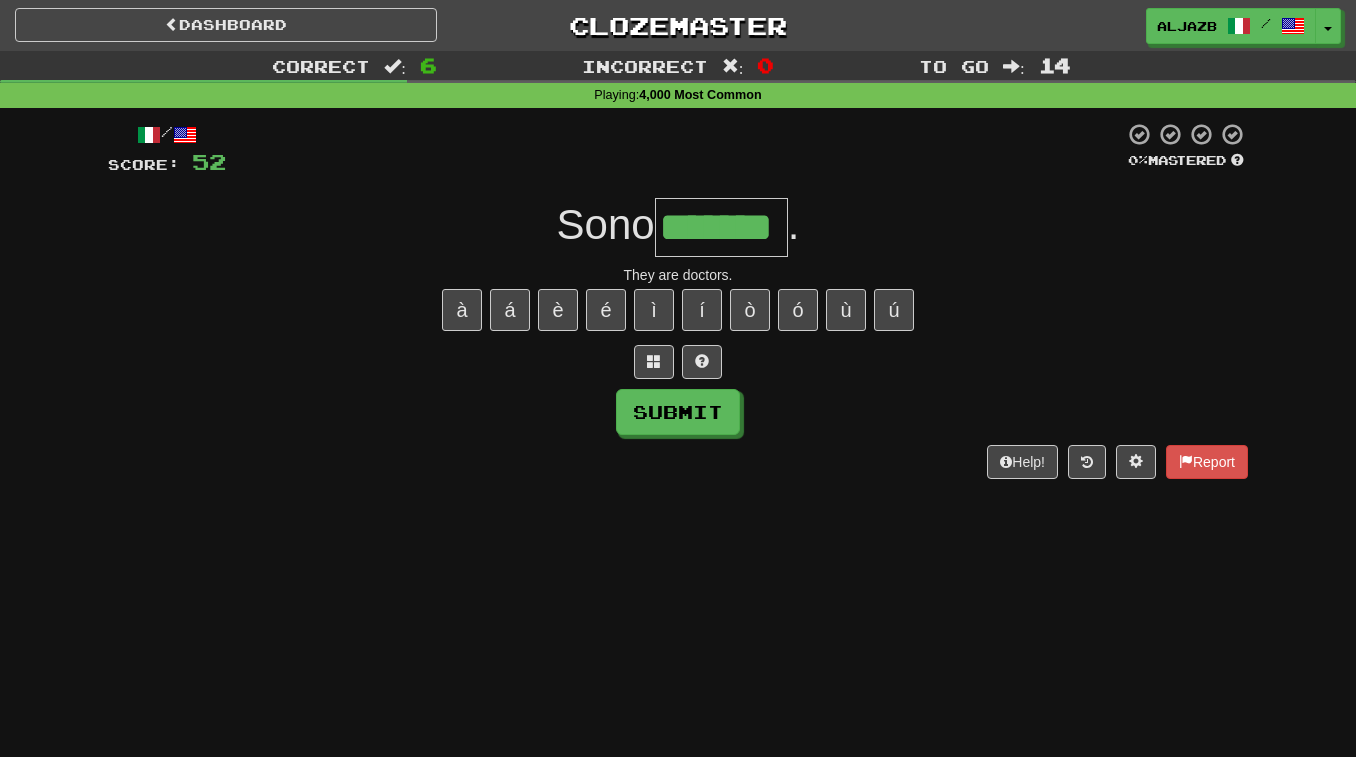 type on "*******" 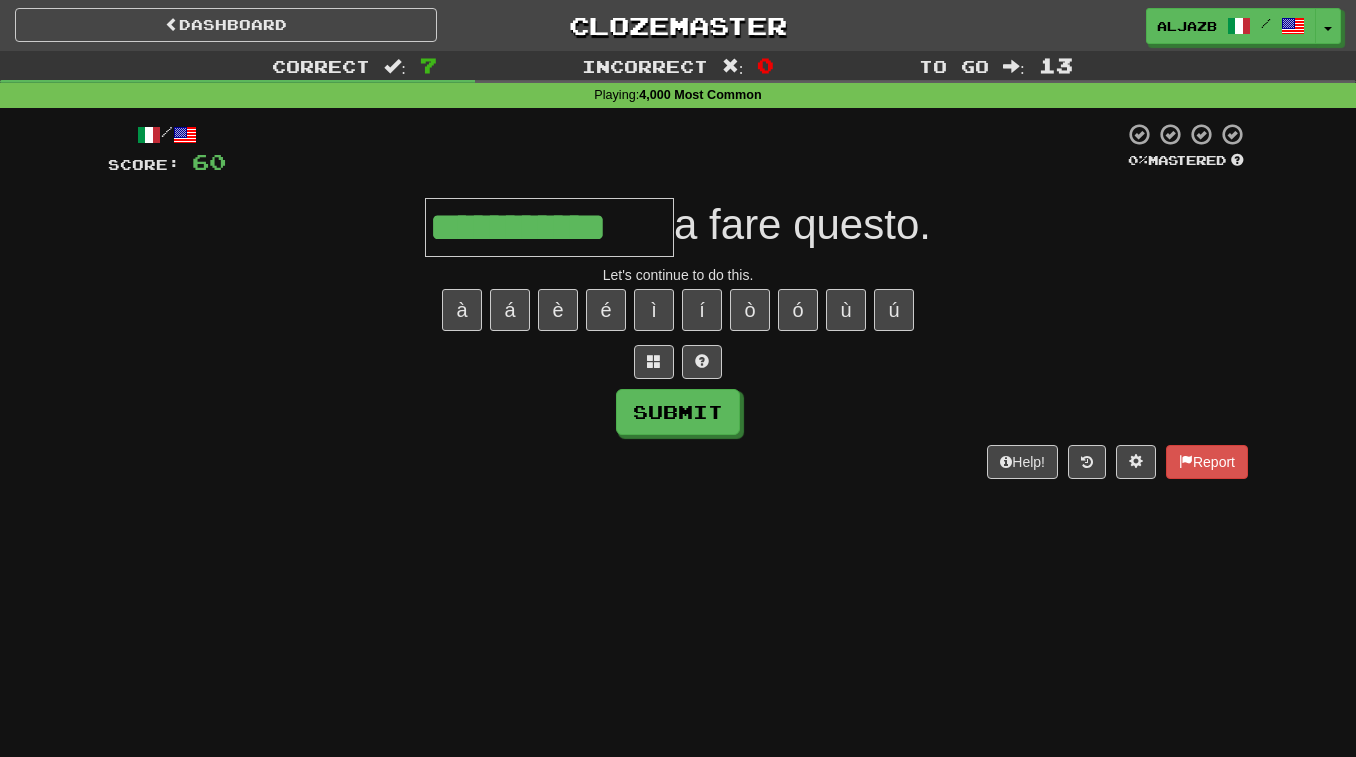 type on "**********" 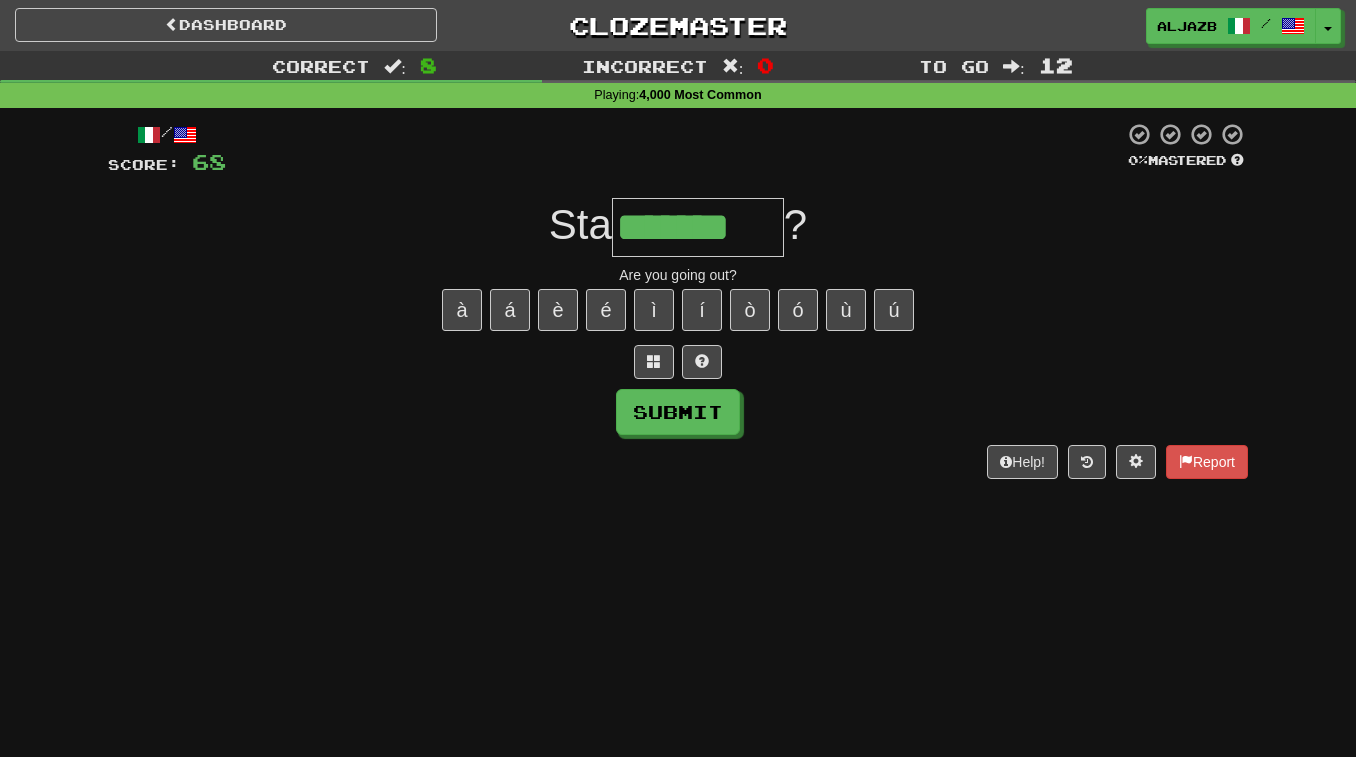 type on "*******" 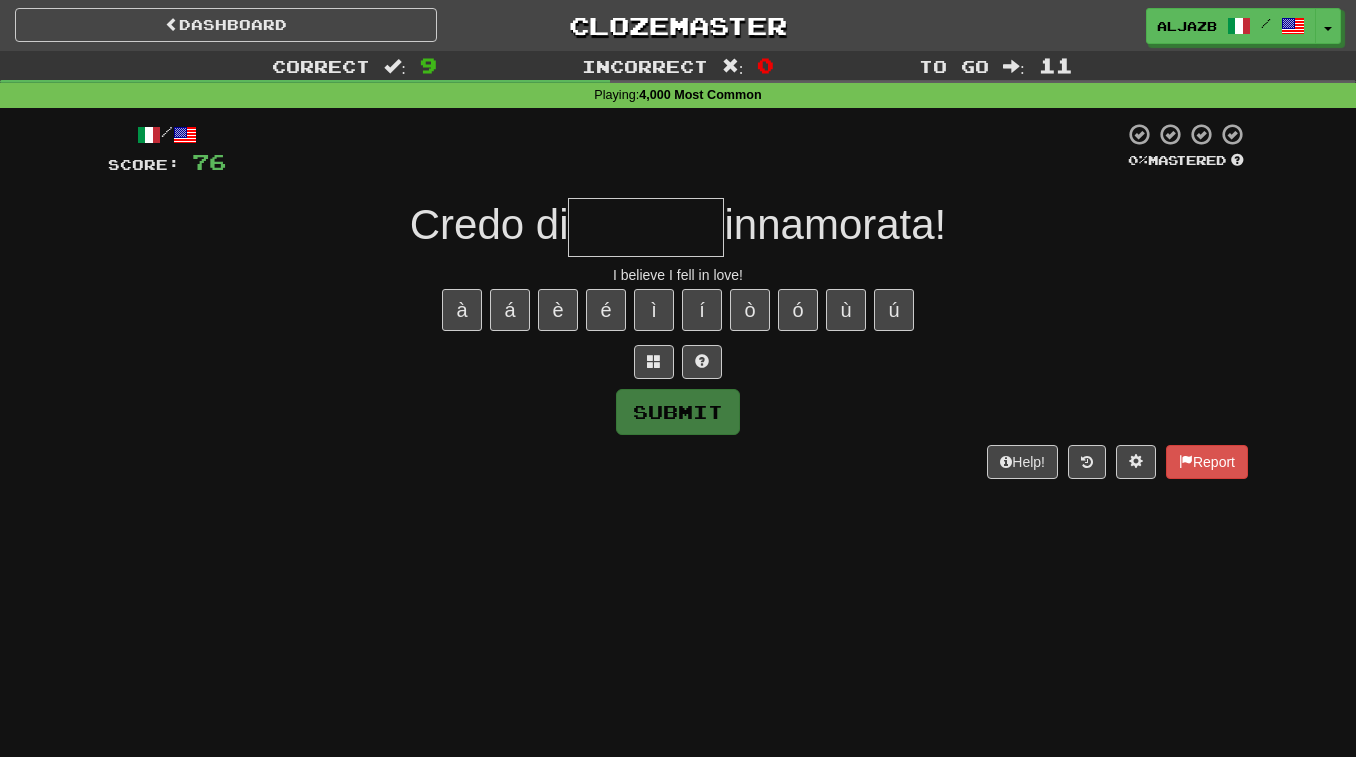 type on "*" 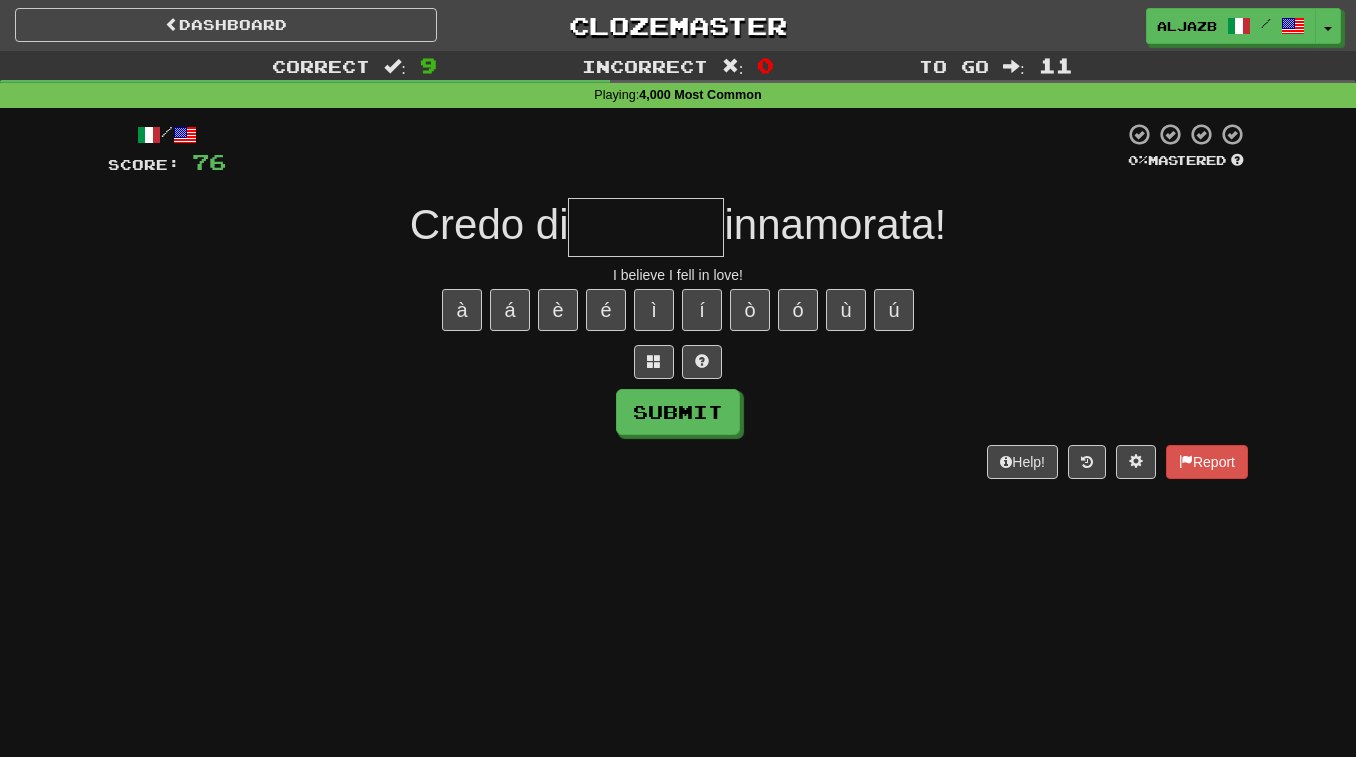 type on "*" 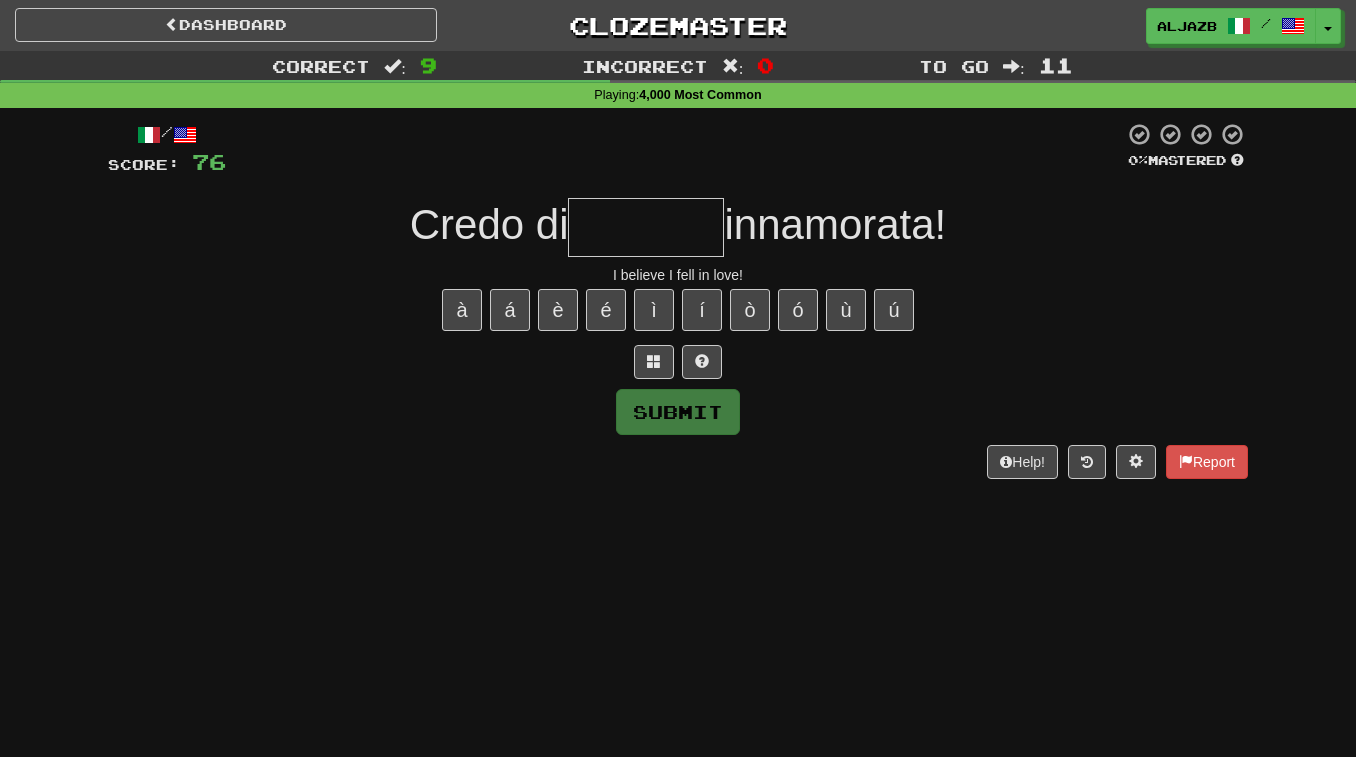 type on "*" 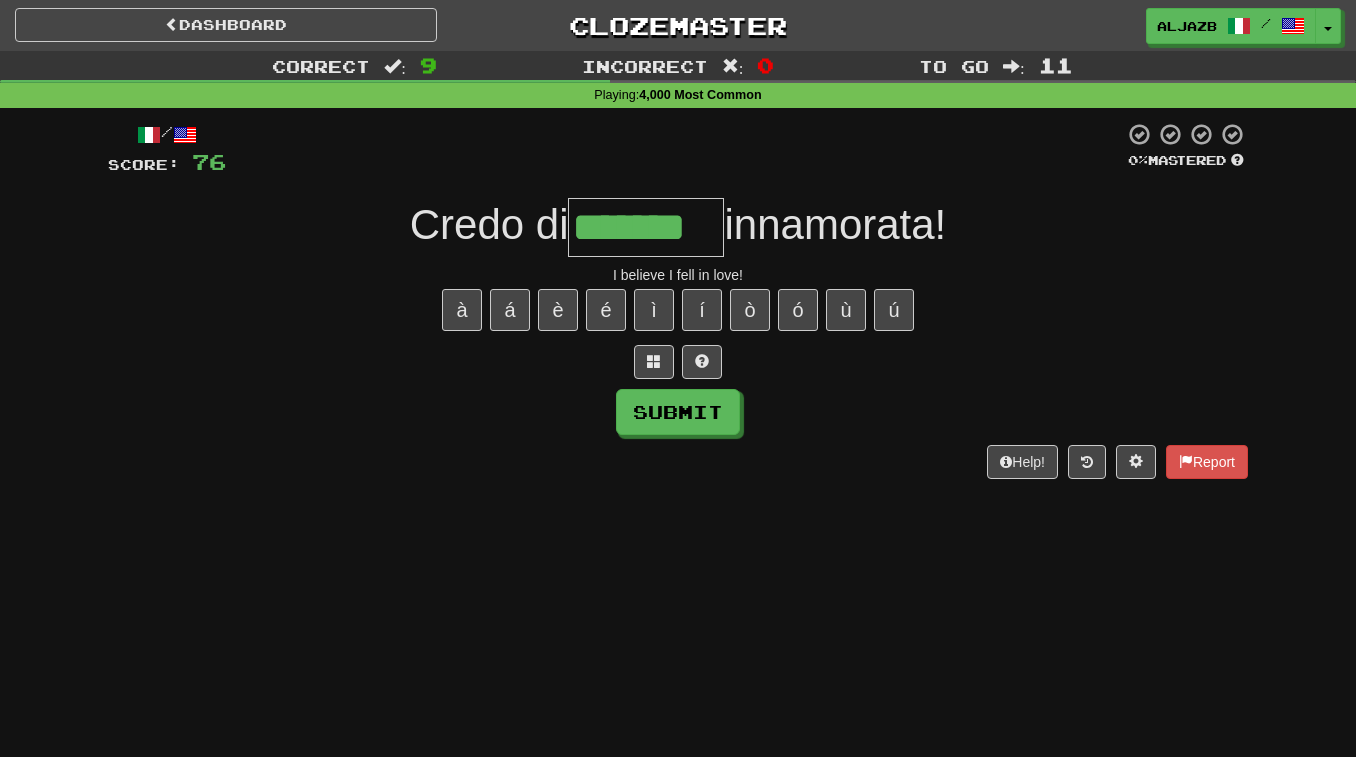 type on "*******" 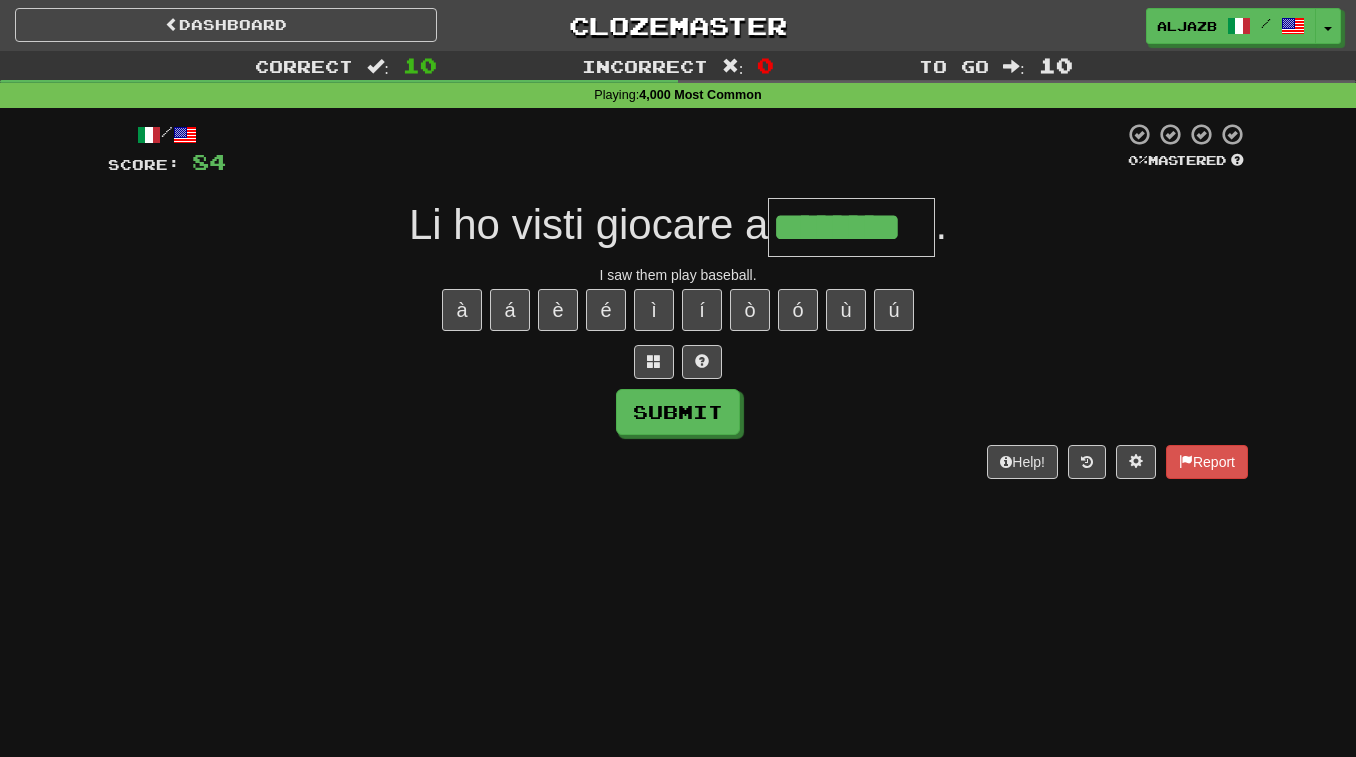 type on "********" 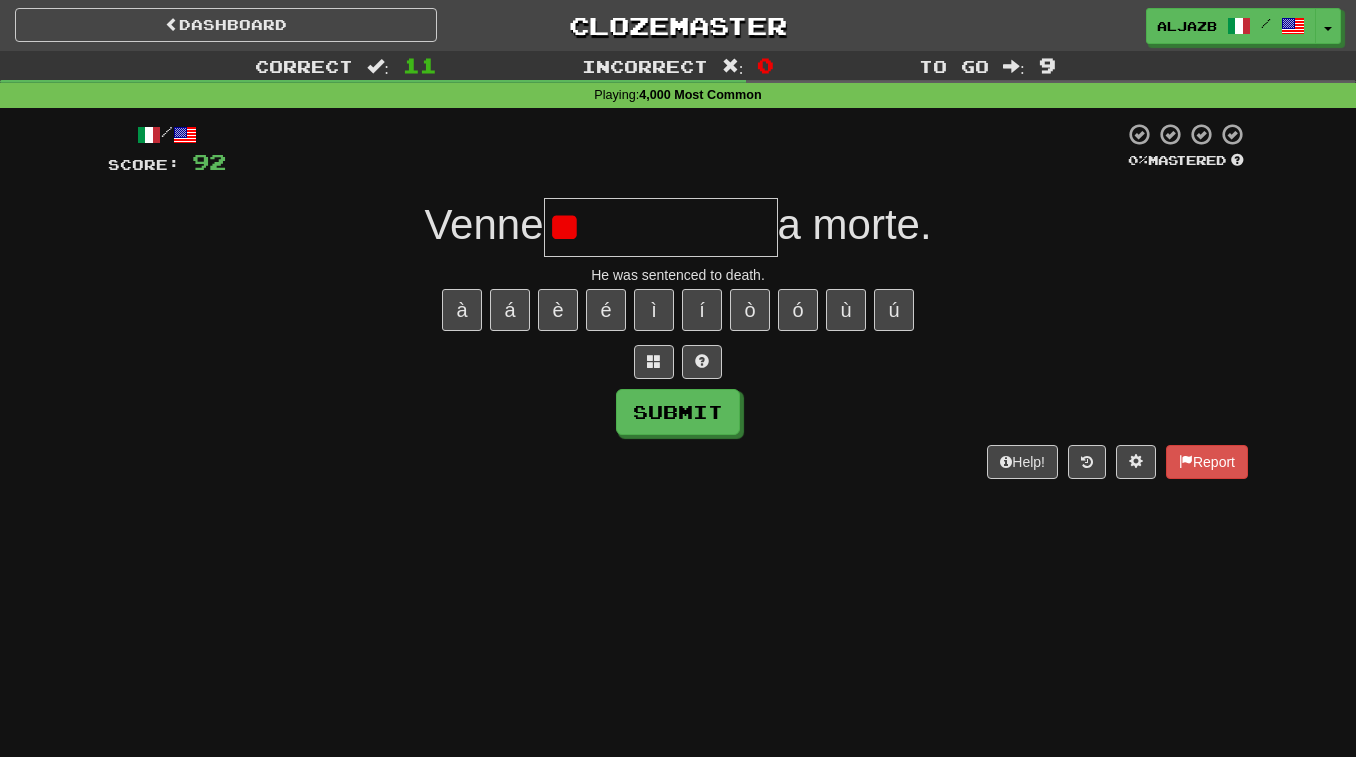 type on "*" 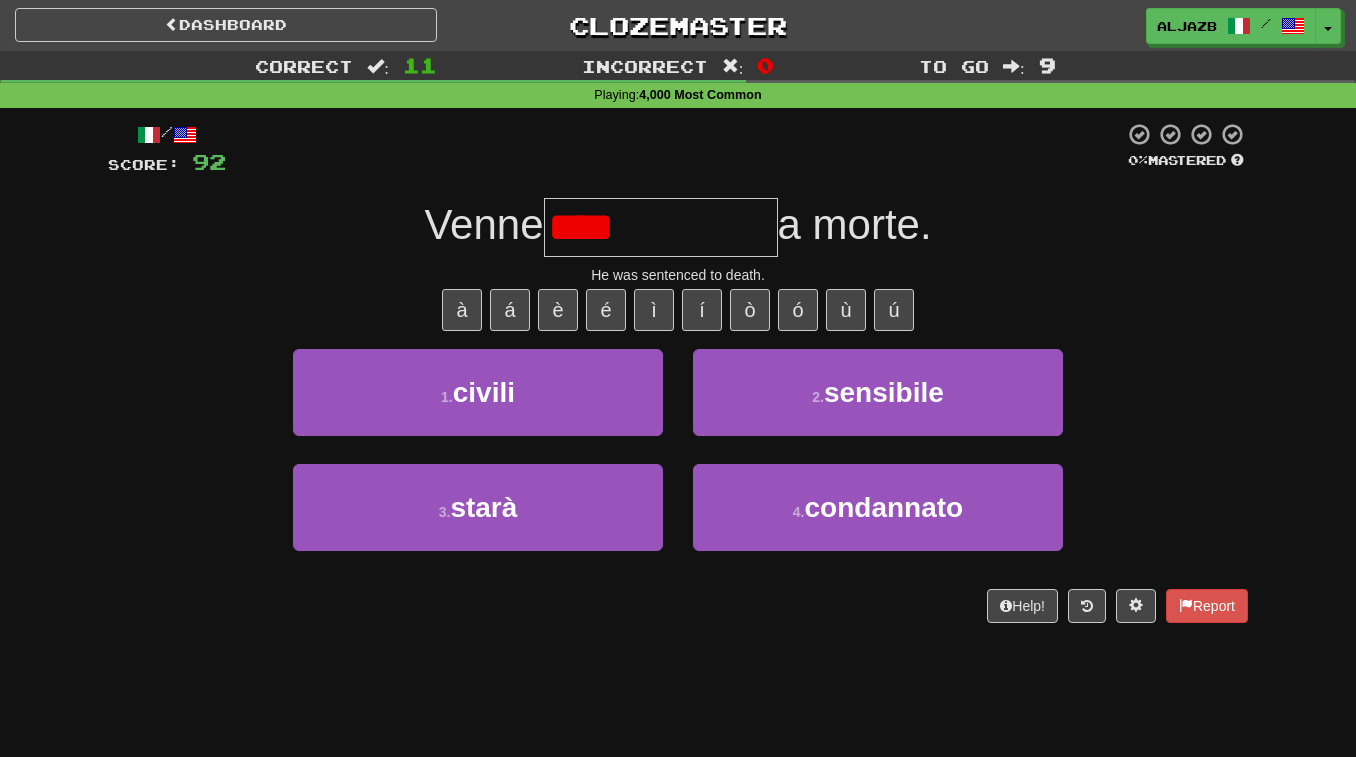 type on "**********" 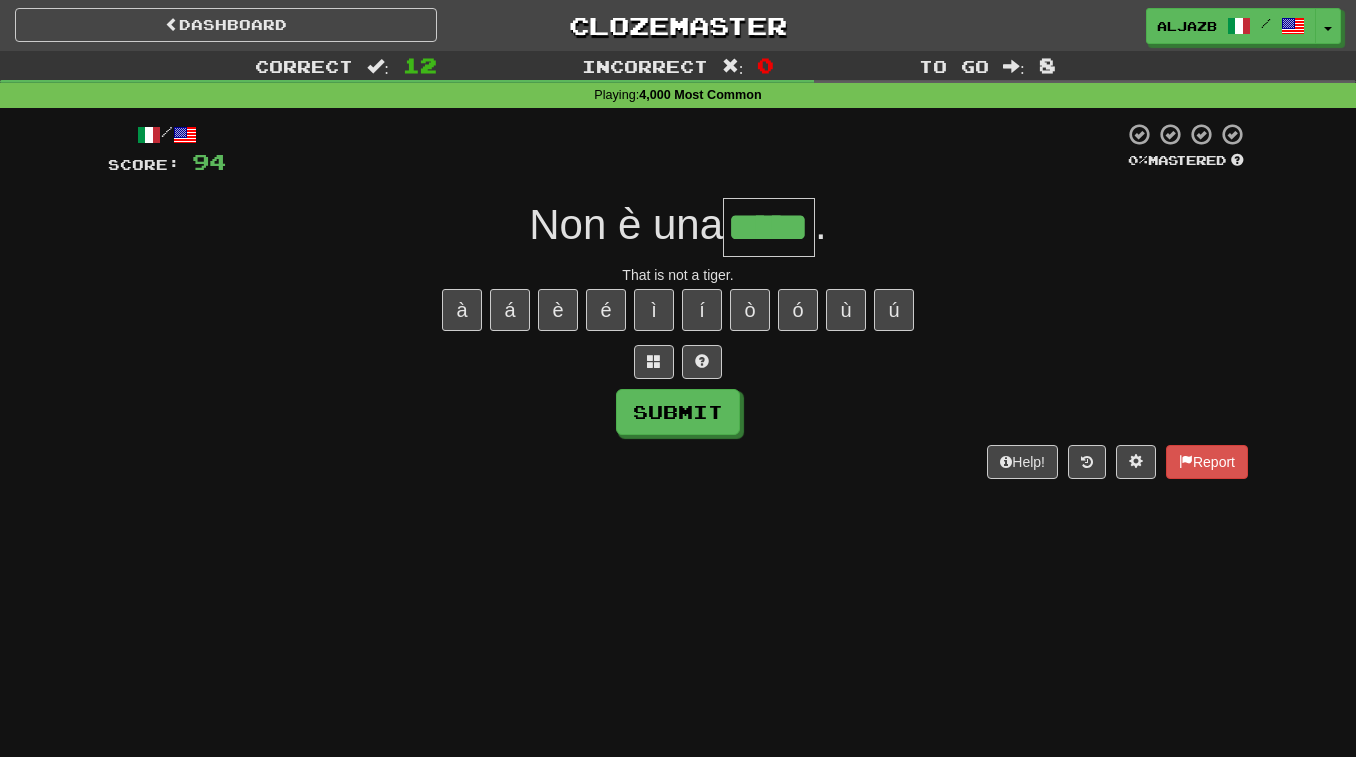 type on "*****" 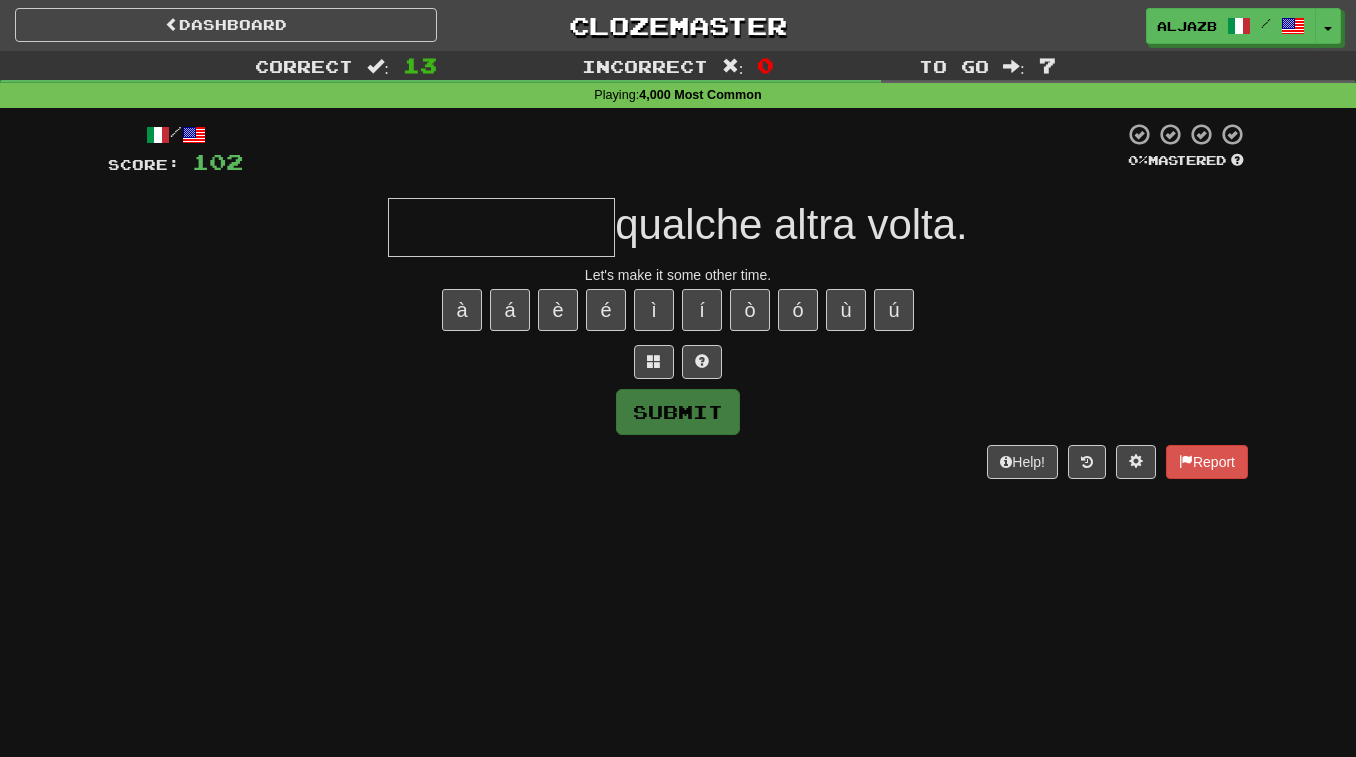 type on "*" 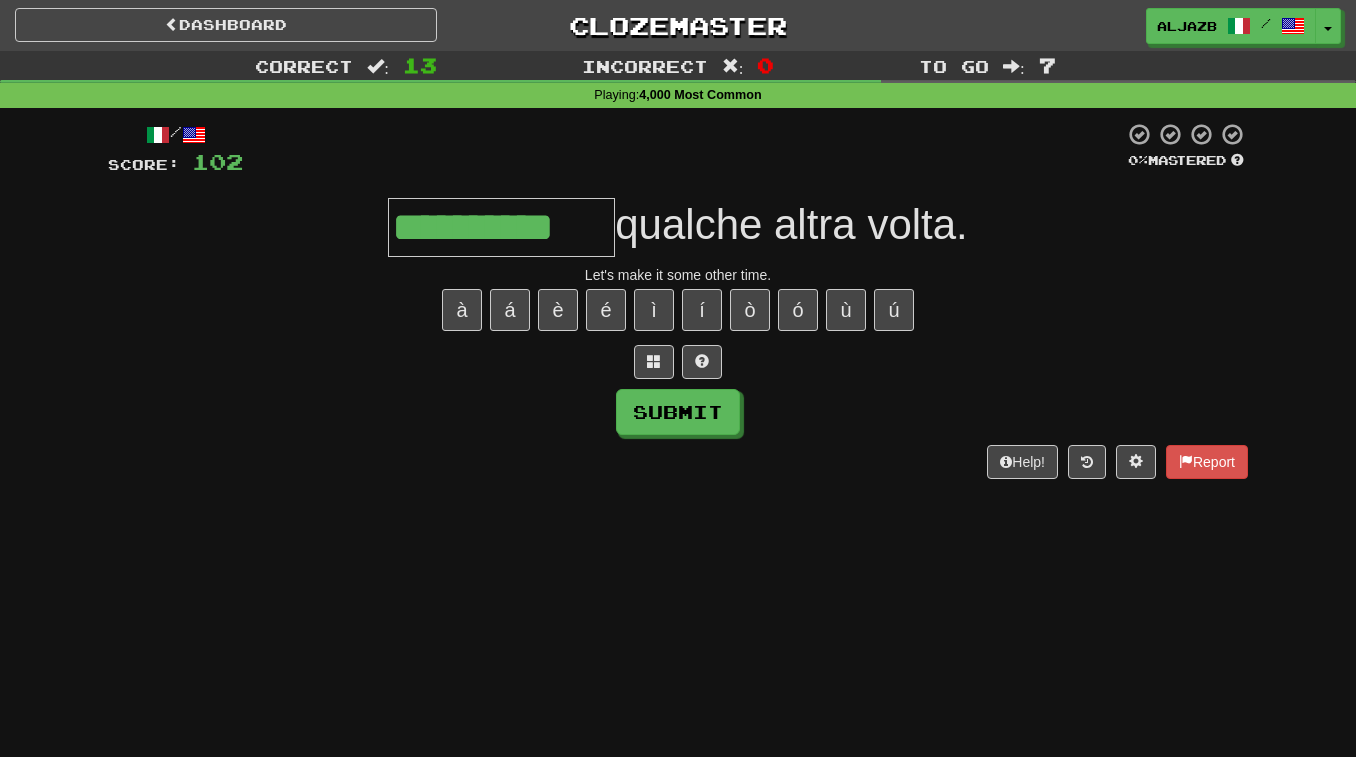 type on "**********" 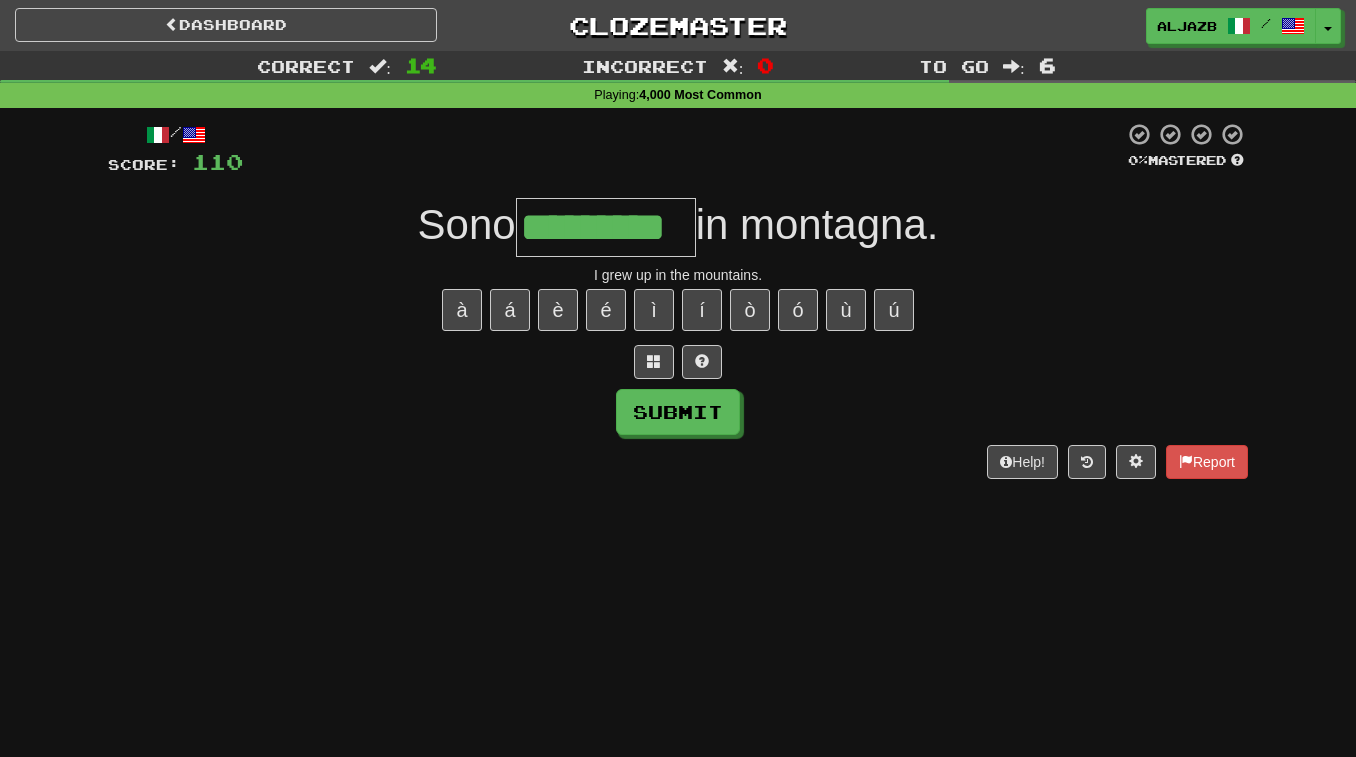 type on "*********" 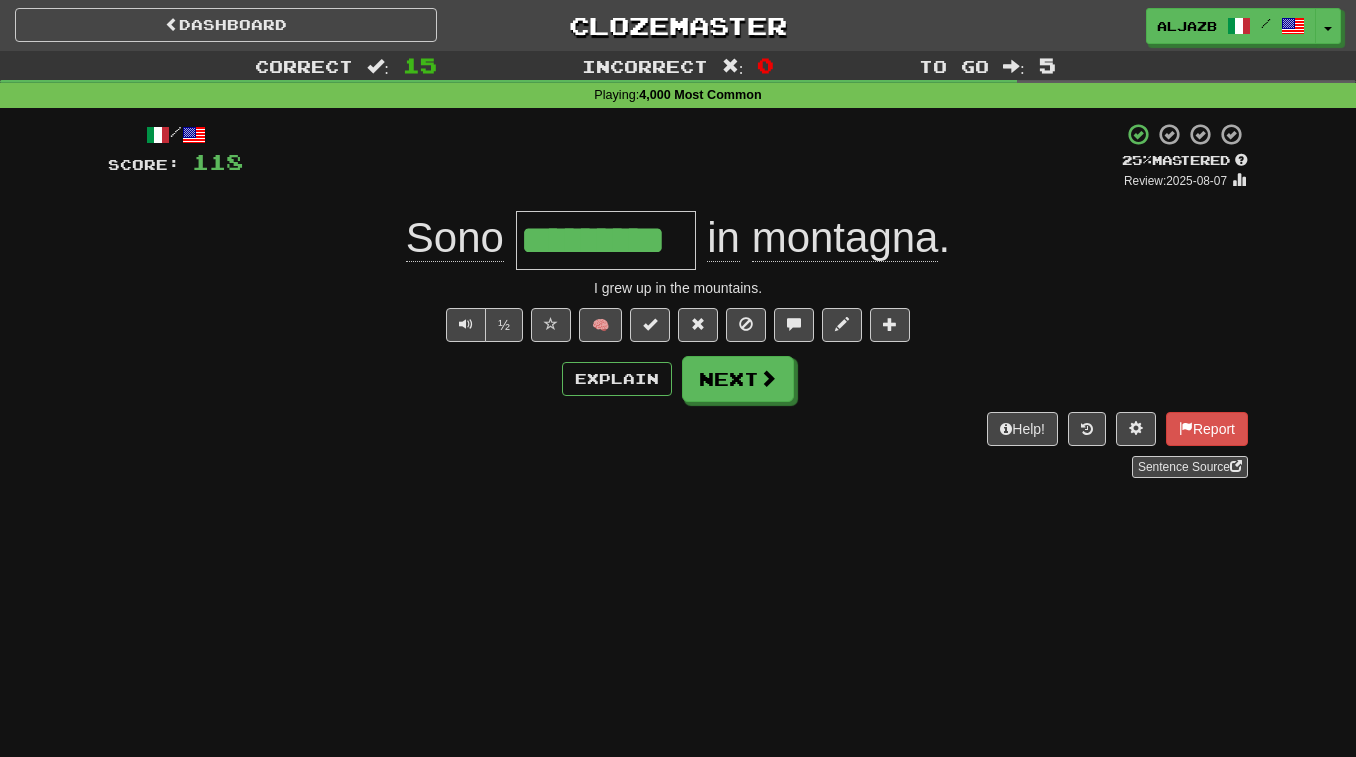 click on "Explain Next" at bounding box center (678, 379) 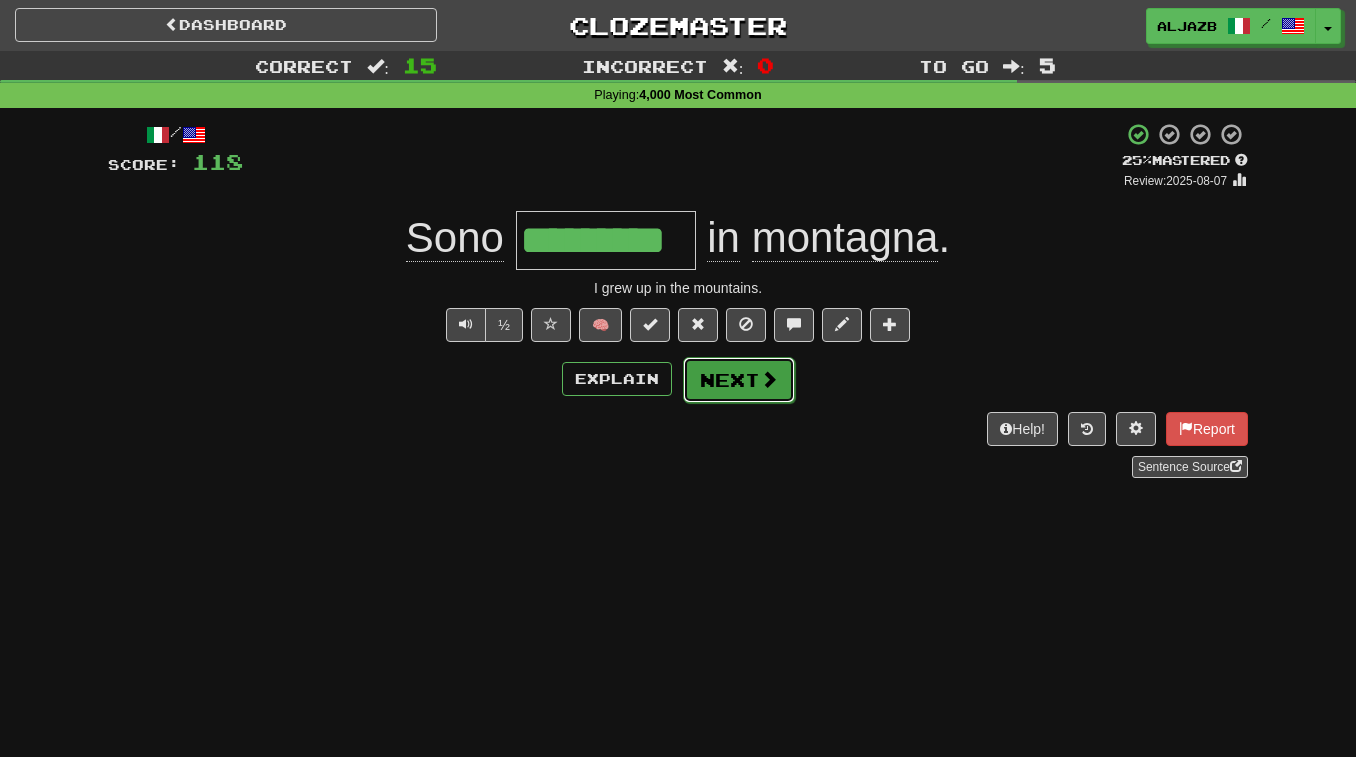 click at bounding box center [769, 379] 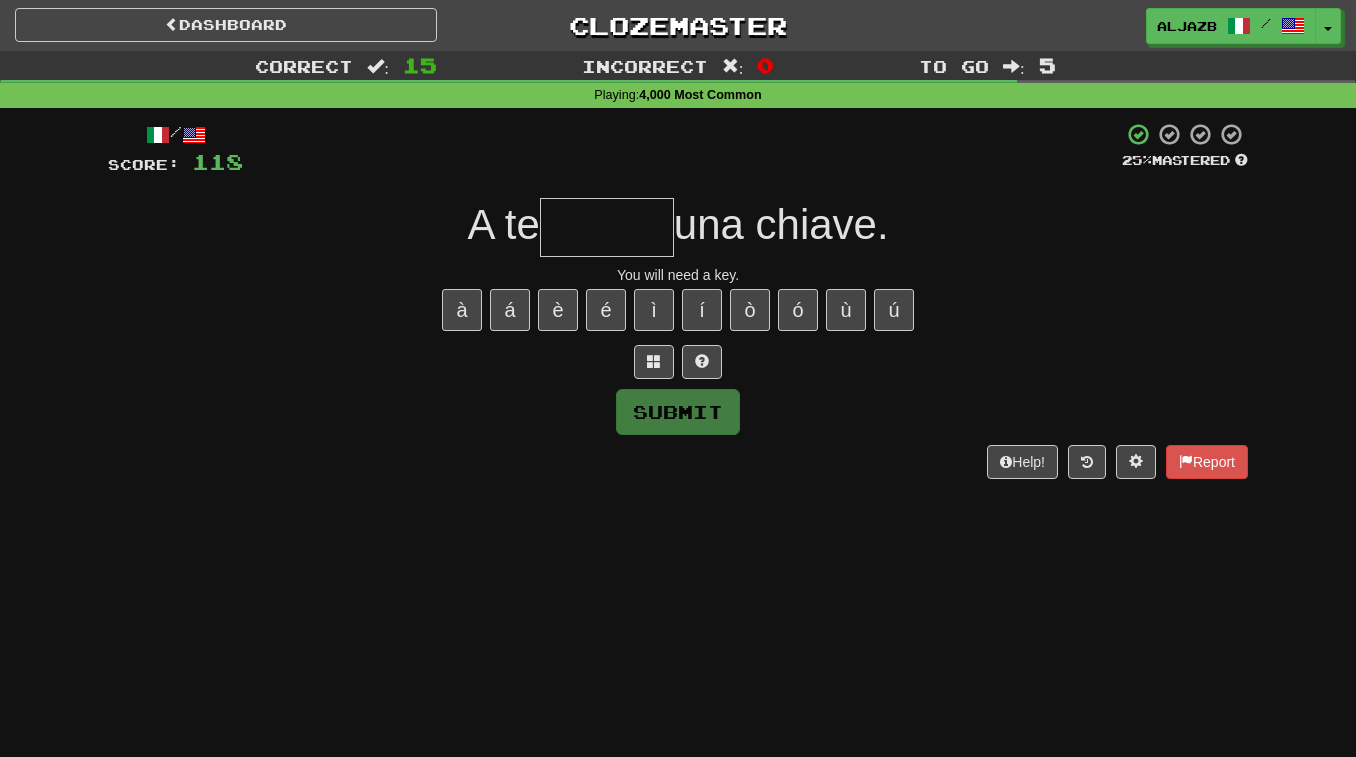 click at bounding box center (607, 227) 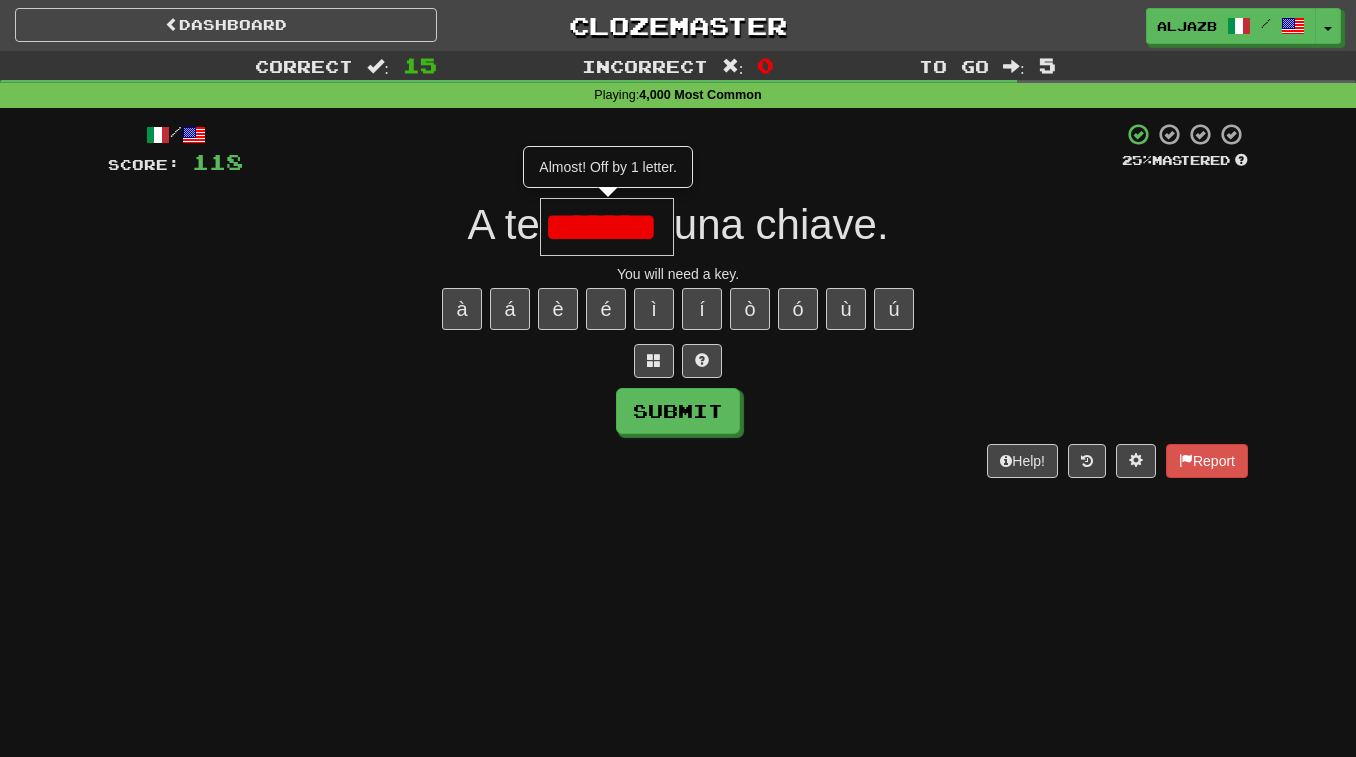 scroll, scrollTop: 0, scrollLeft: 0, axis: both 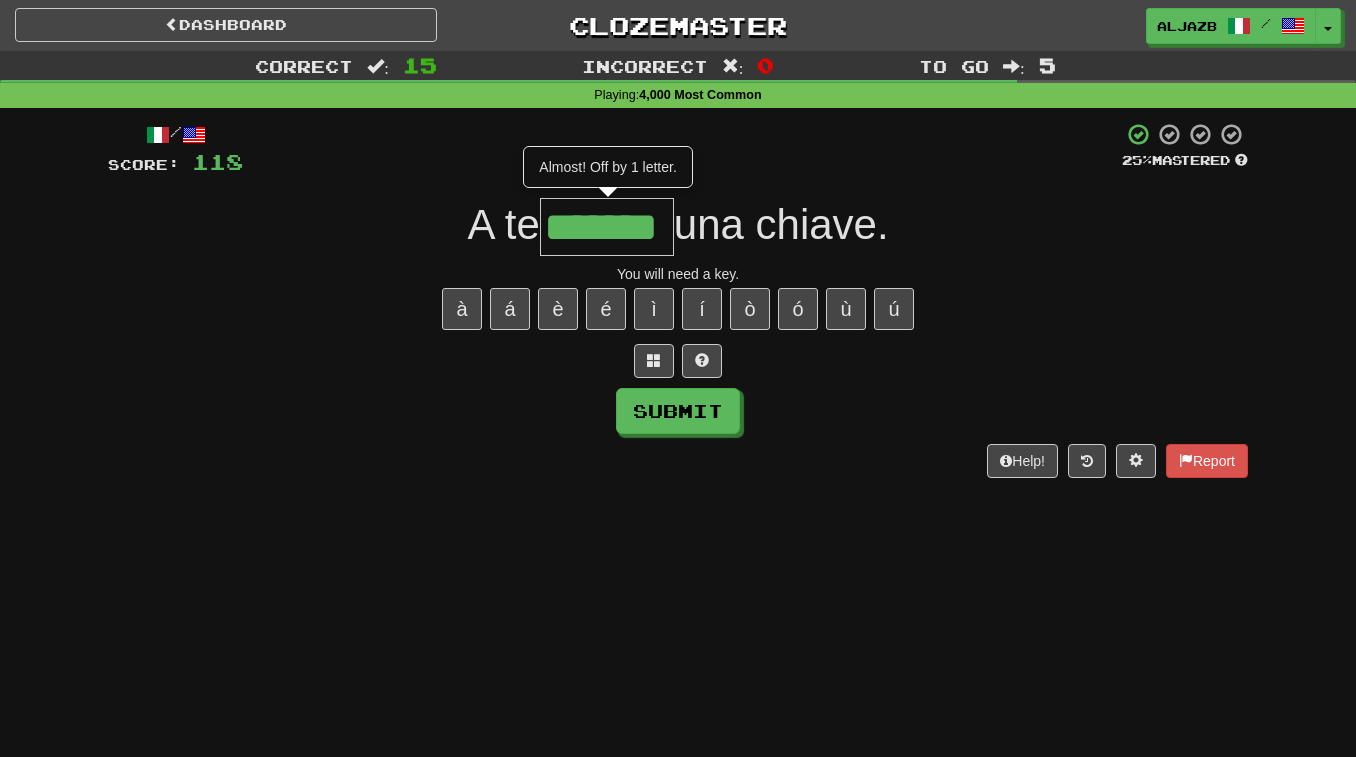 type on "*******" 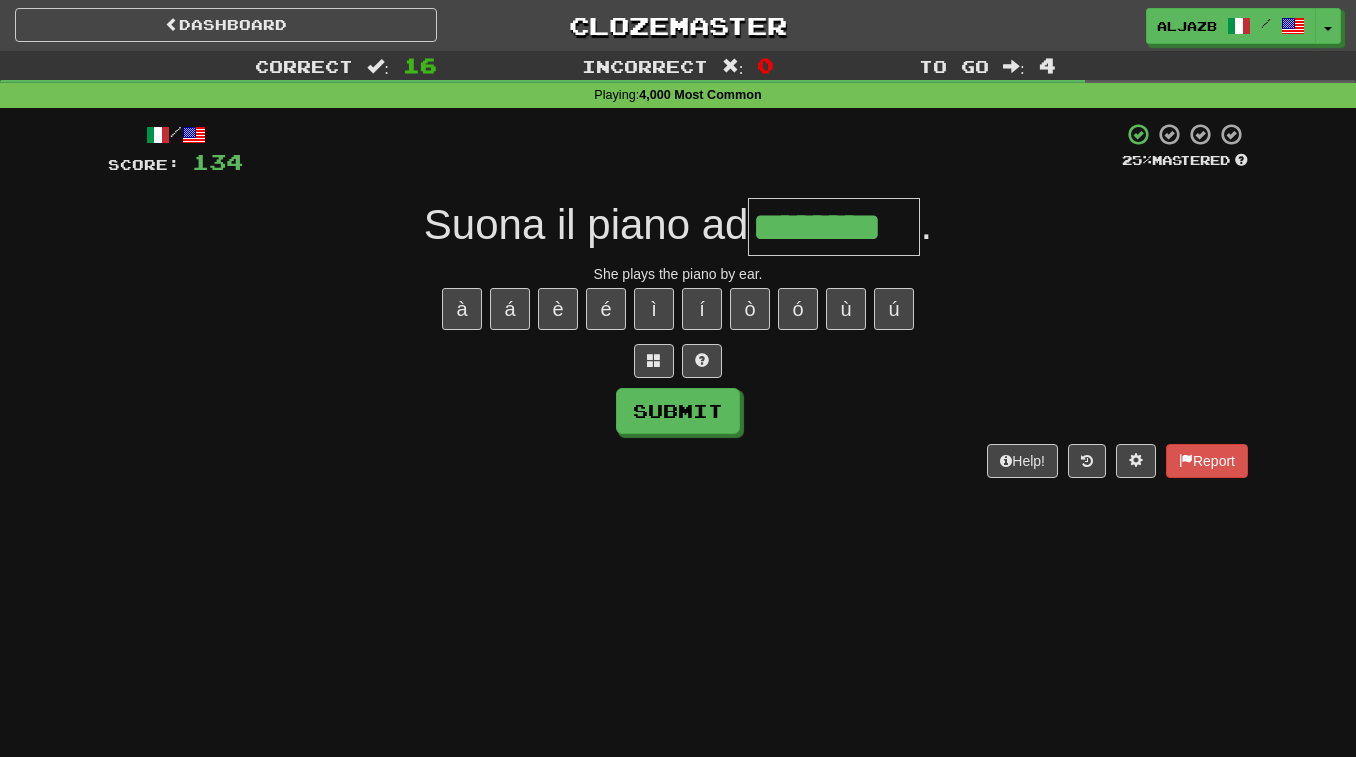type on "********" 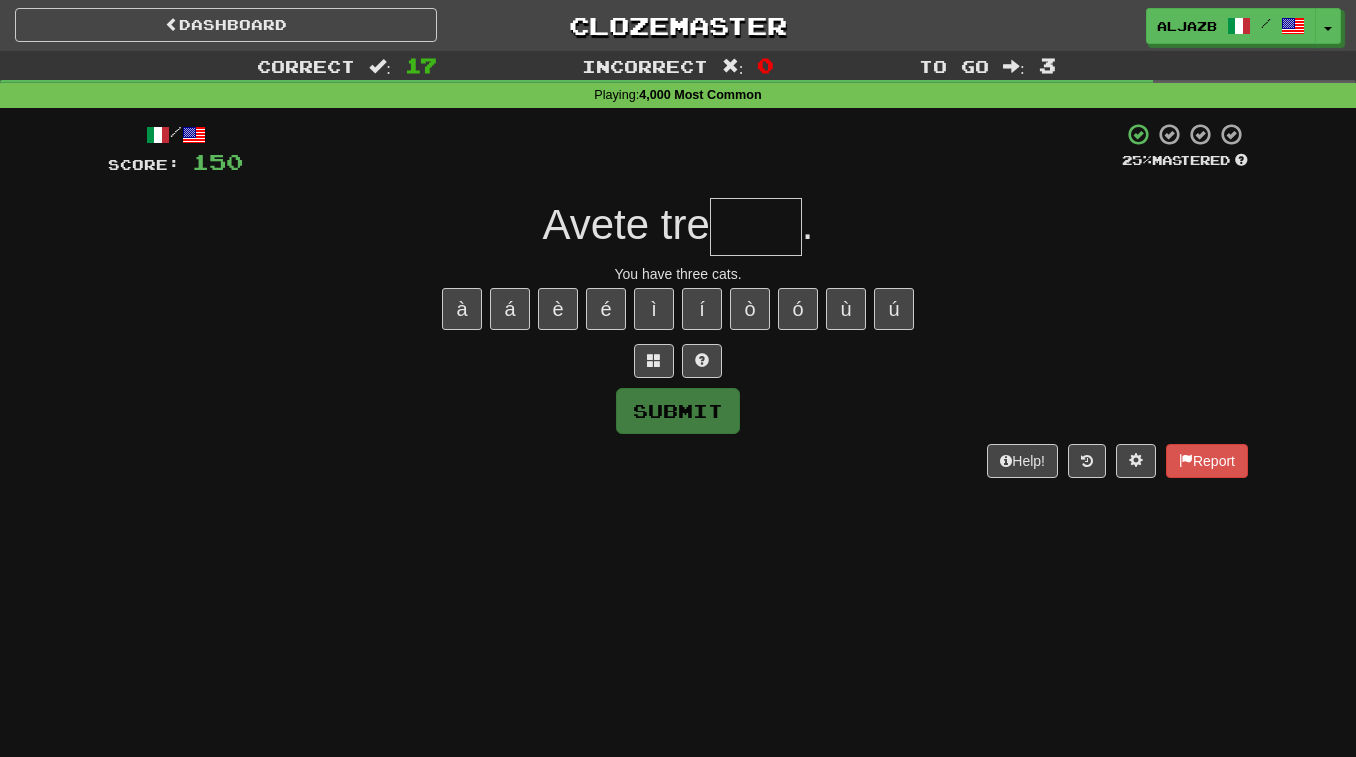 type on "*" 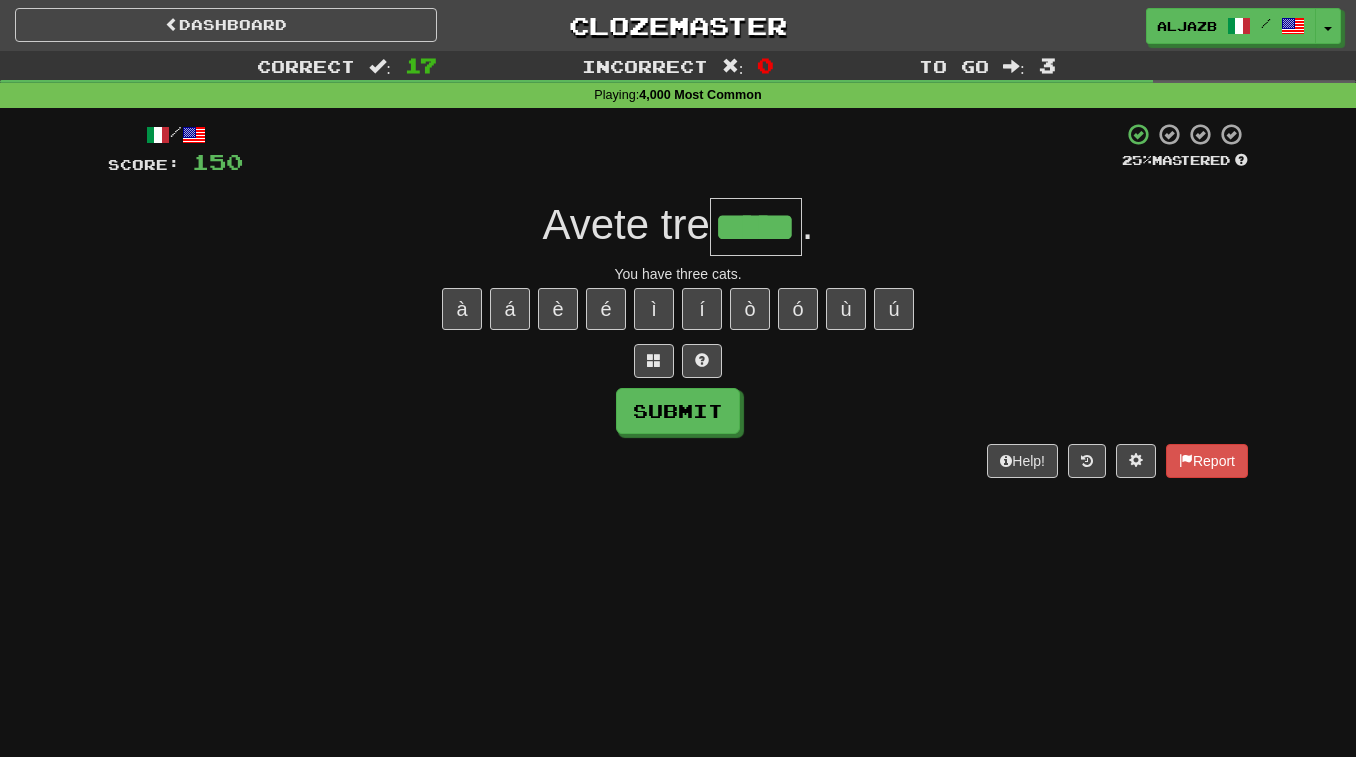 type on "*****" 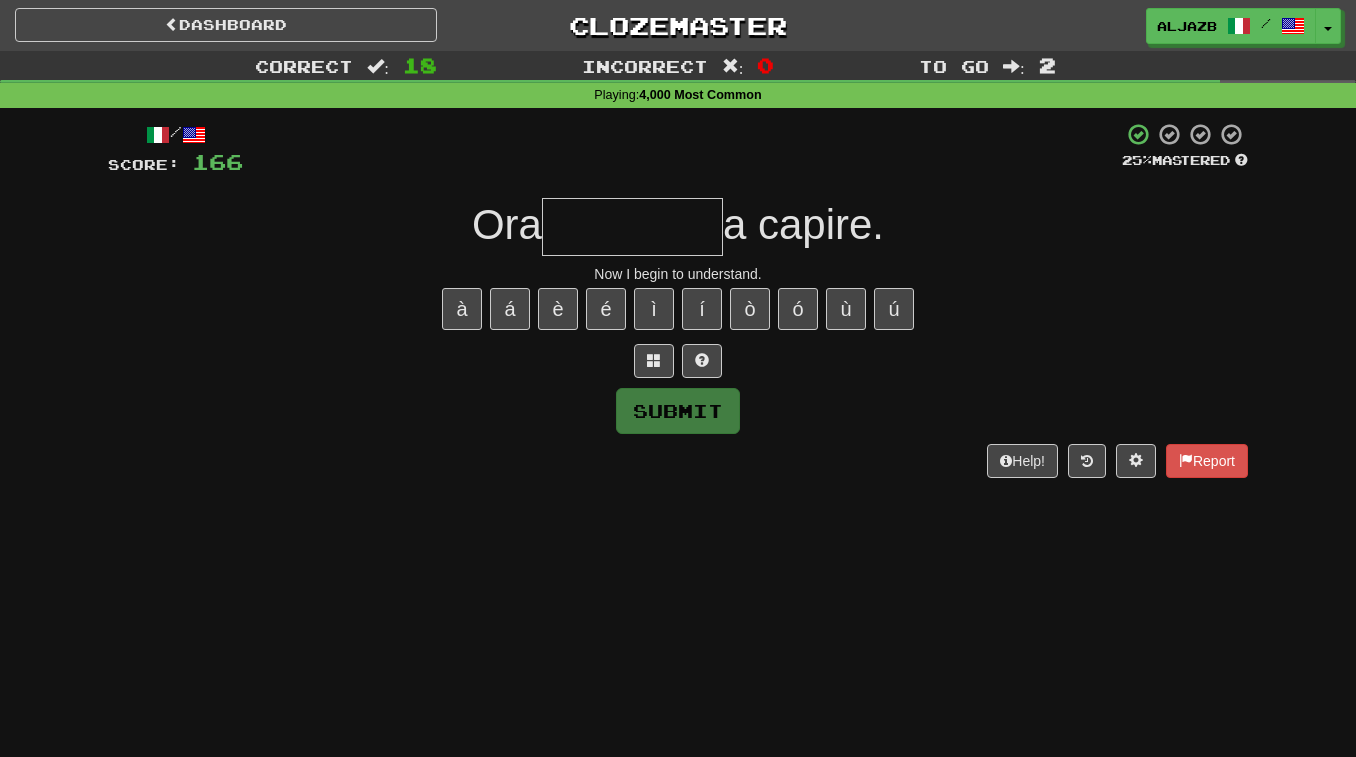 type on "*" 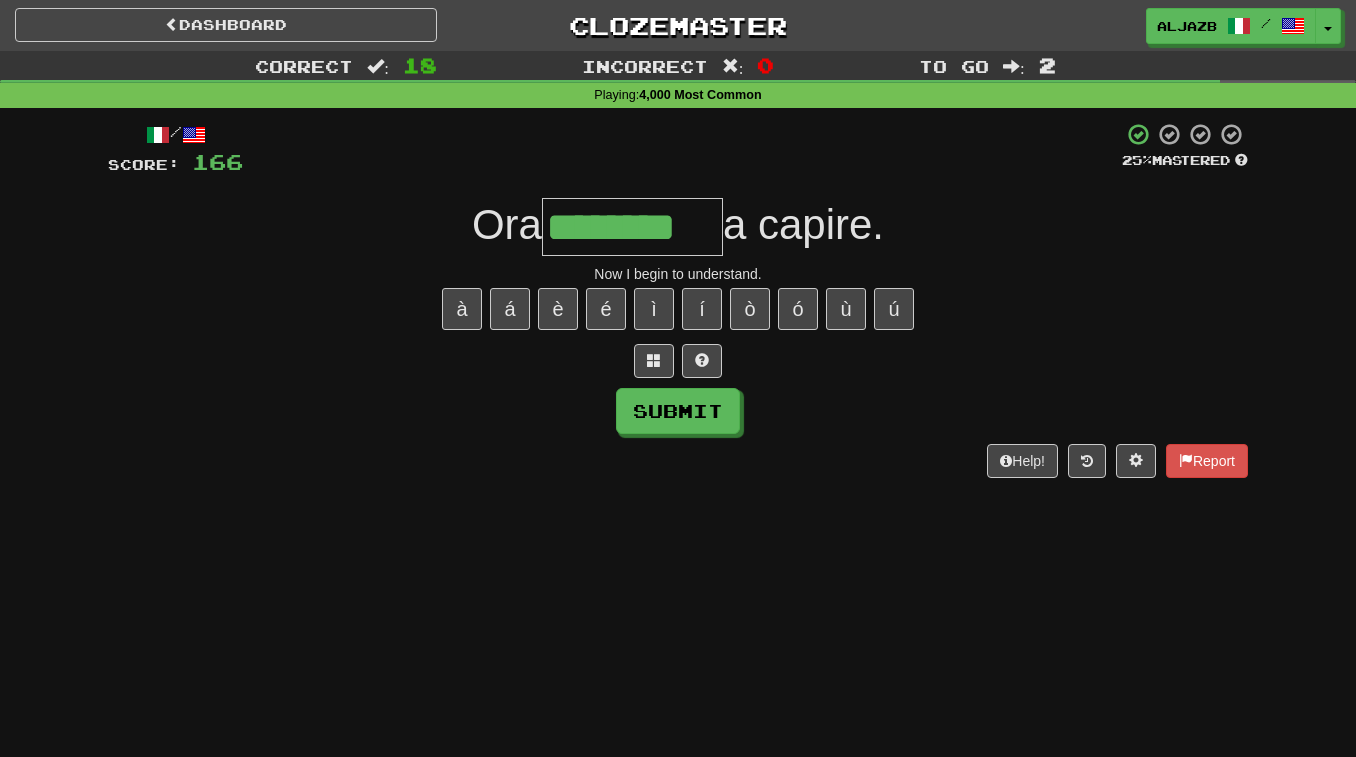 type on "********" 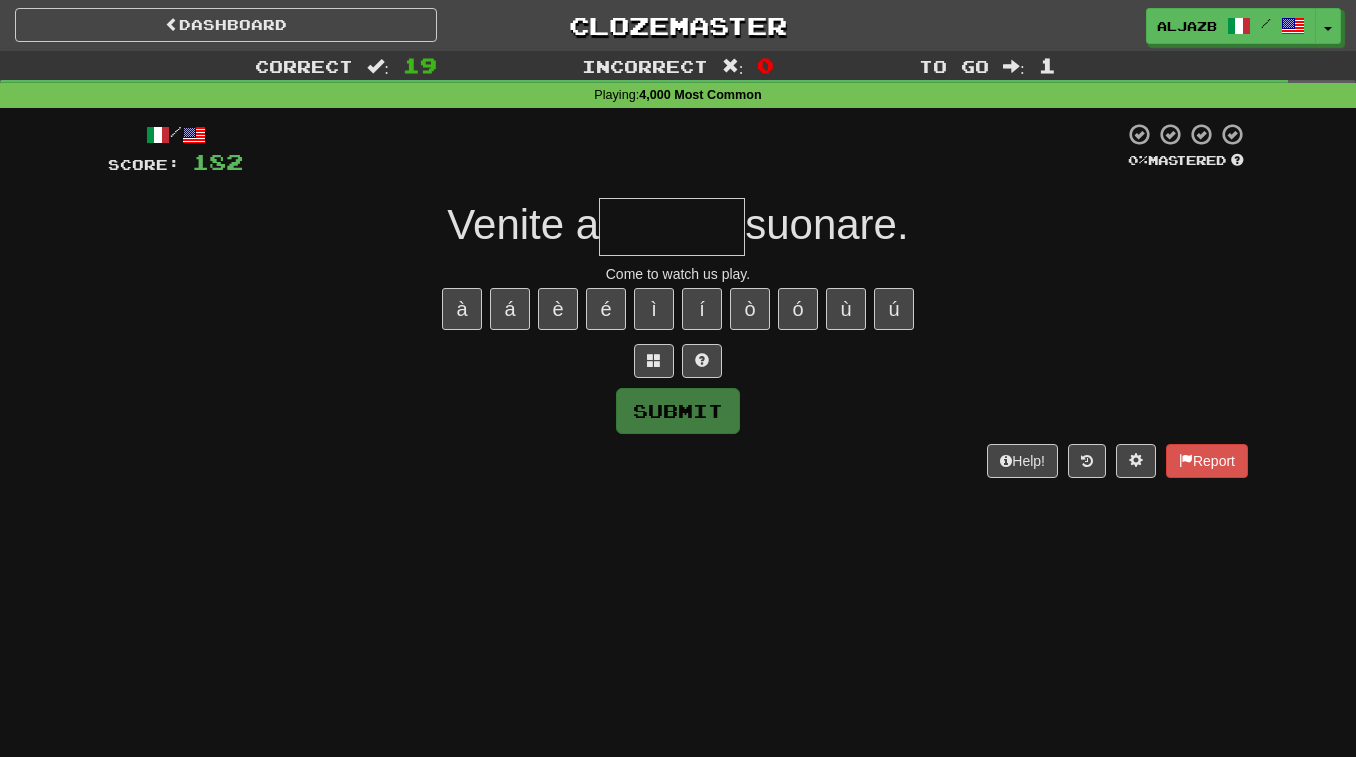 type on "*" 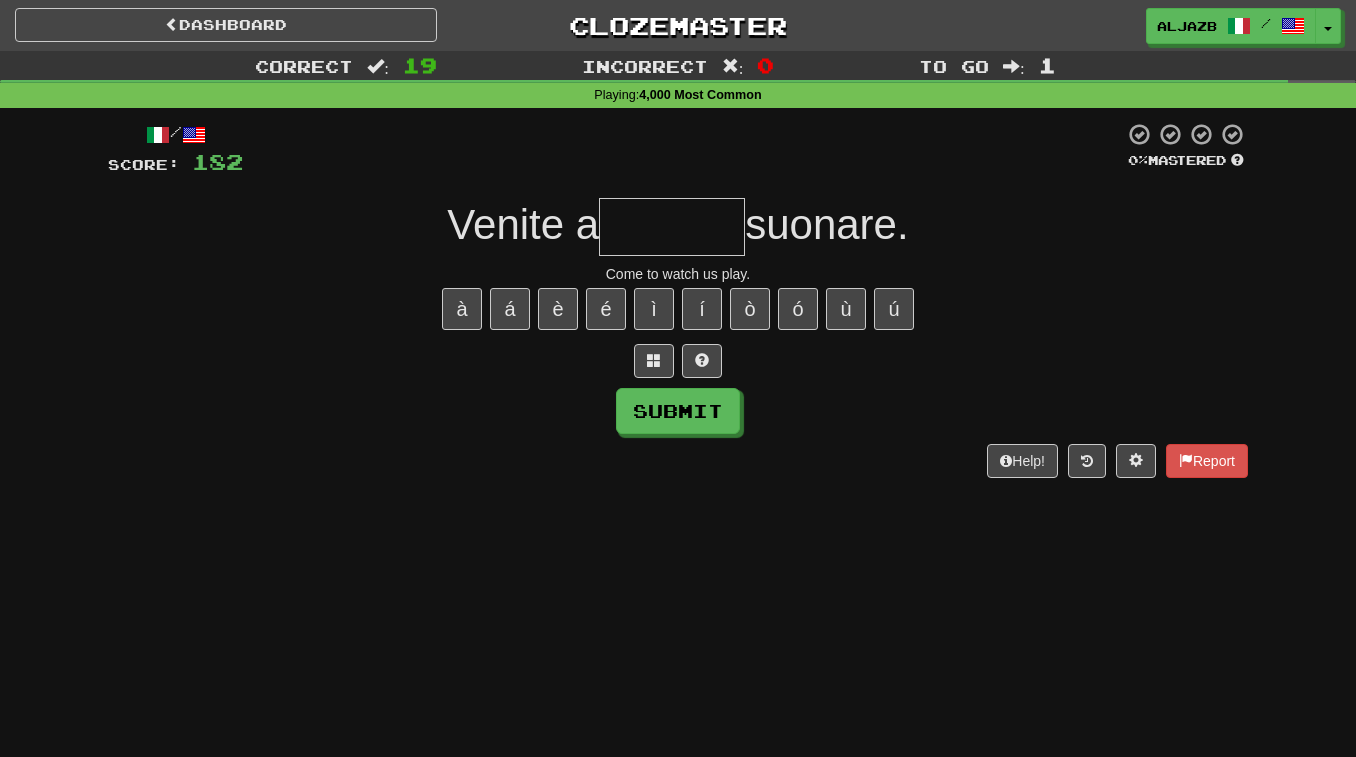 type on "*" 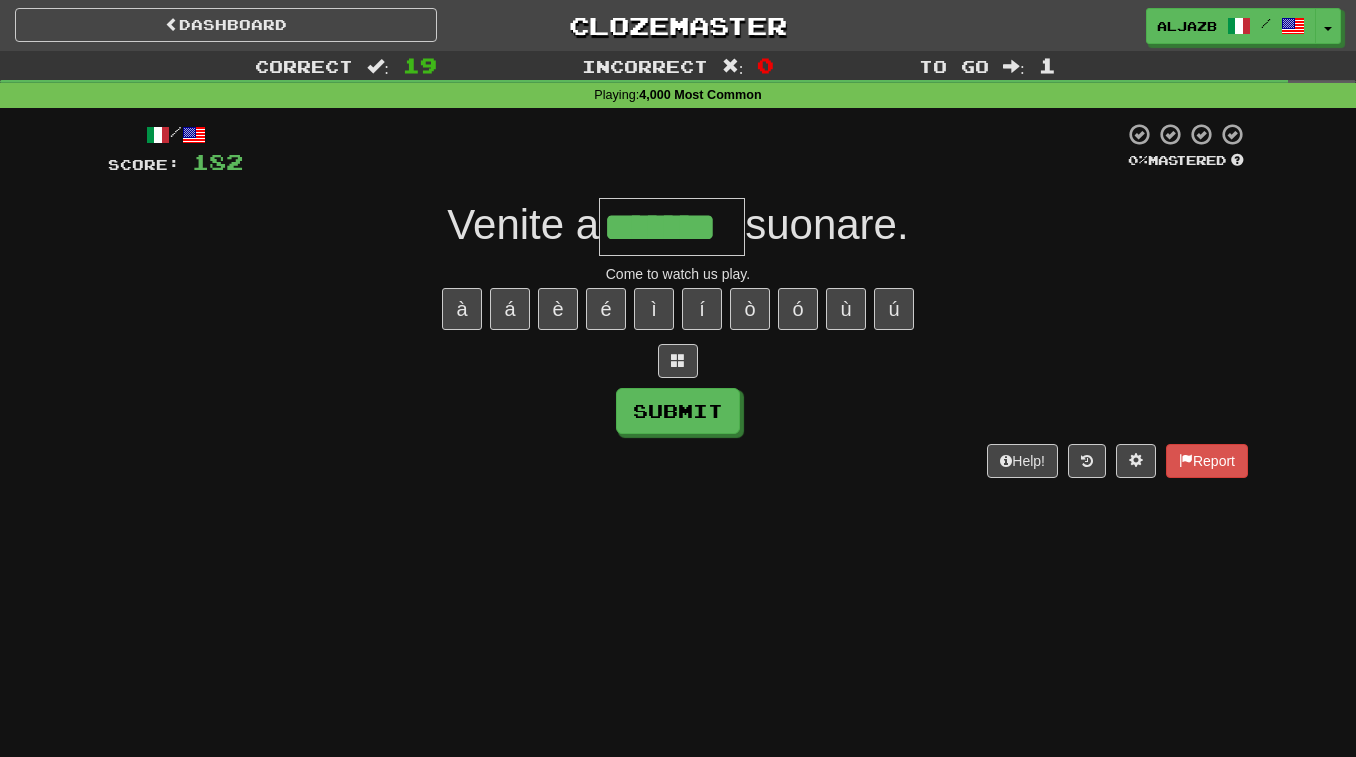 type on "*******" 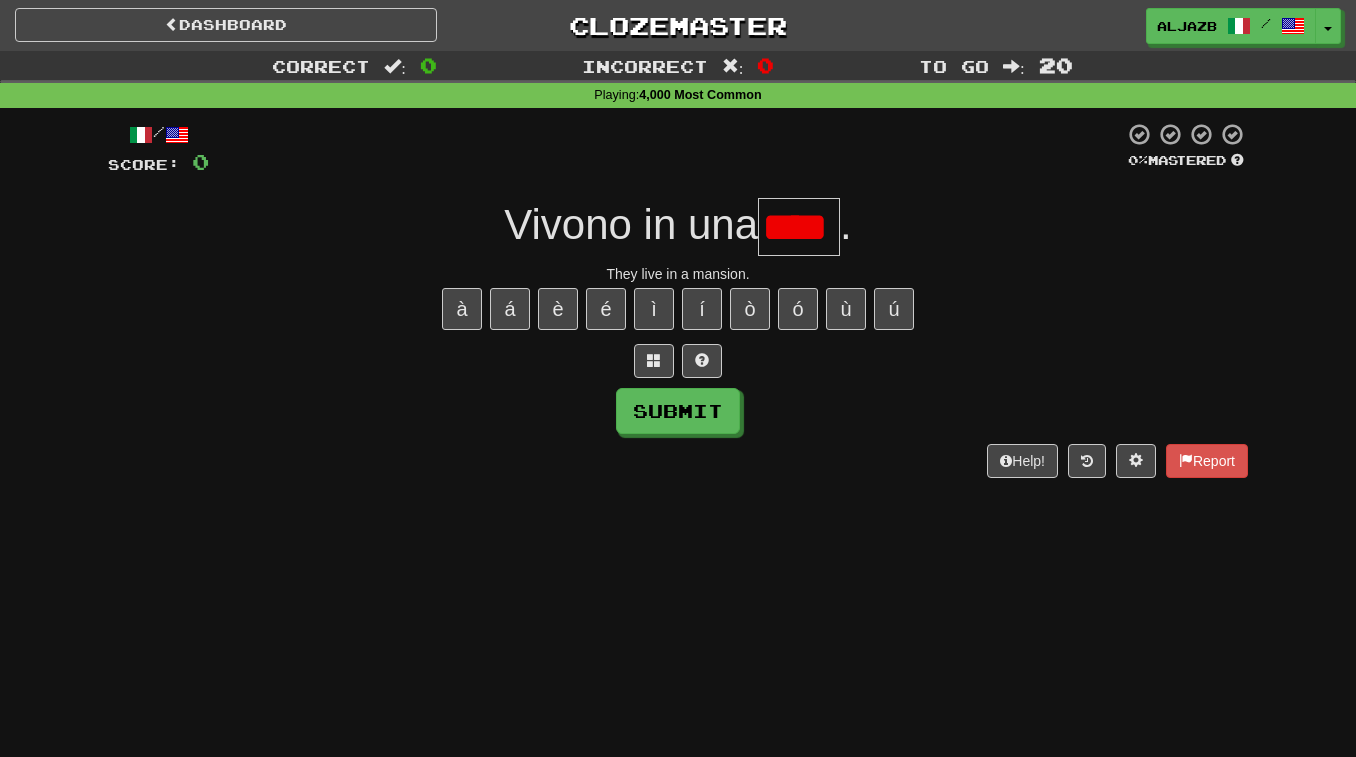 scroll, scrollTop: 0, scrollLeft: 0, axis: both 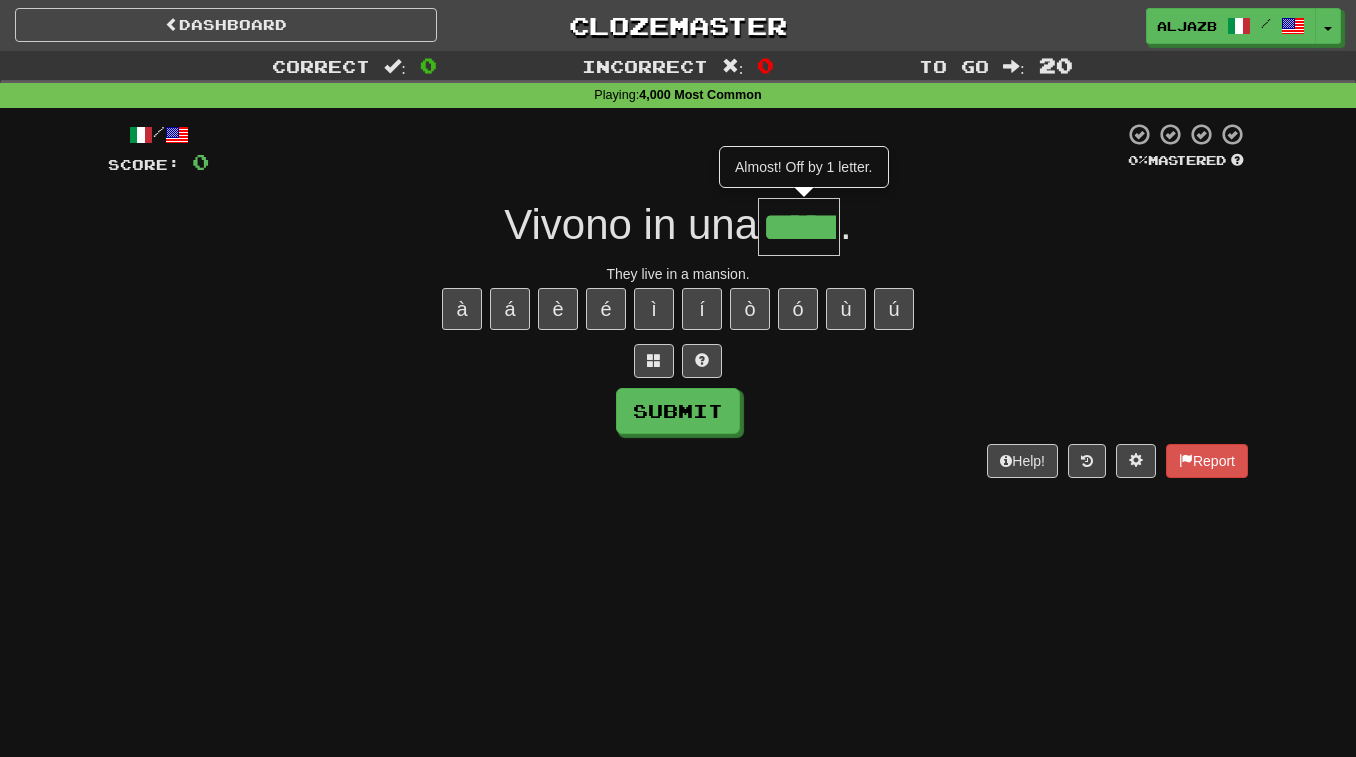 type on "*****" 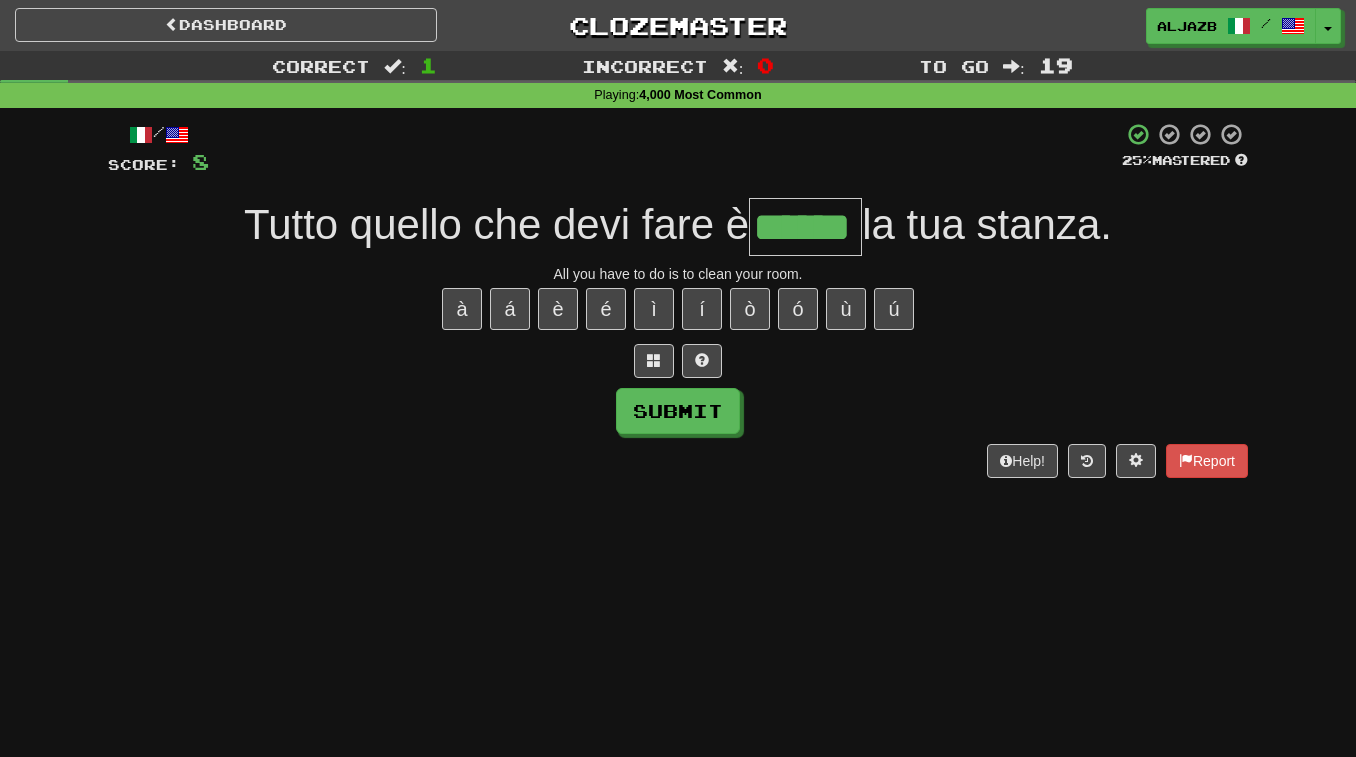 type on "******" 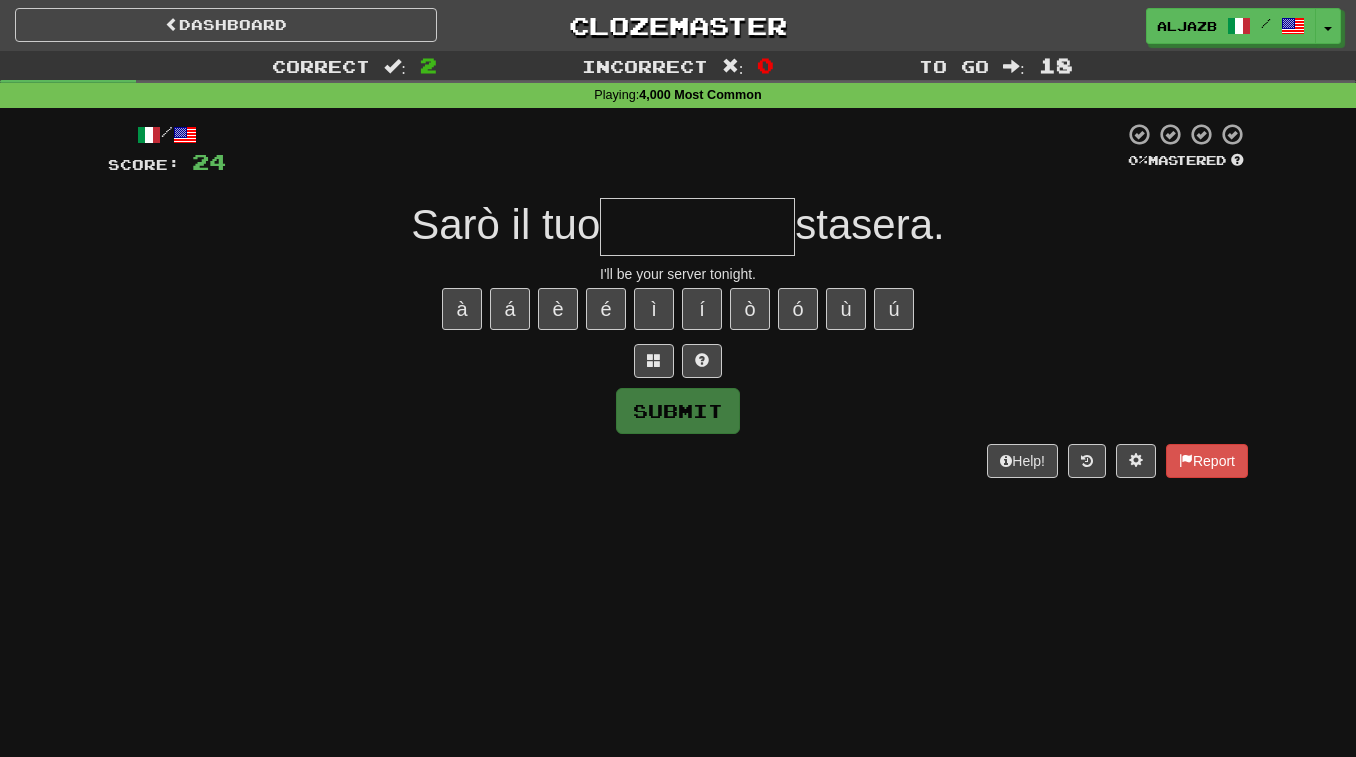 type on "*" 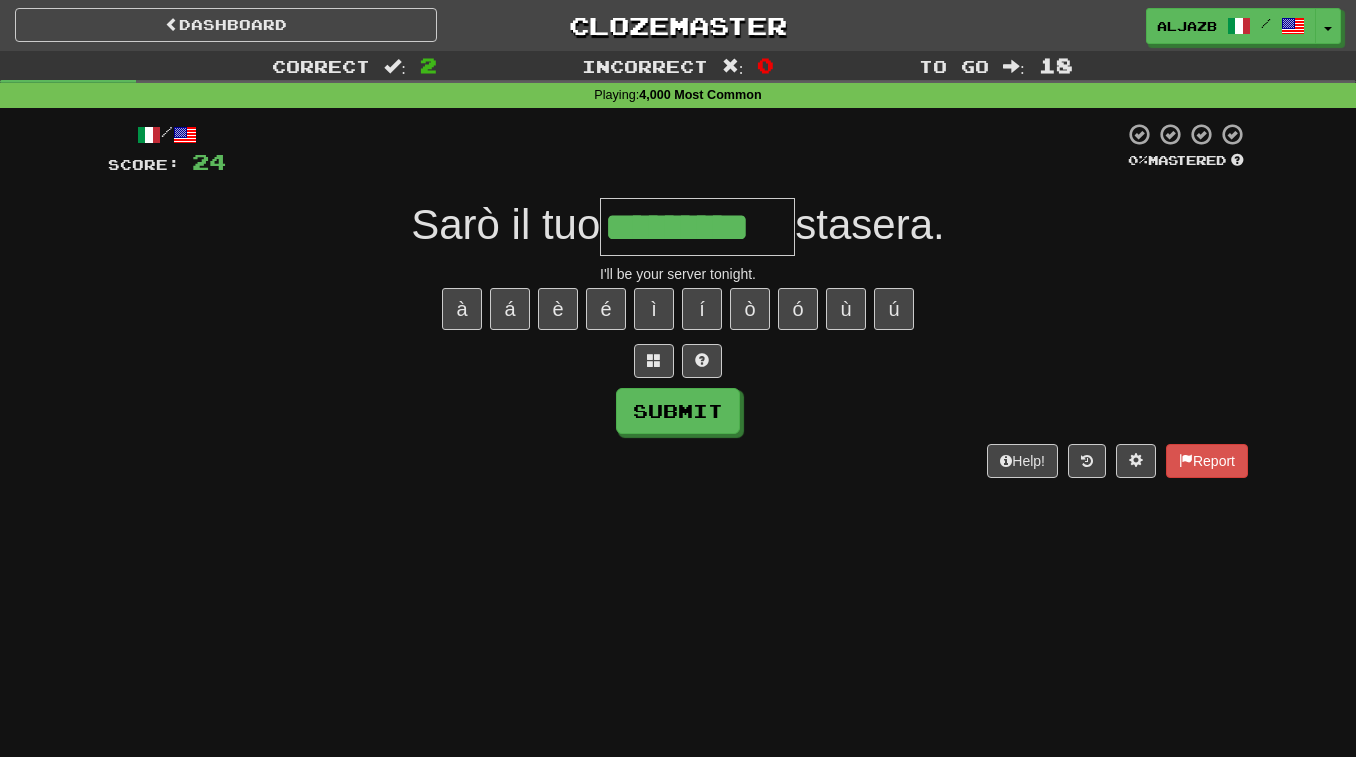 type on "*********" 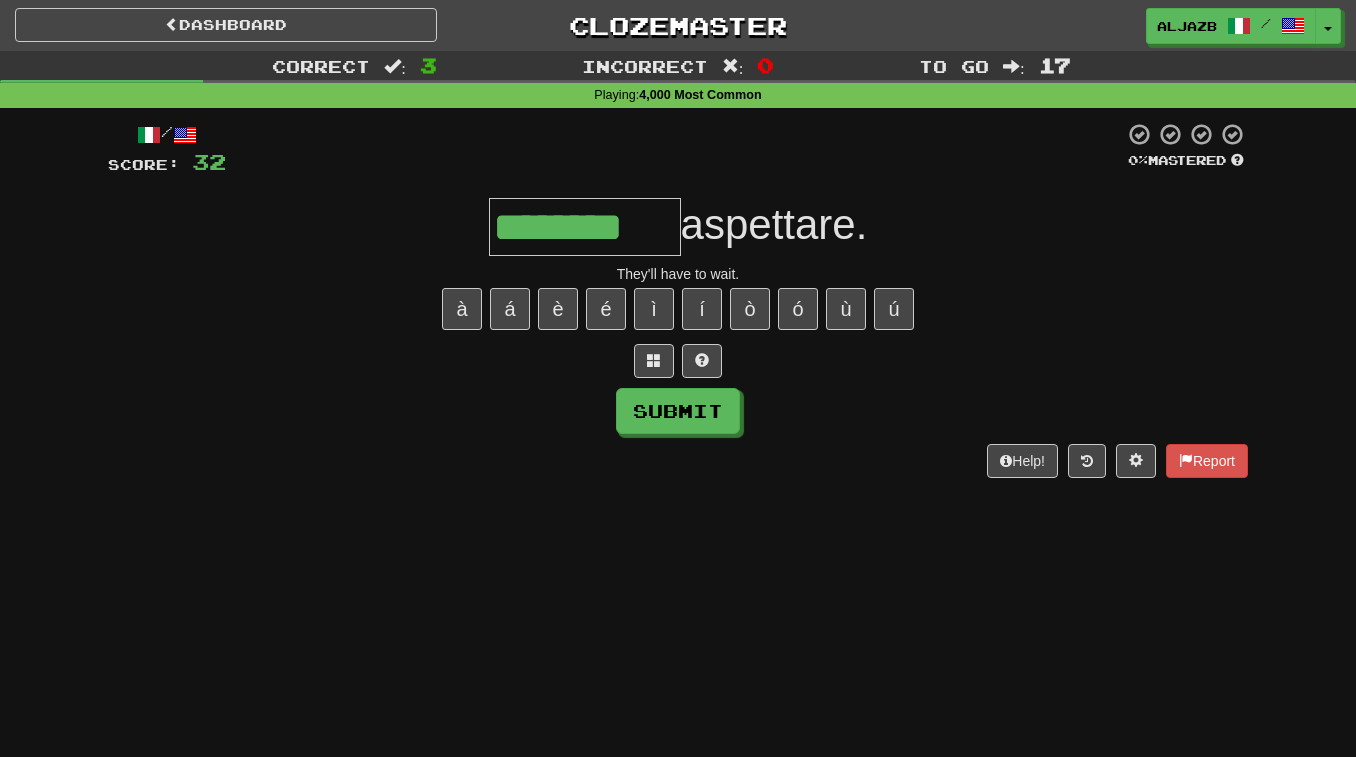 type on "********" 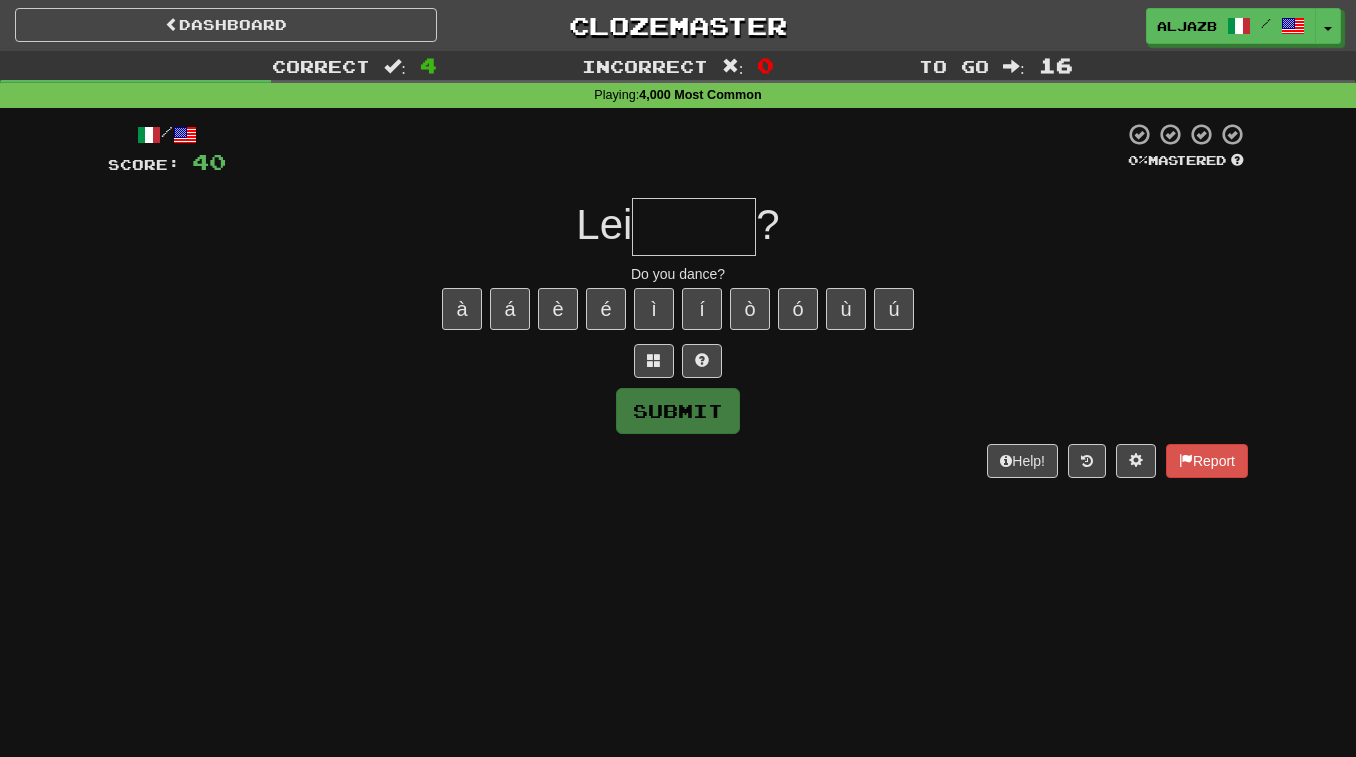 type on "*" 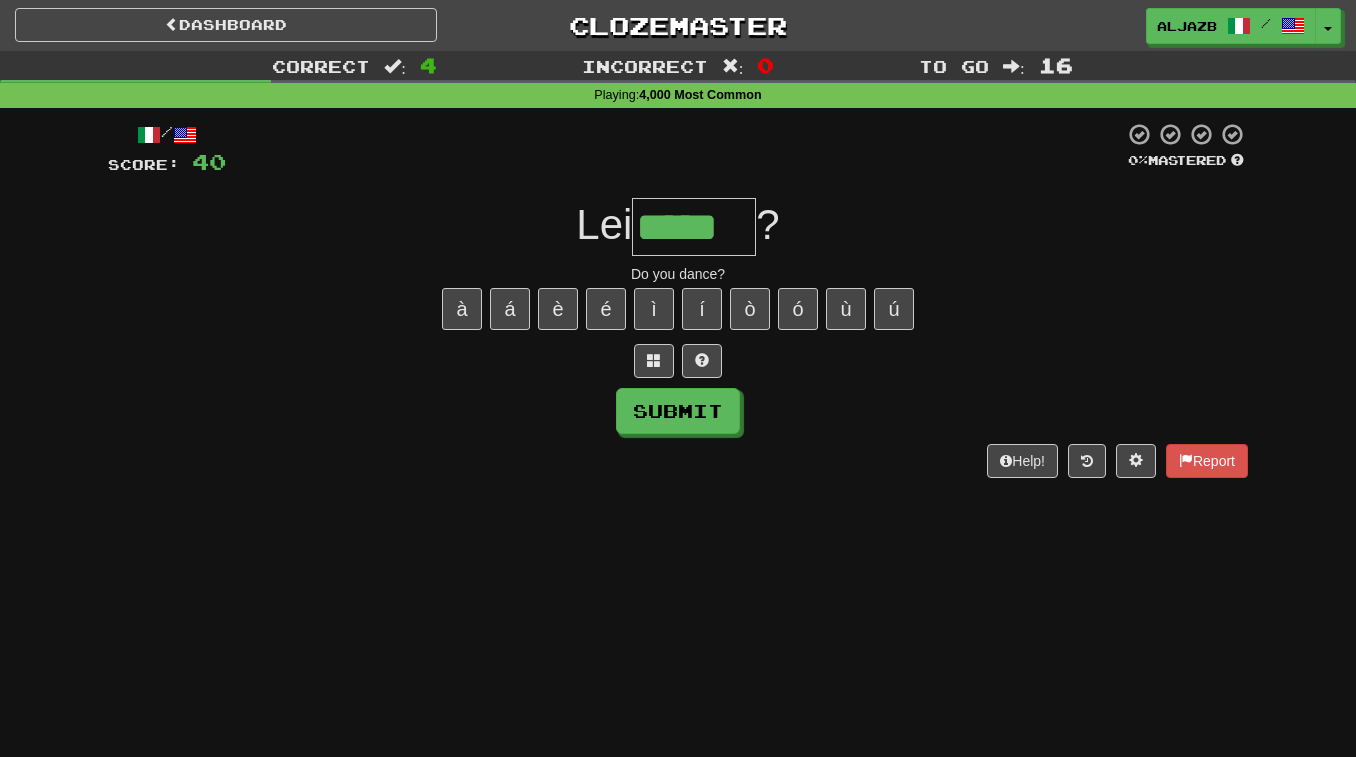 type on "*****" 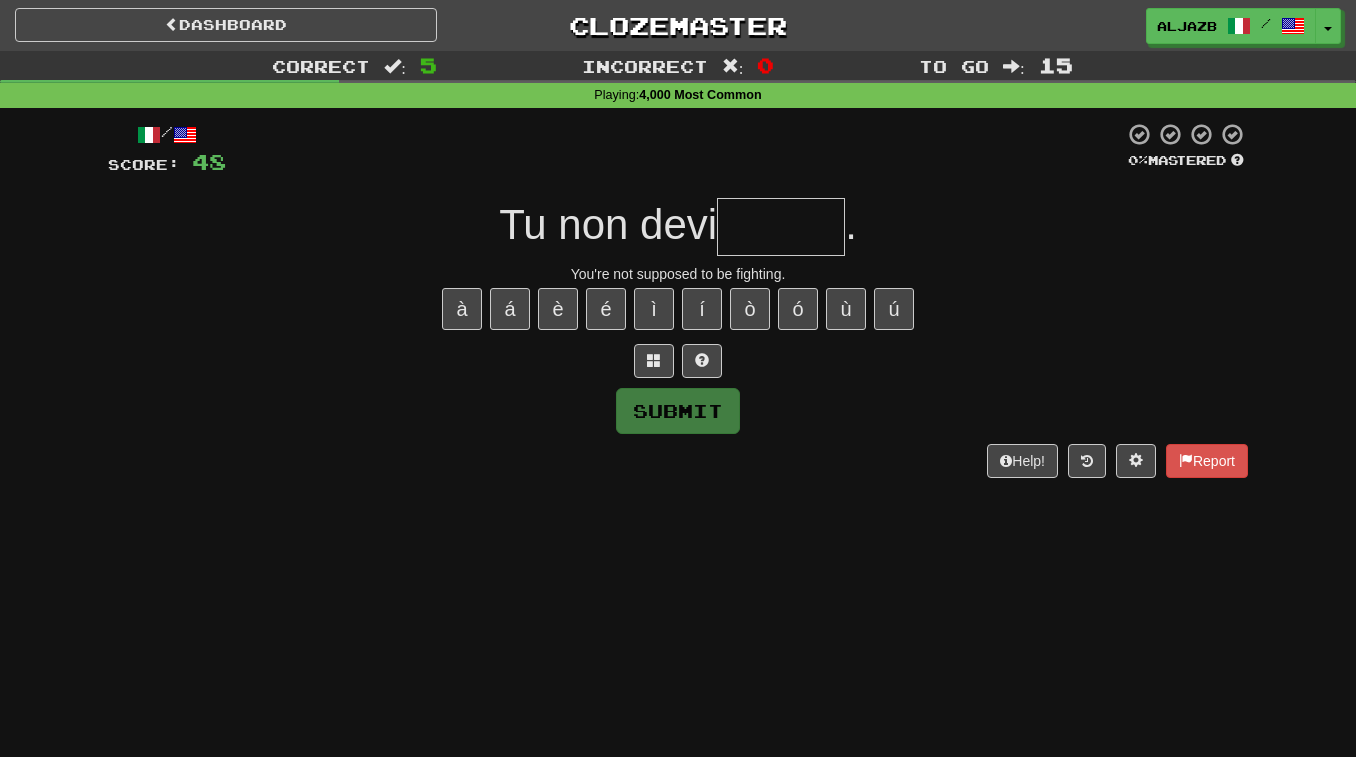 type on "*" 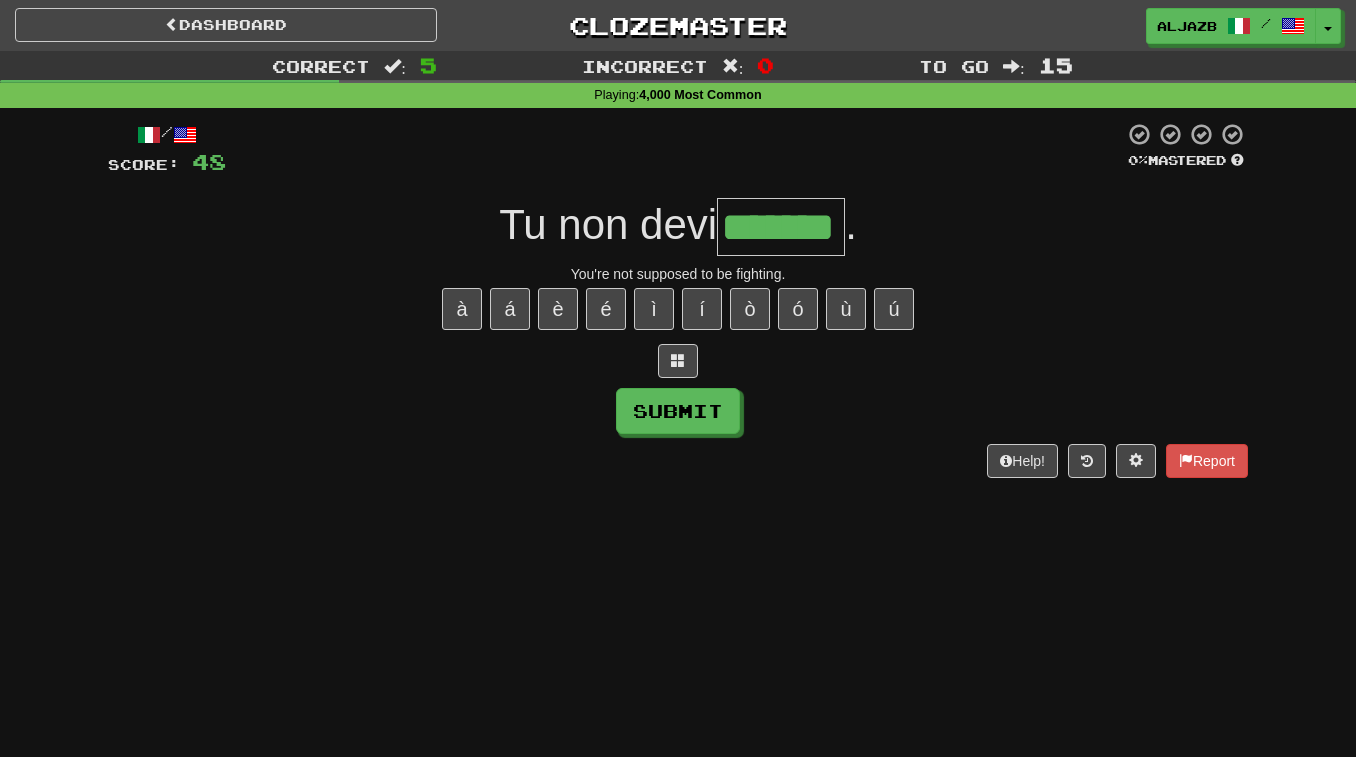 type on "*******" 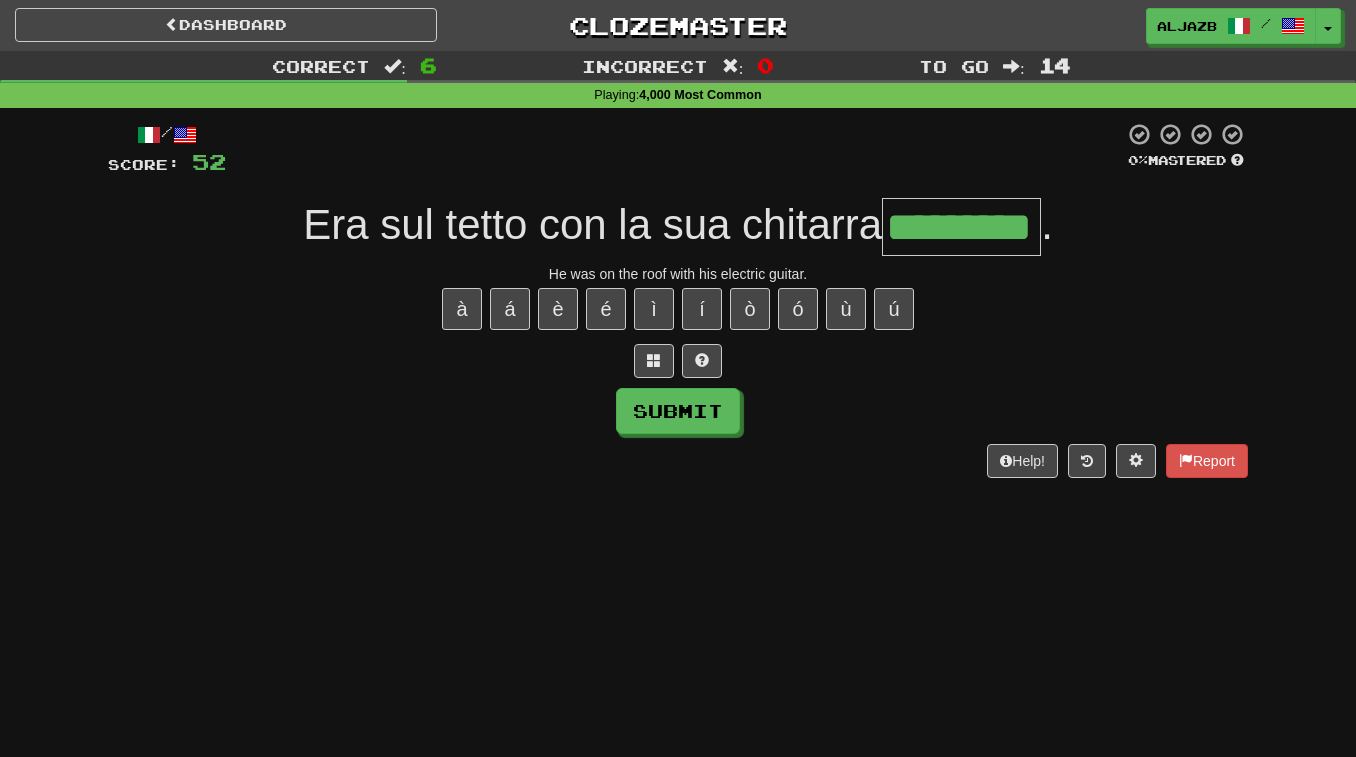 type on "*********" 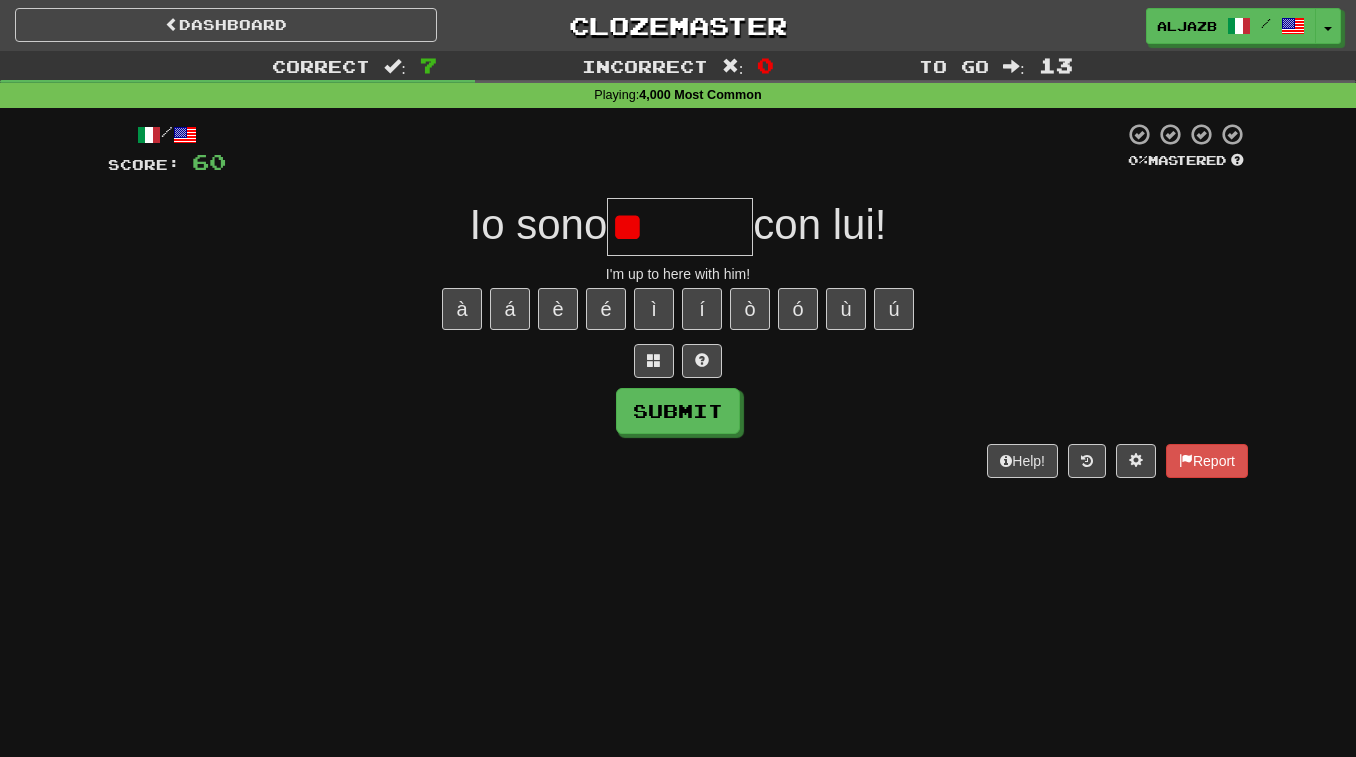type on "*" 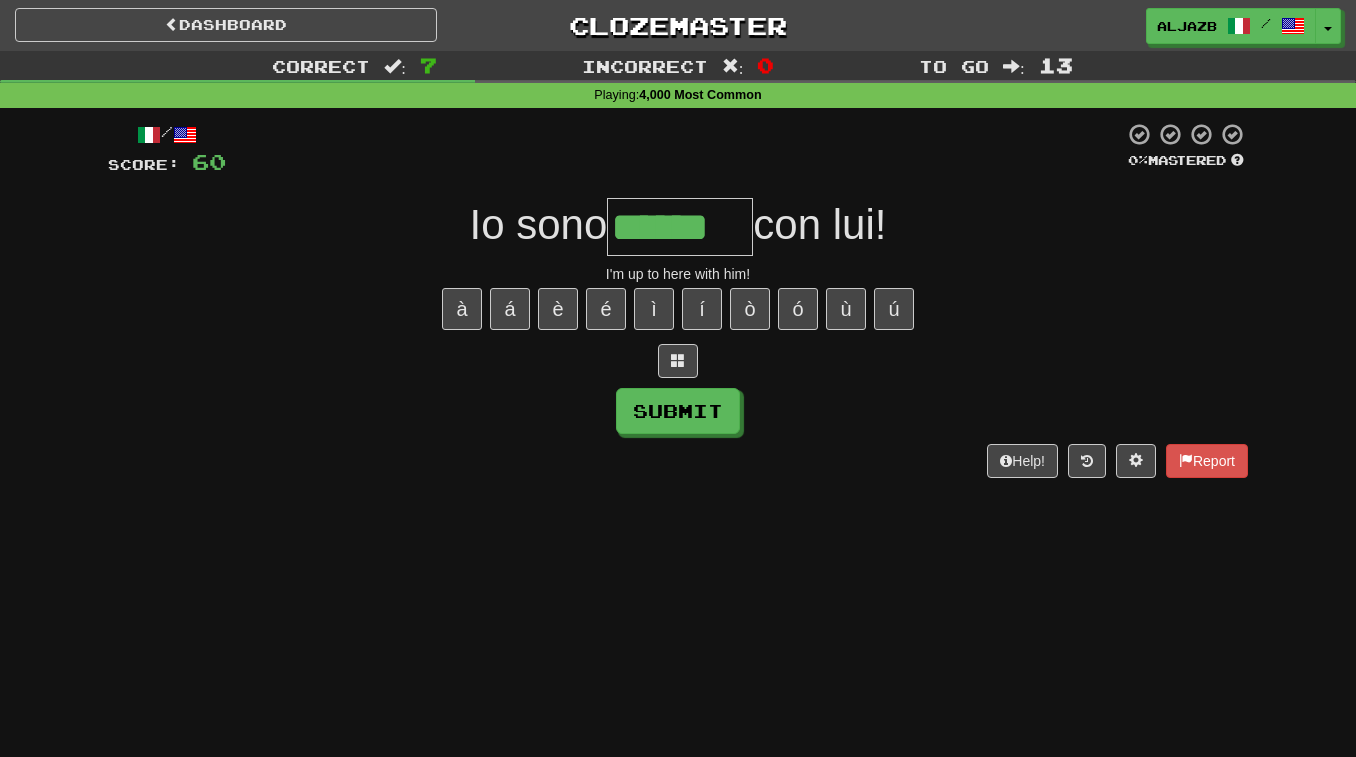 type on "******" 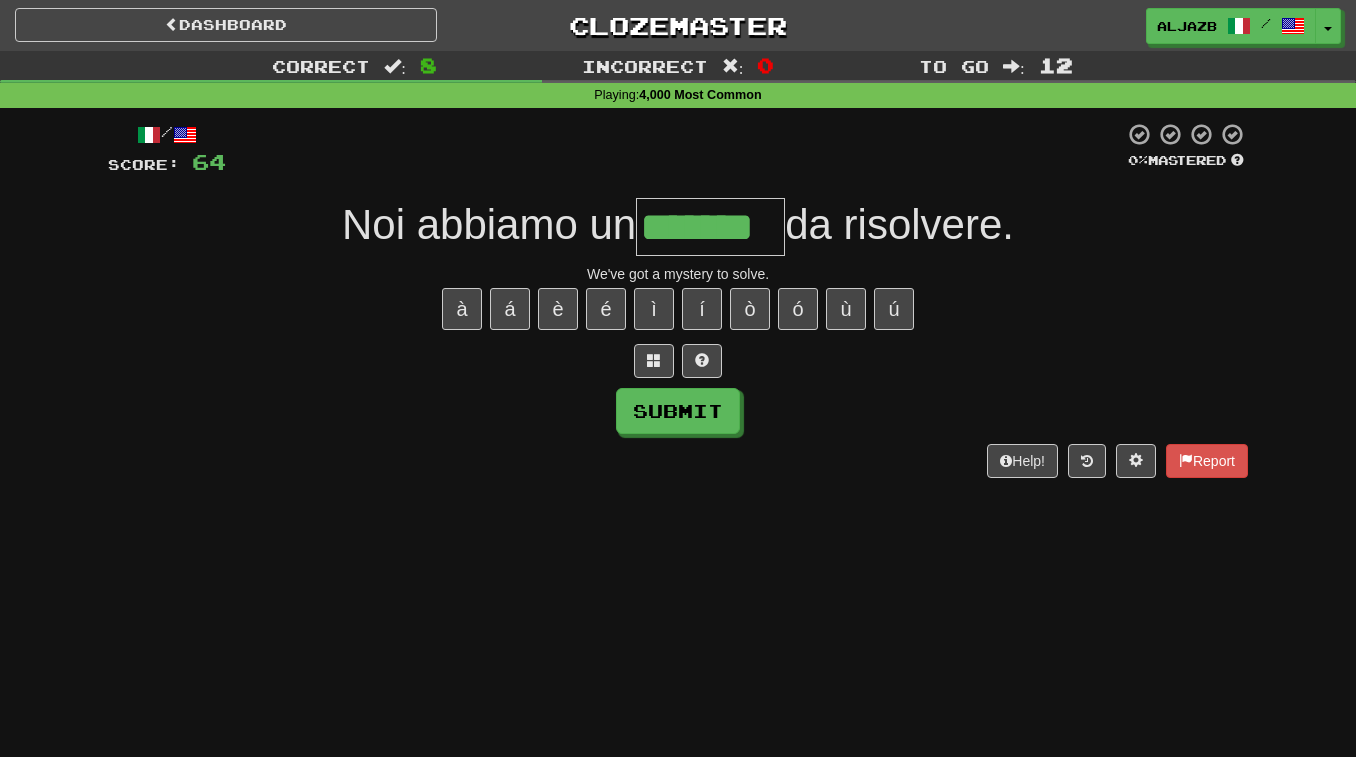 type on "*******" 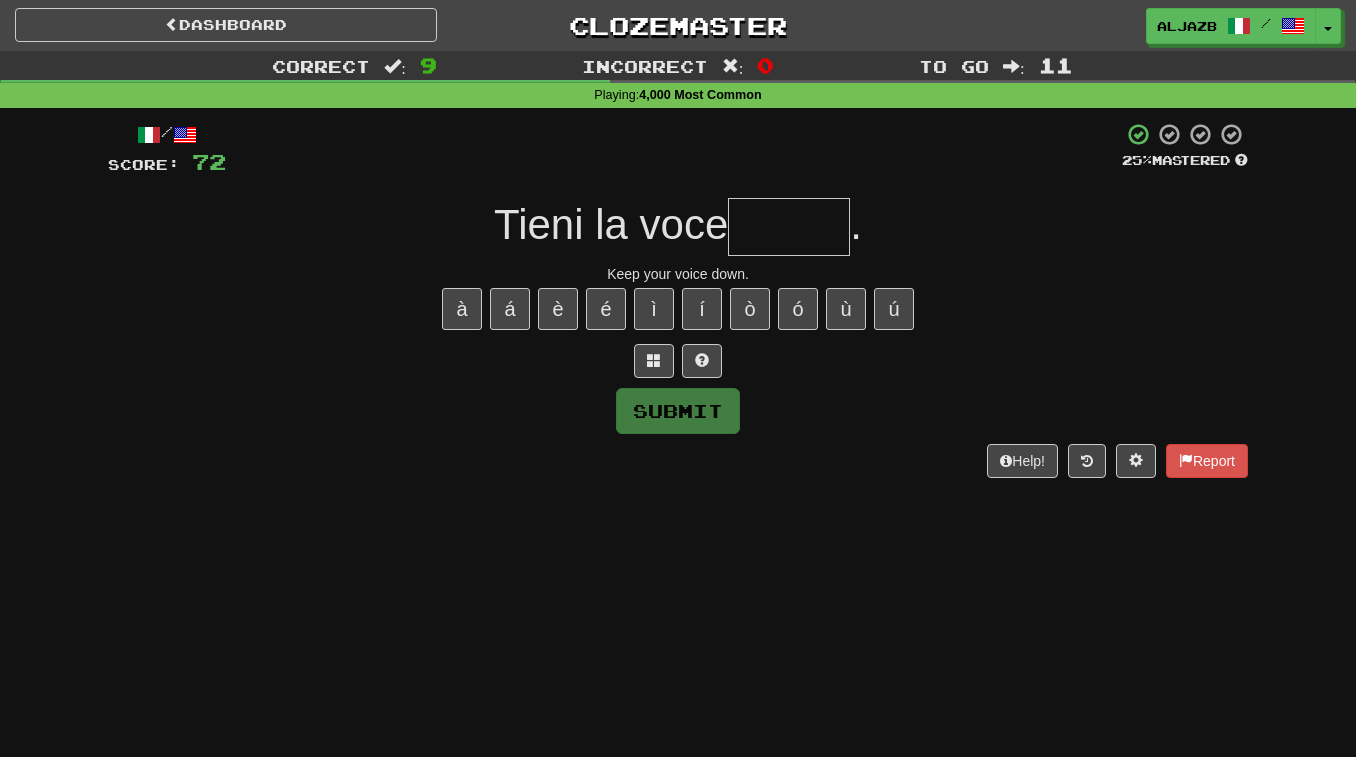 type on "*" 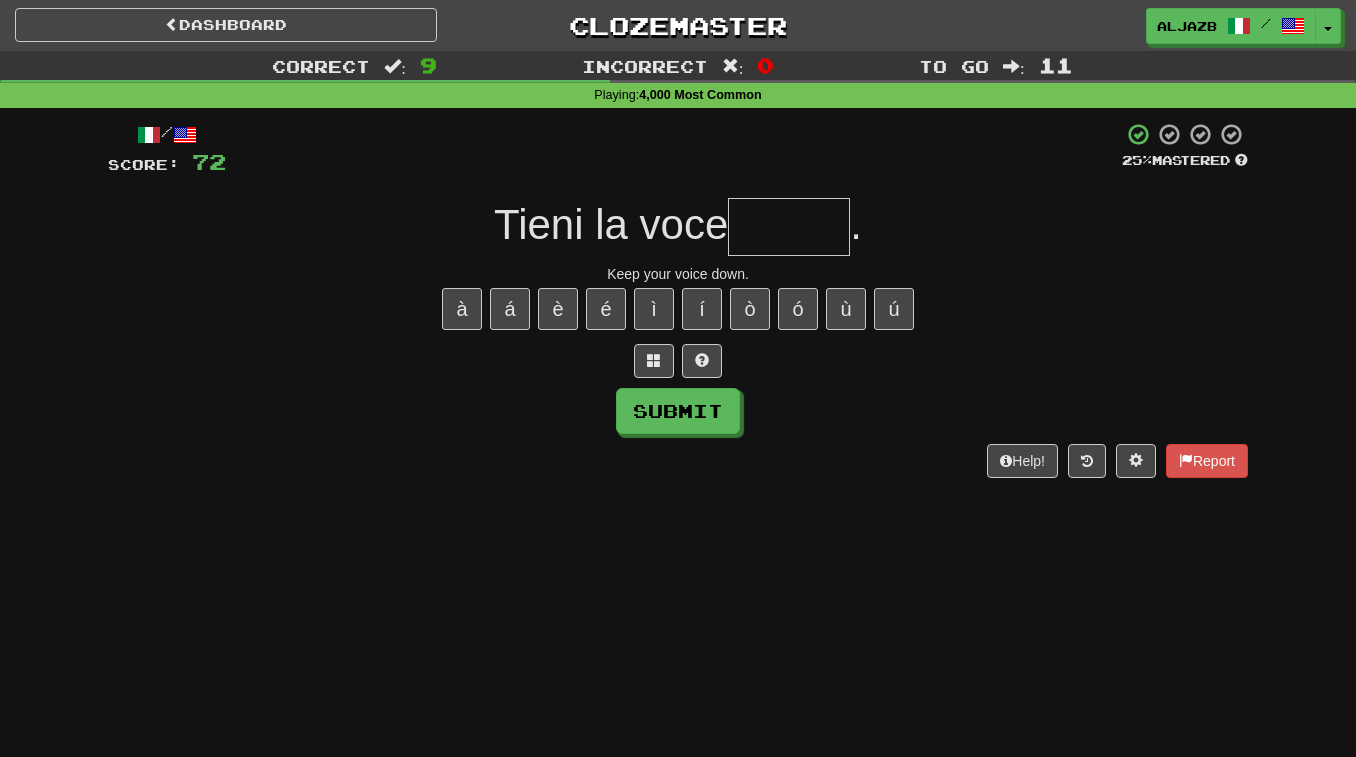type on "*" 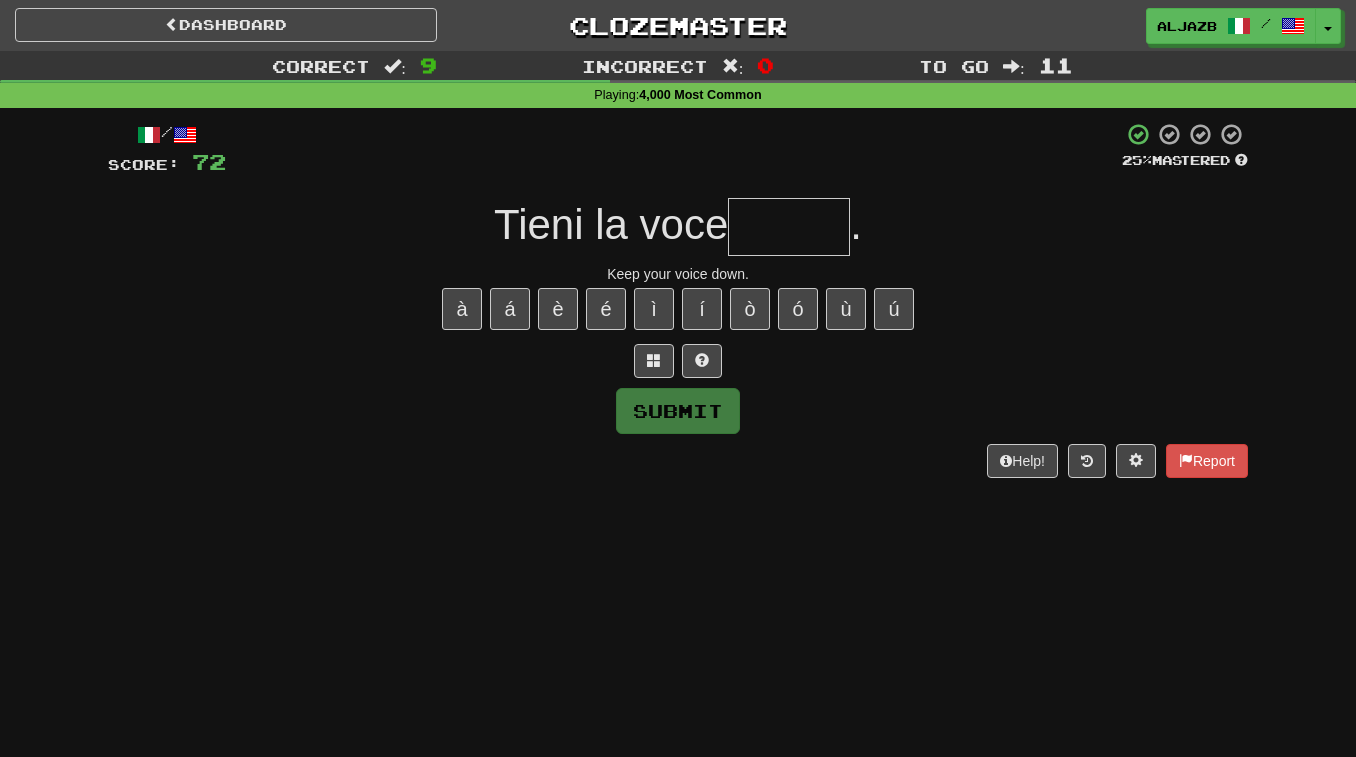 type on "*" 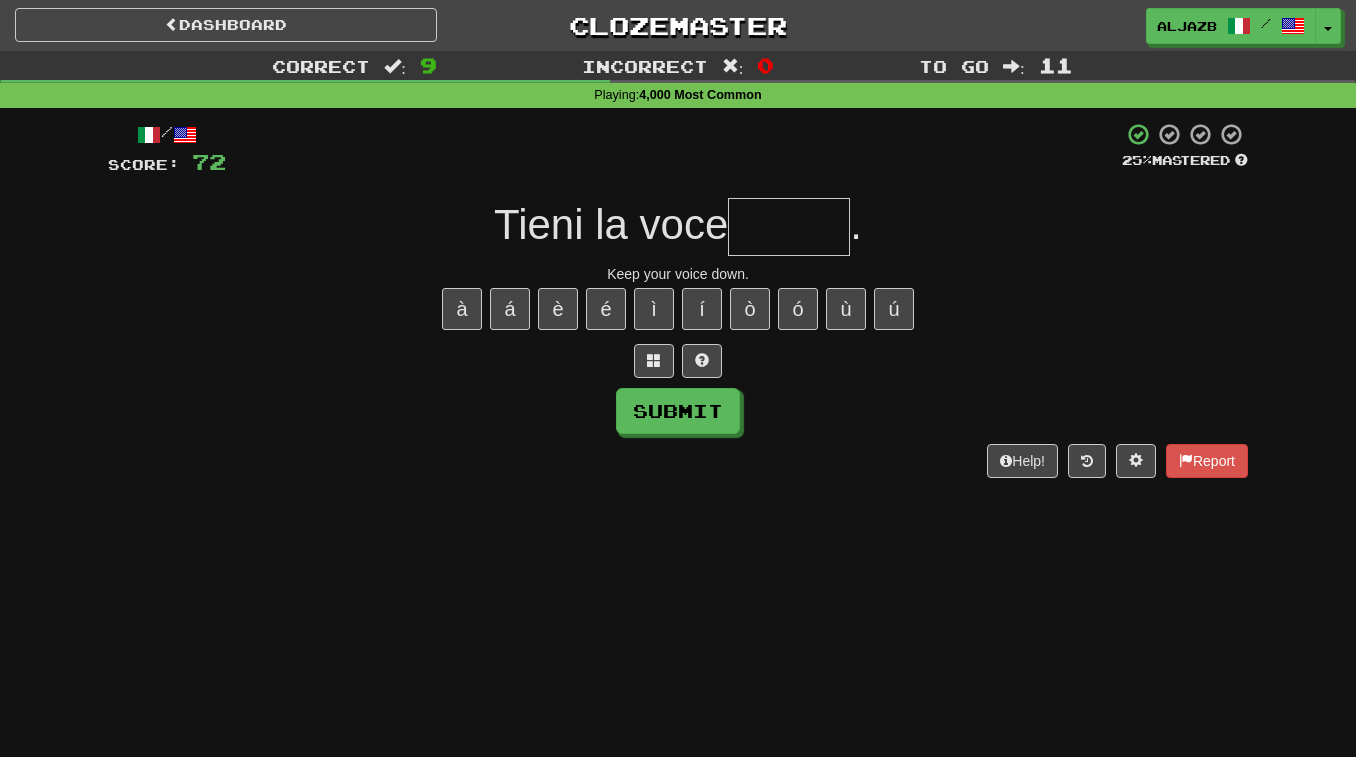 type on "*" 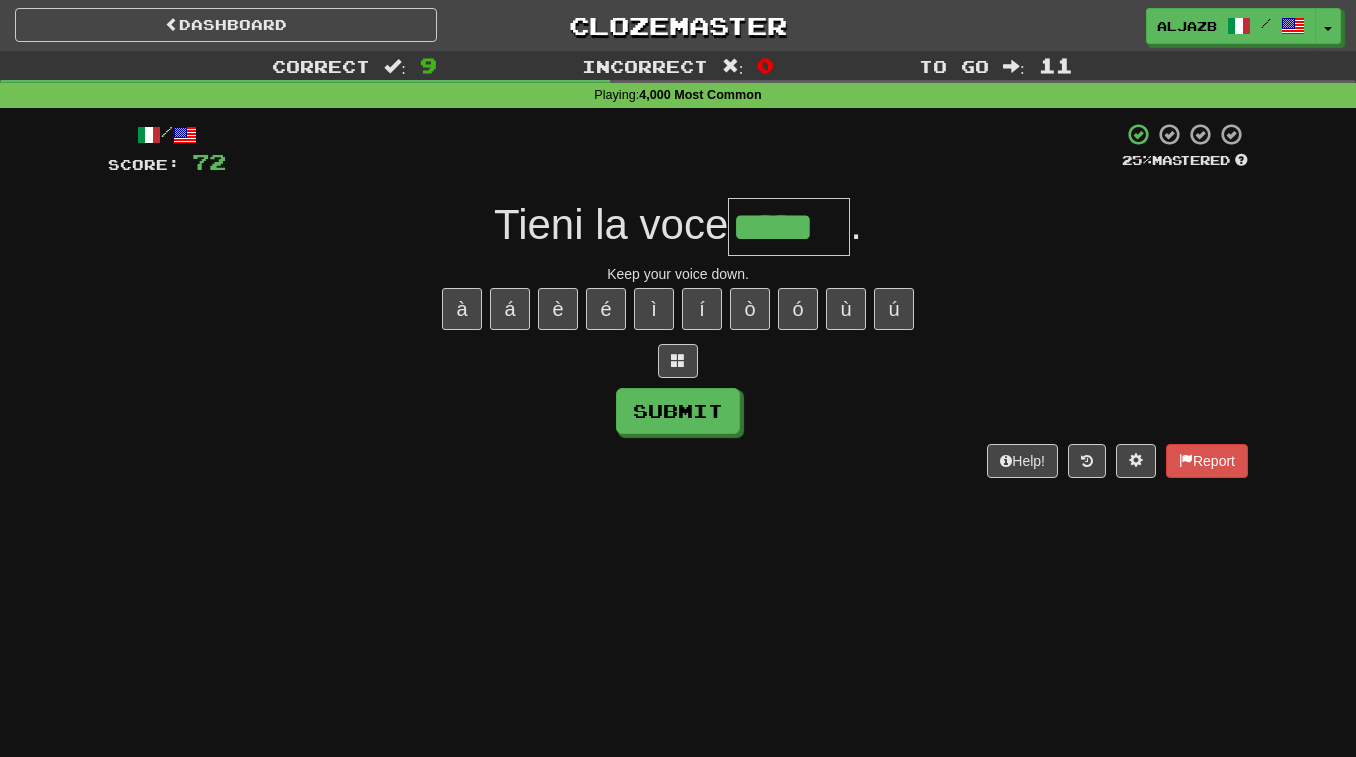 type on "*****" 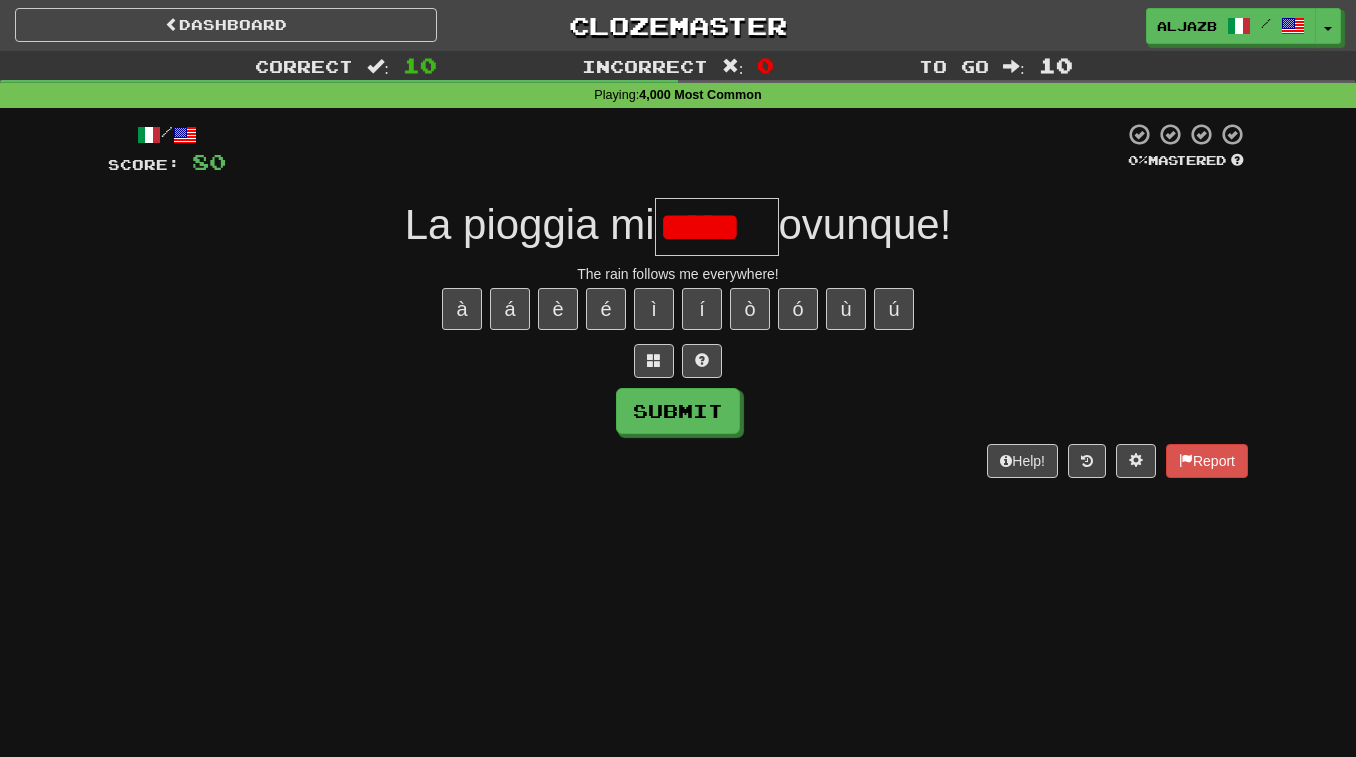 scroll, scrollTop: 0, scrollLeft: 0, axis: both 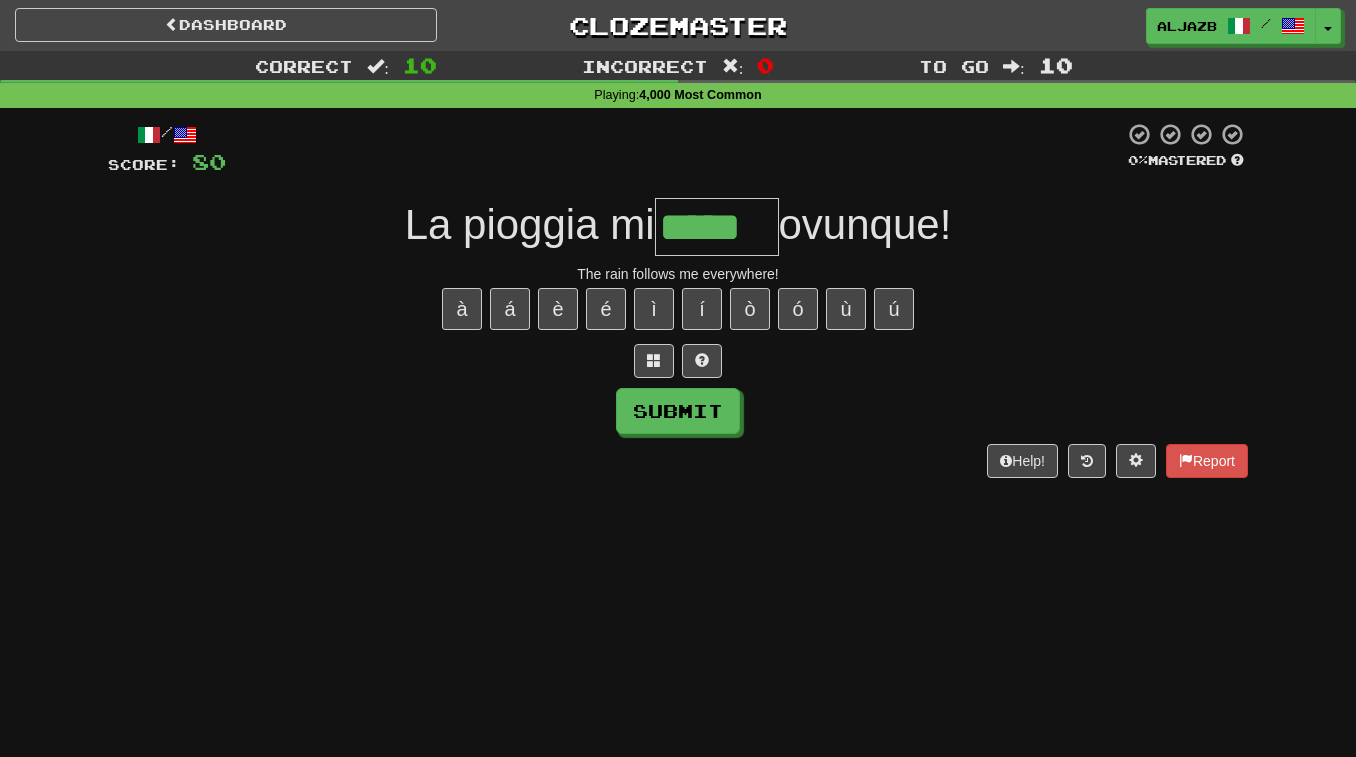 type on "*****" 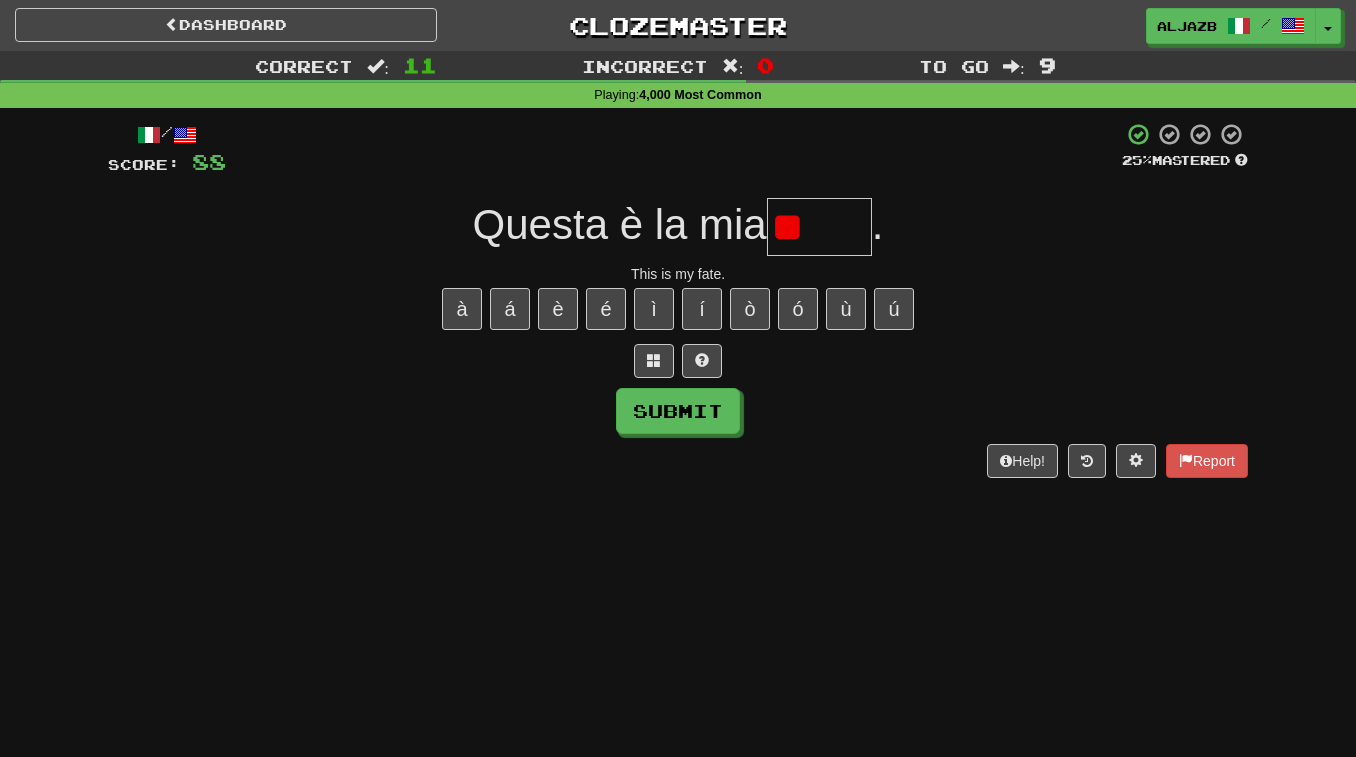 type on "*" 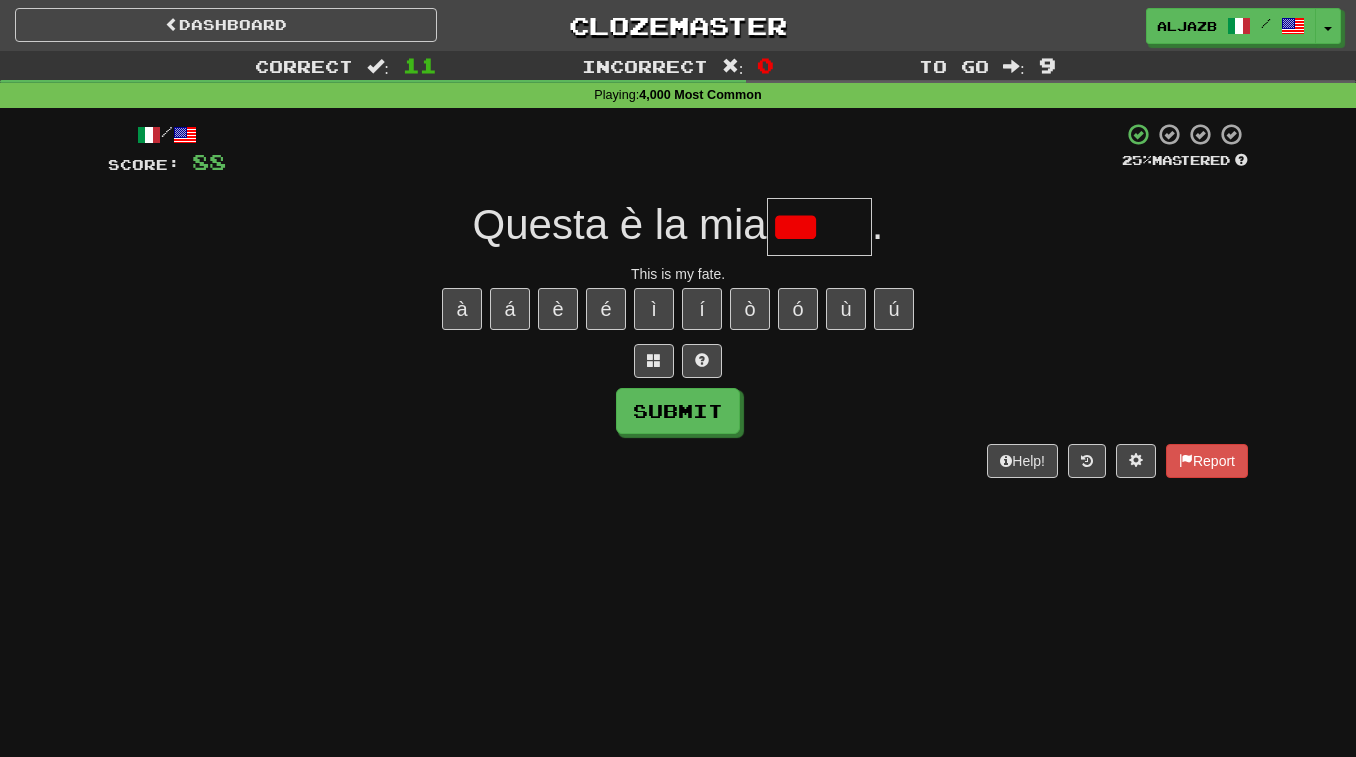 type on "**" 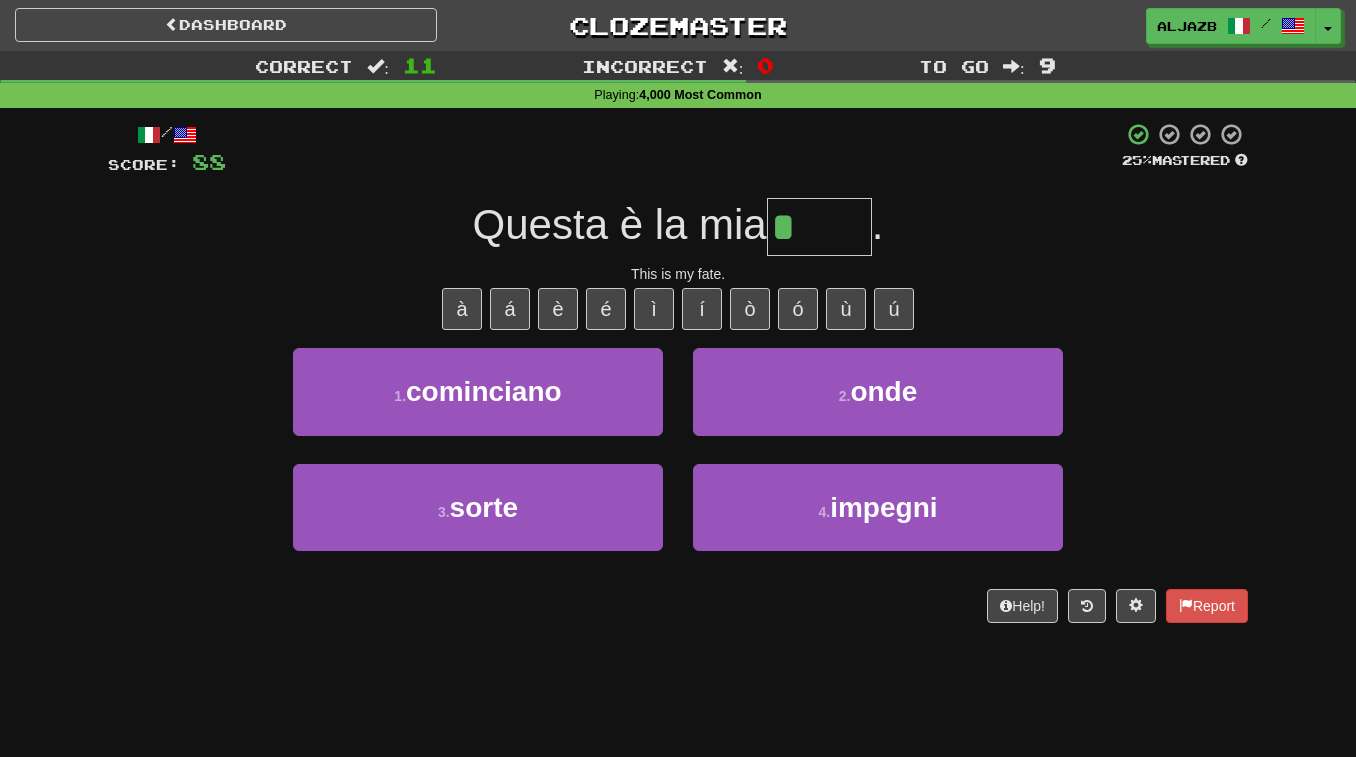 type on "*****" 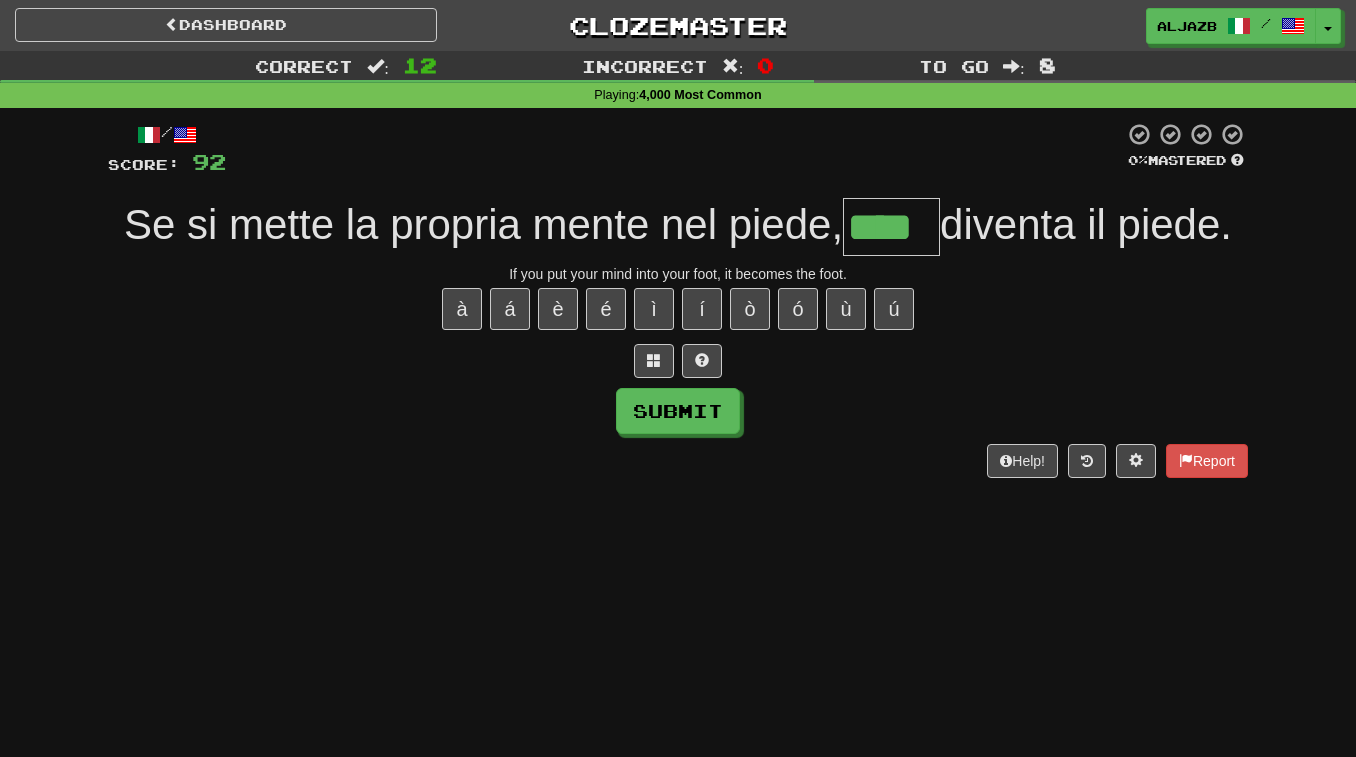 type on "****" 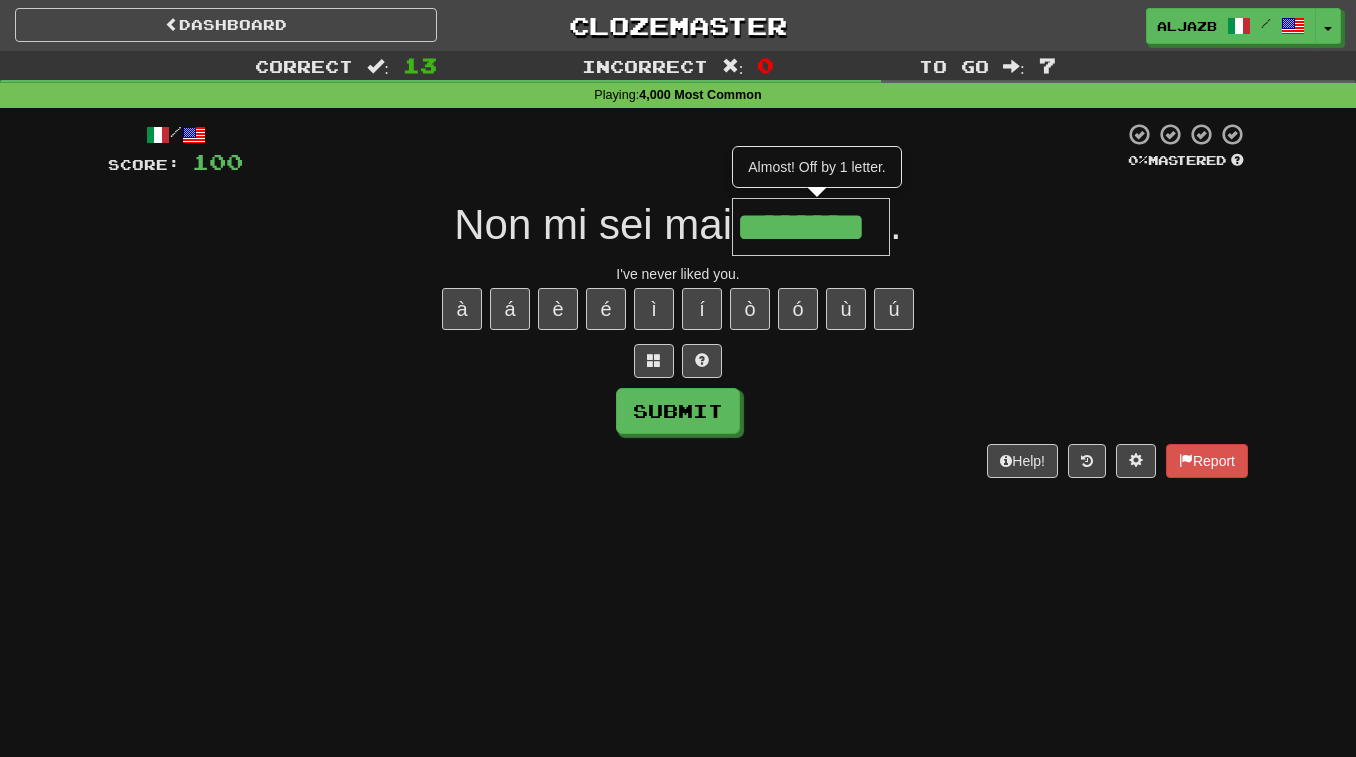 type on "********" 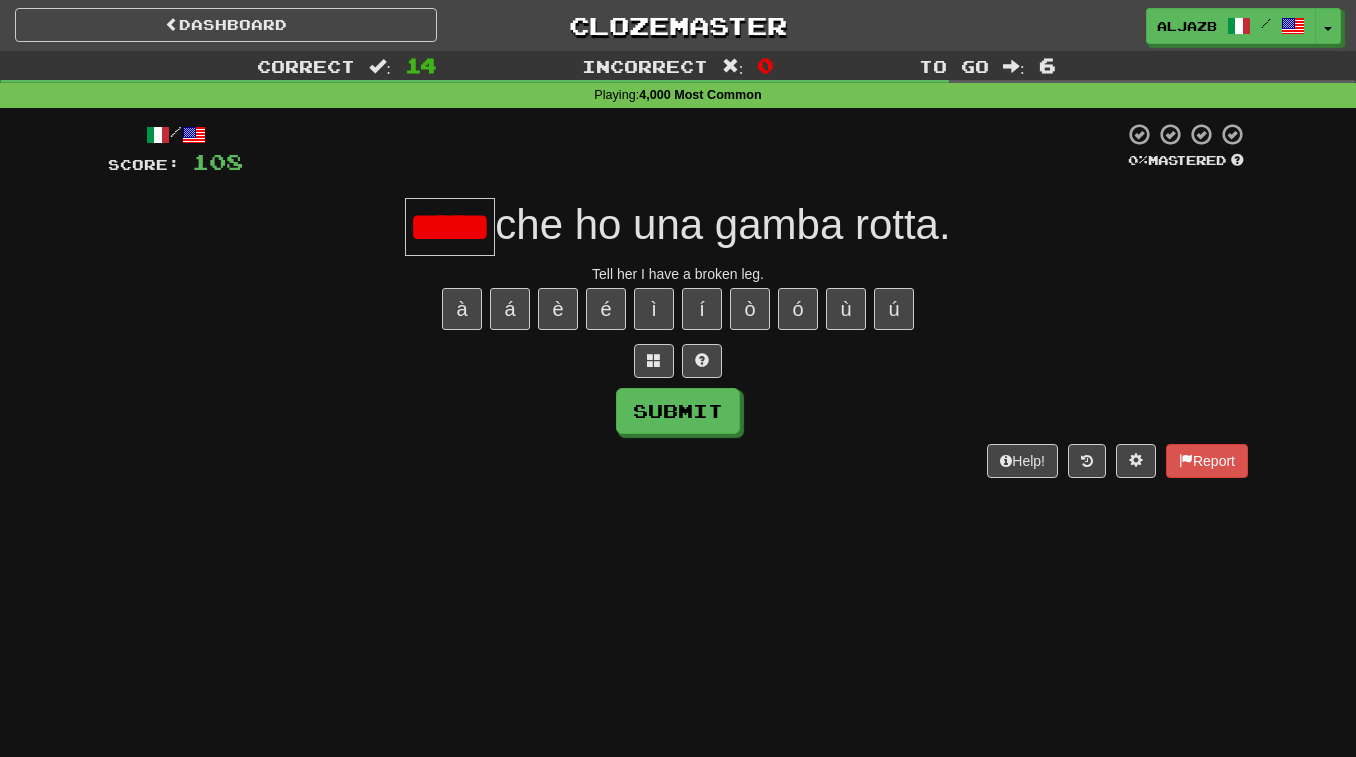 scroll, scrollTop: 0, scrollLeft: 0, axis: both 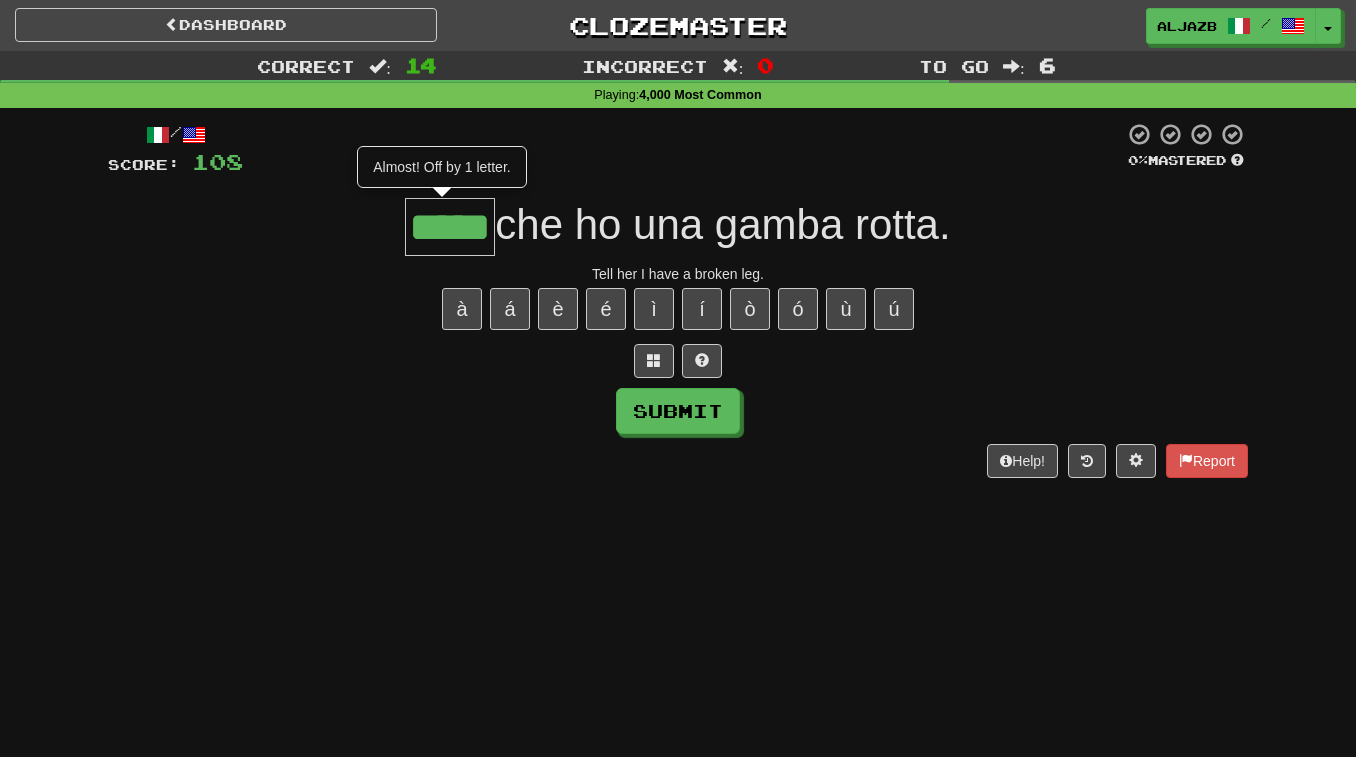type on "*****" 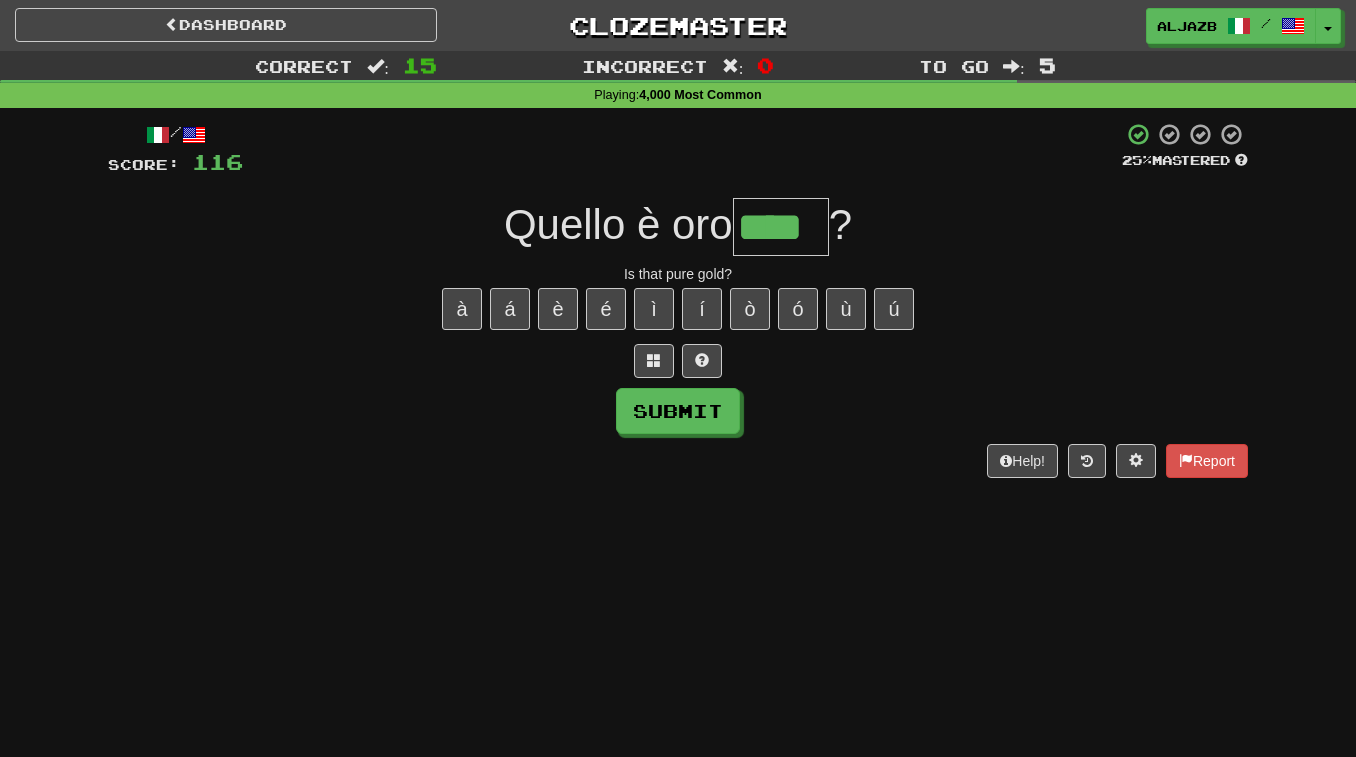 type on "****" 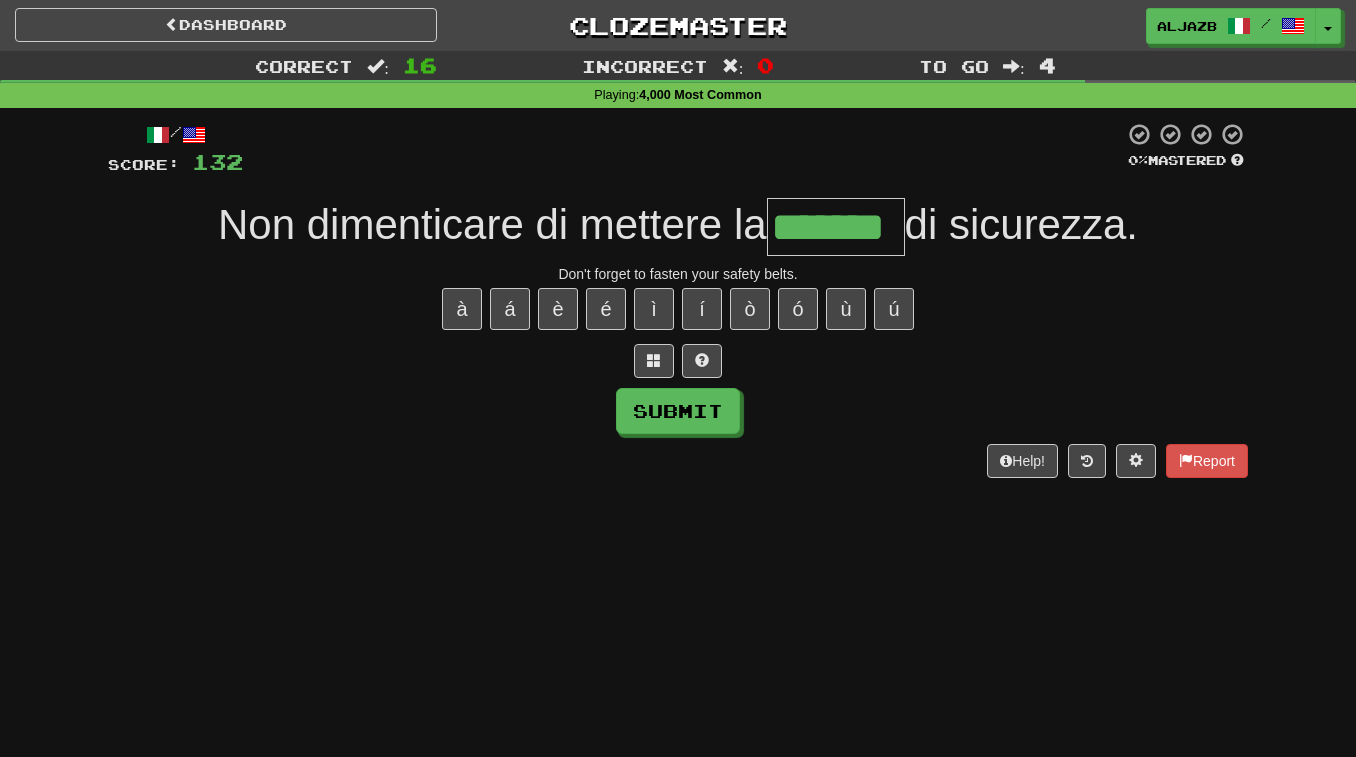 type on "*******" 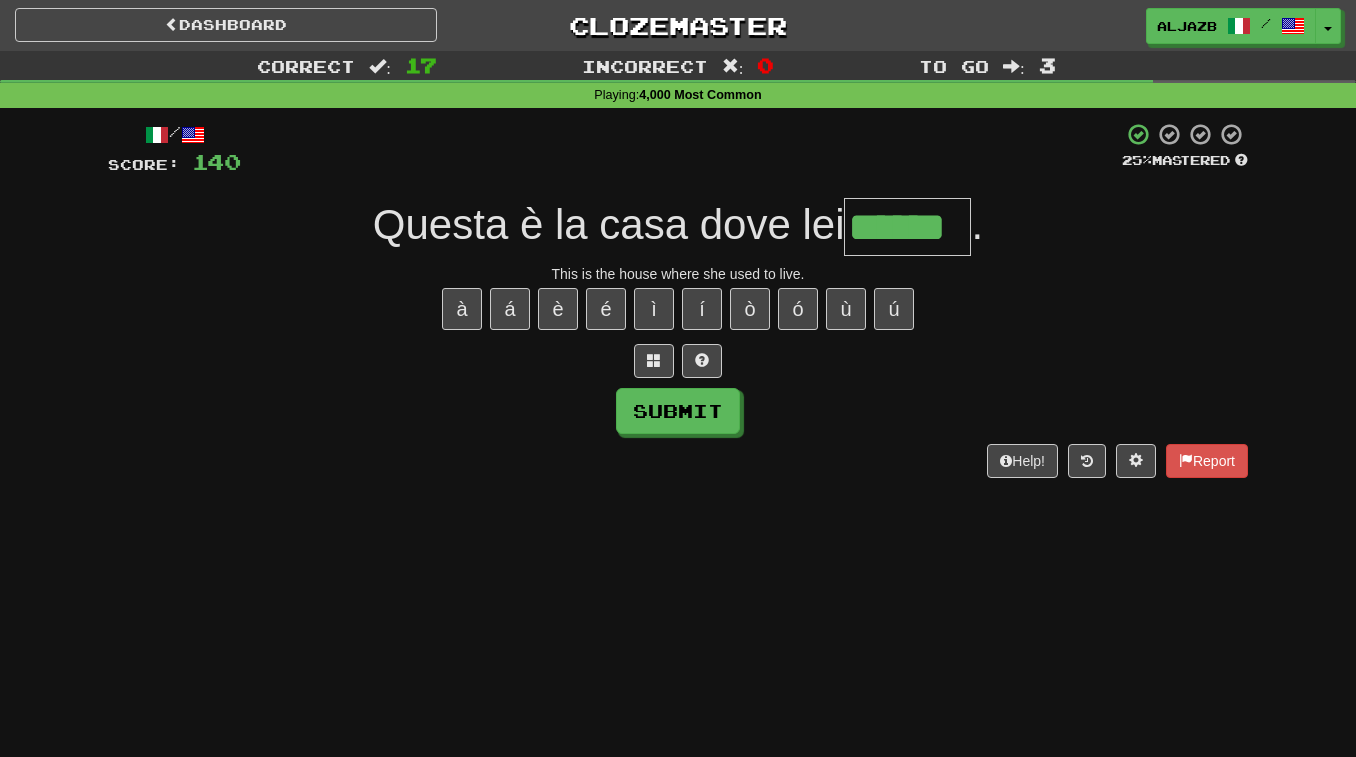 type on "******" 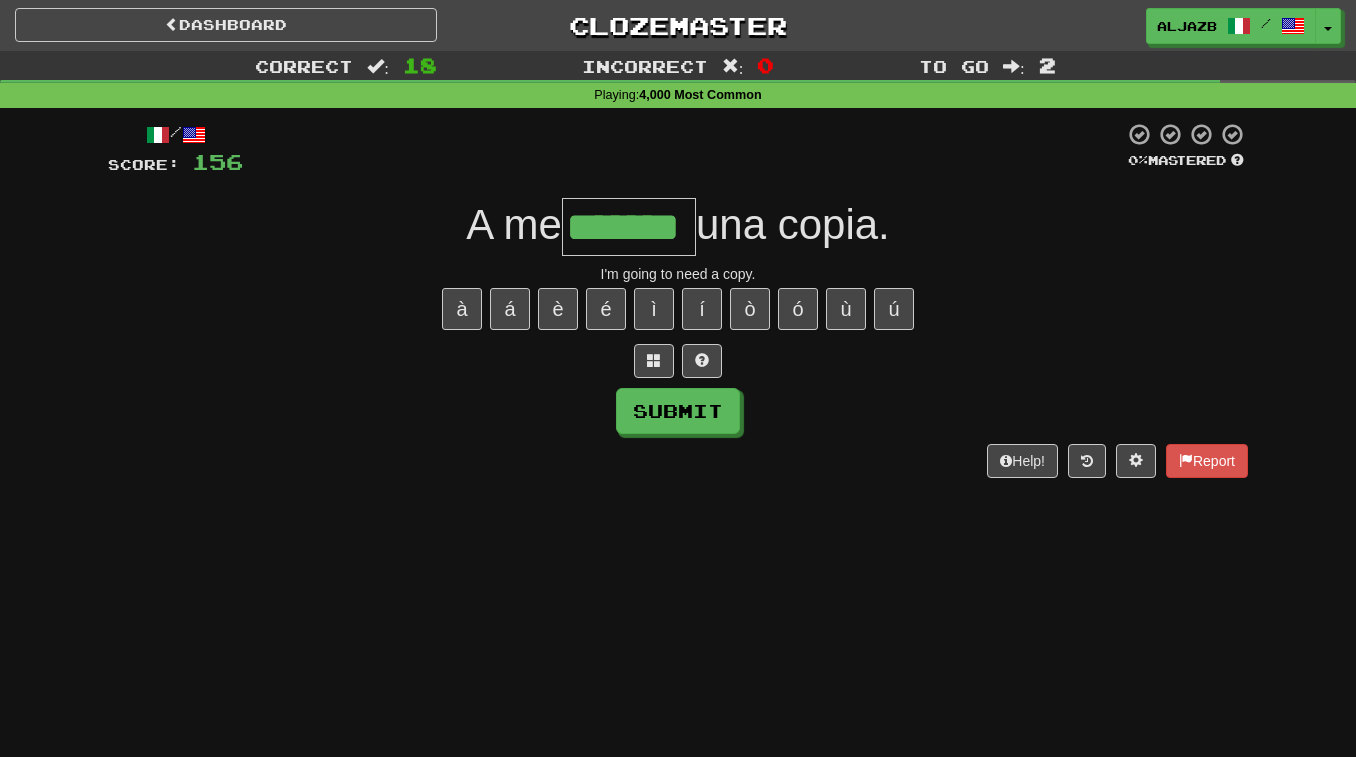 type on "*******" 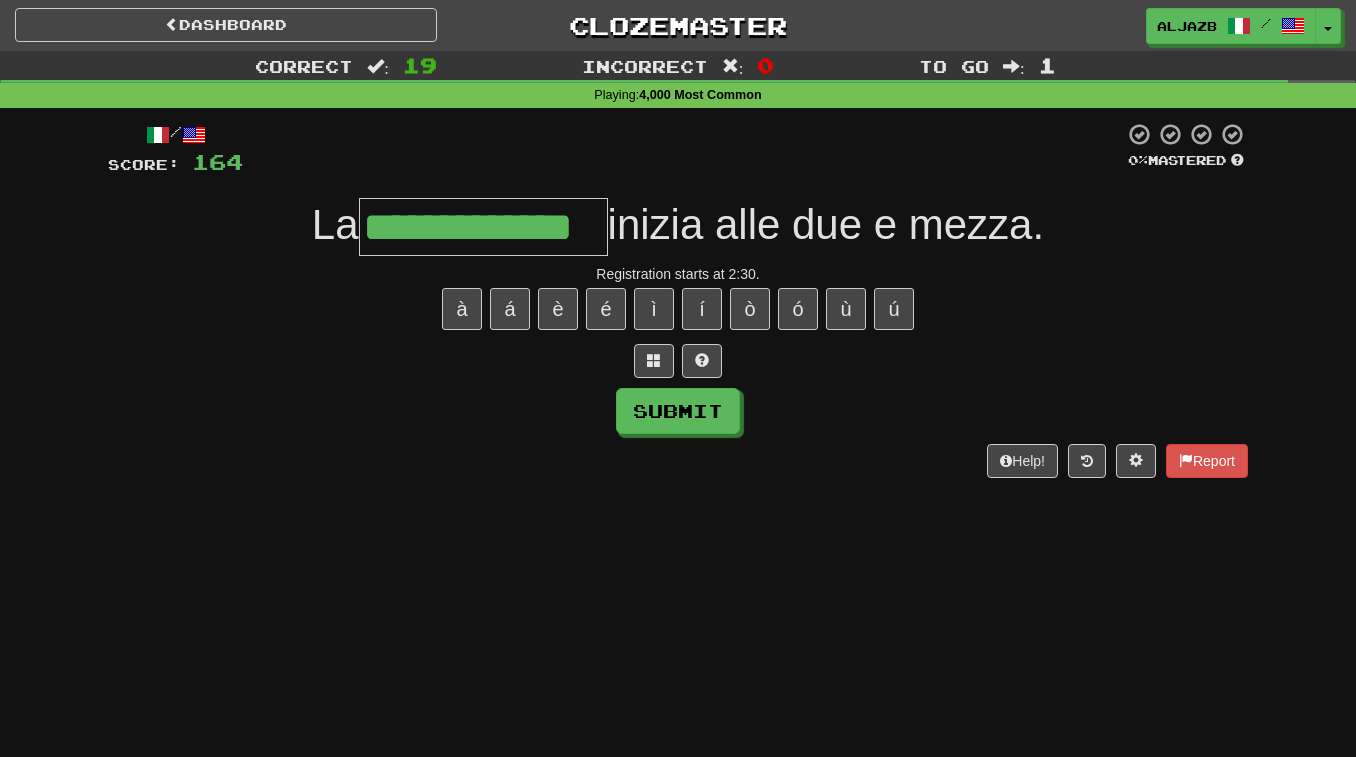 type on "**********" 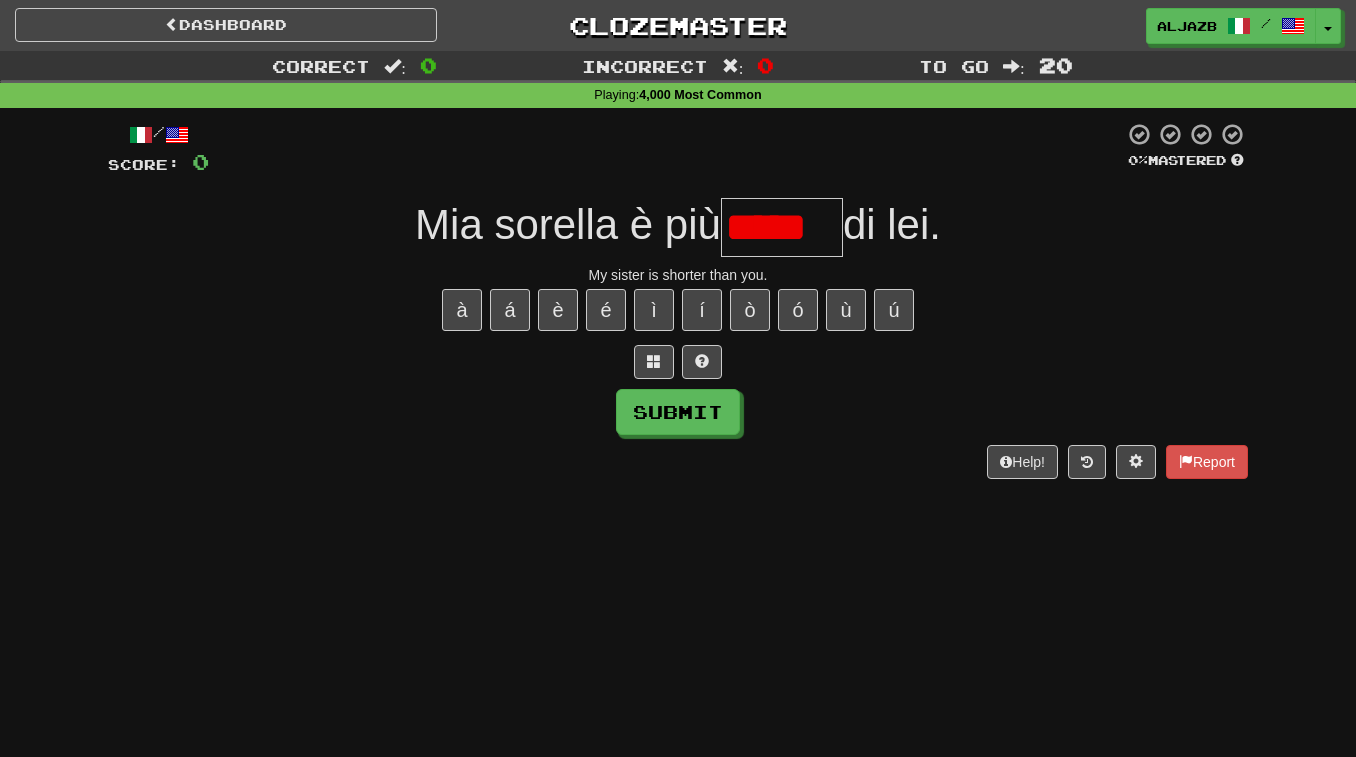 type on "*****" 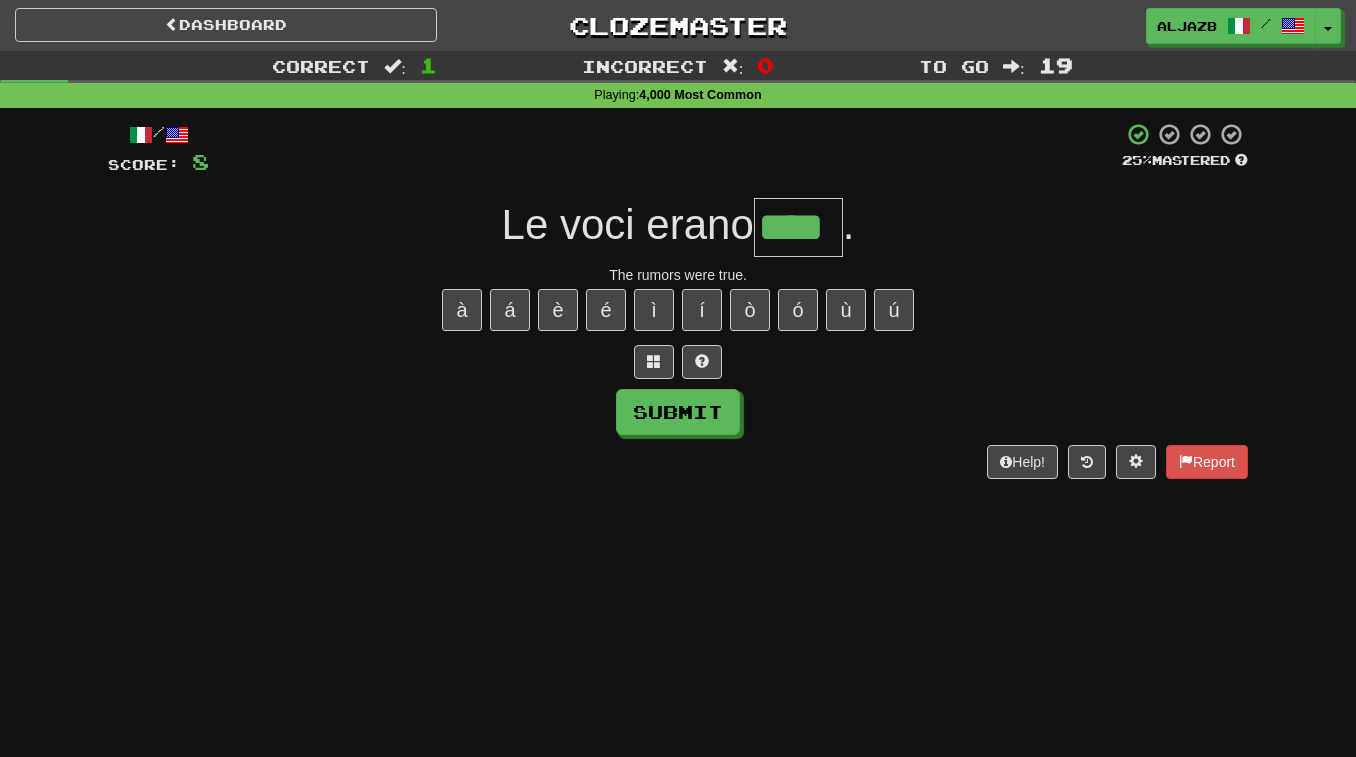 type on "****" 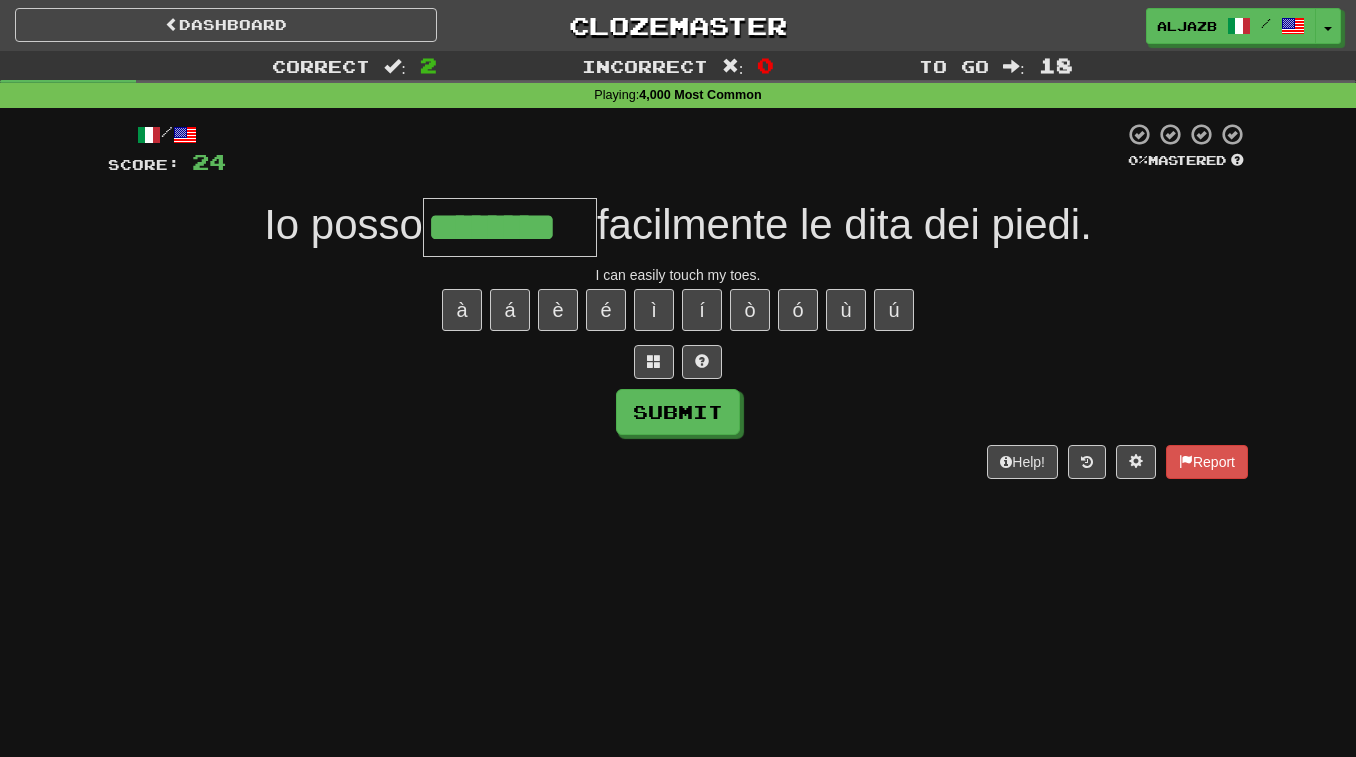 type on "********" 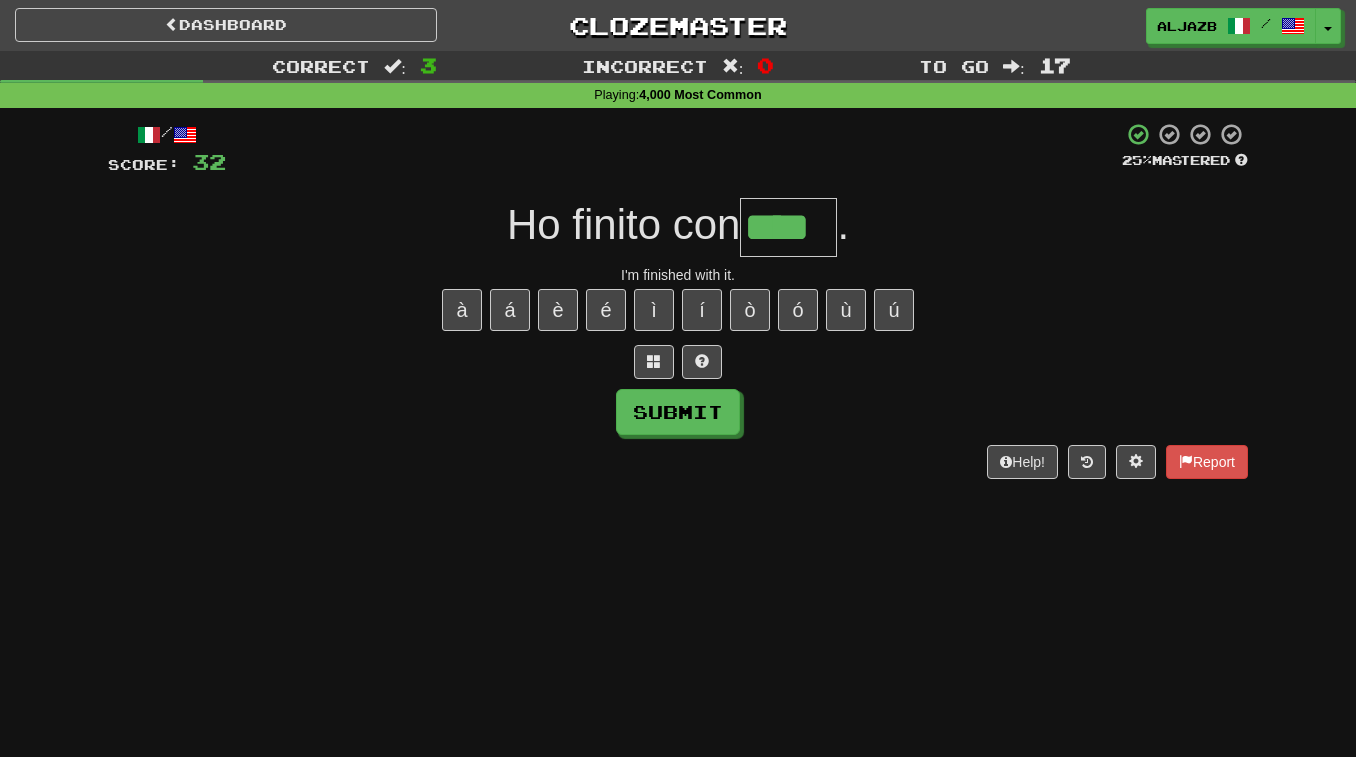type on "****" 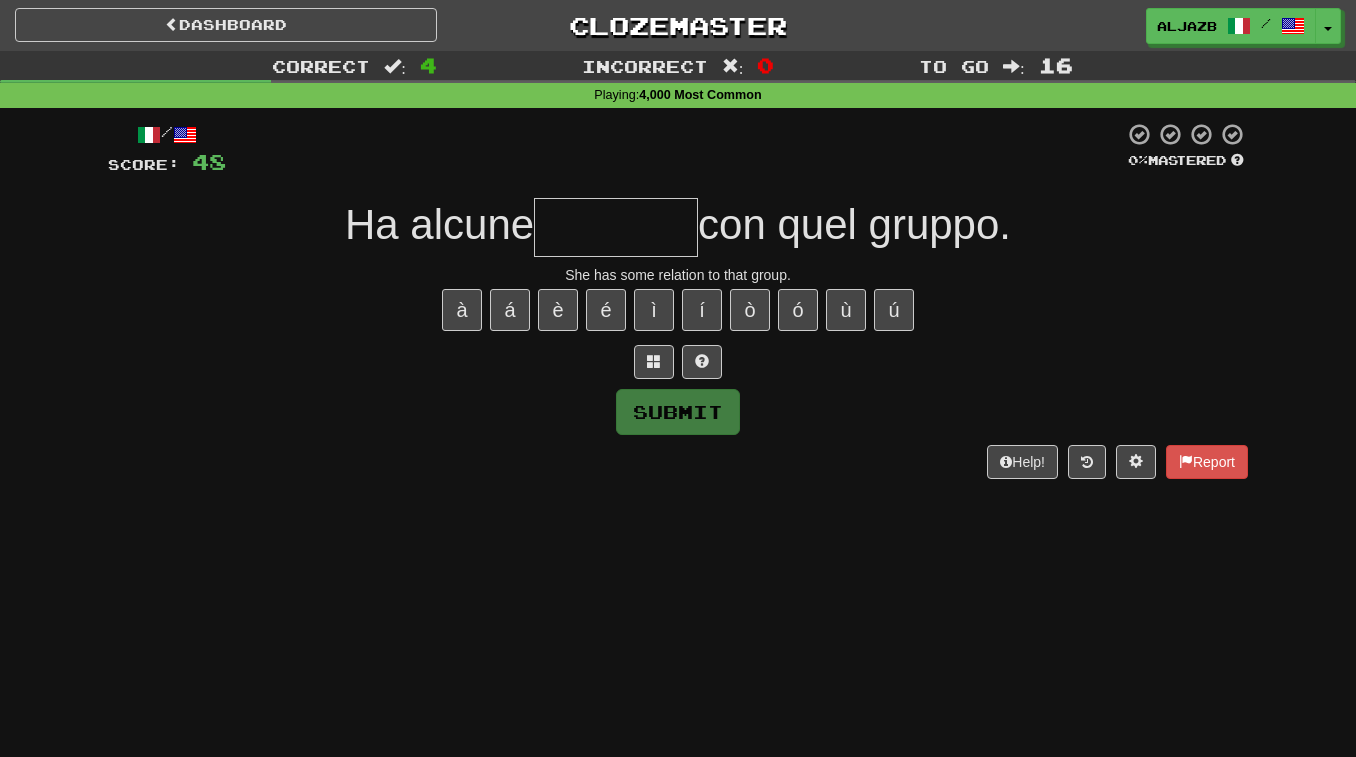 type on "*" 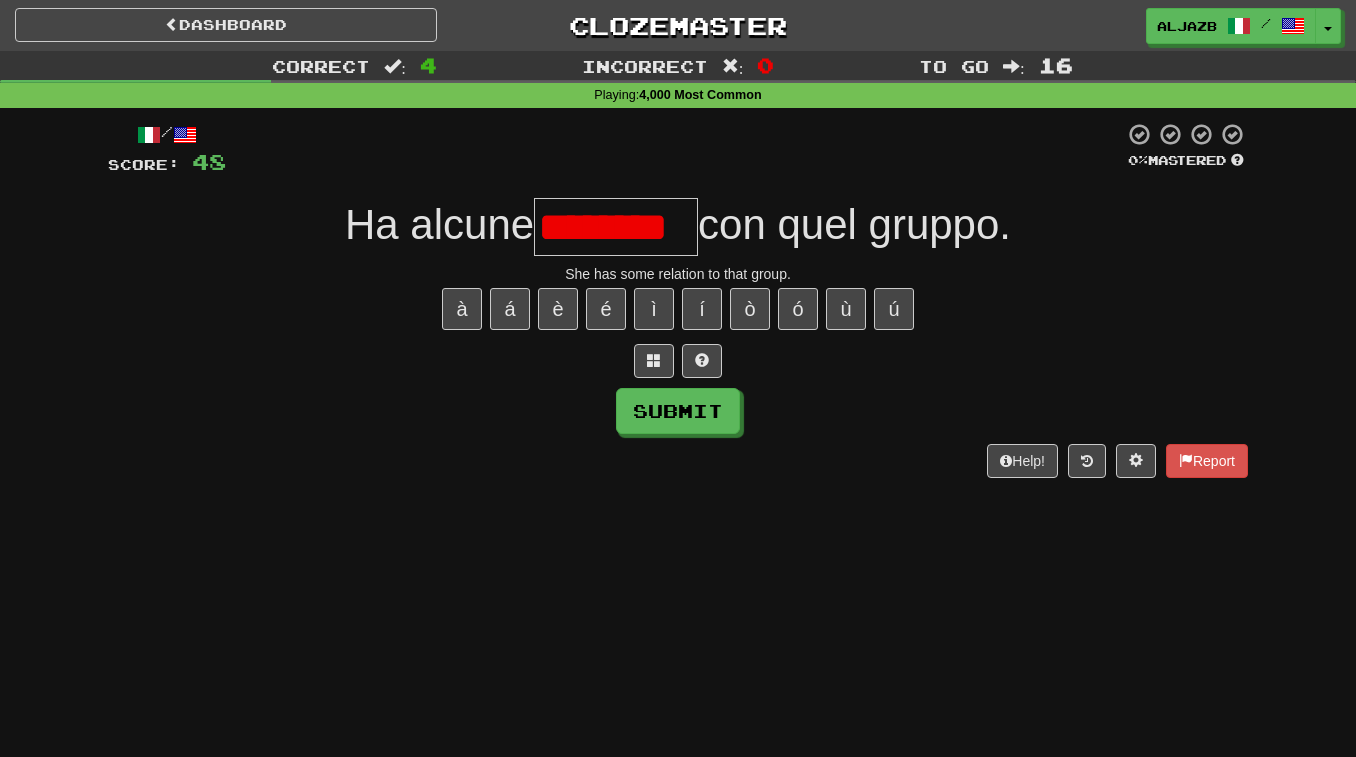 scroll, scrollTop: 0, scrollLeft: 0, axis: both 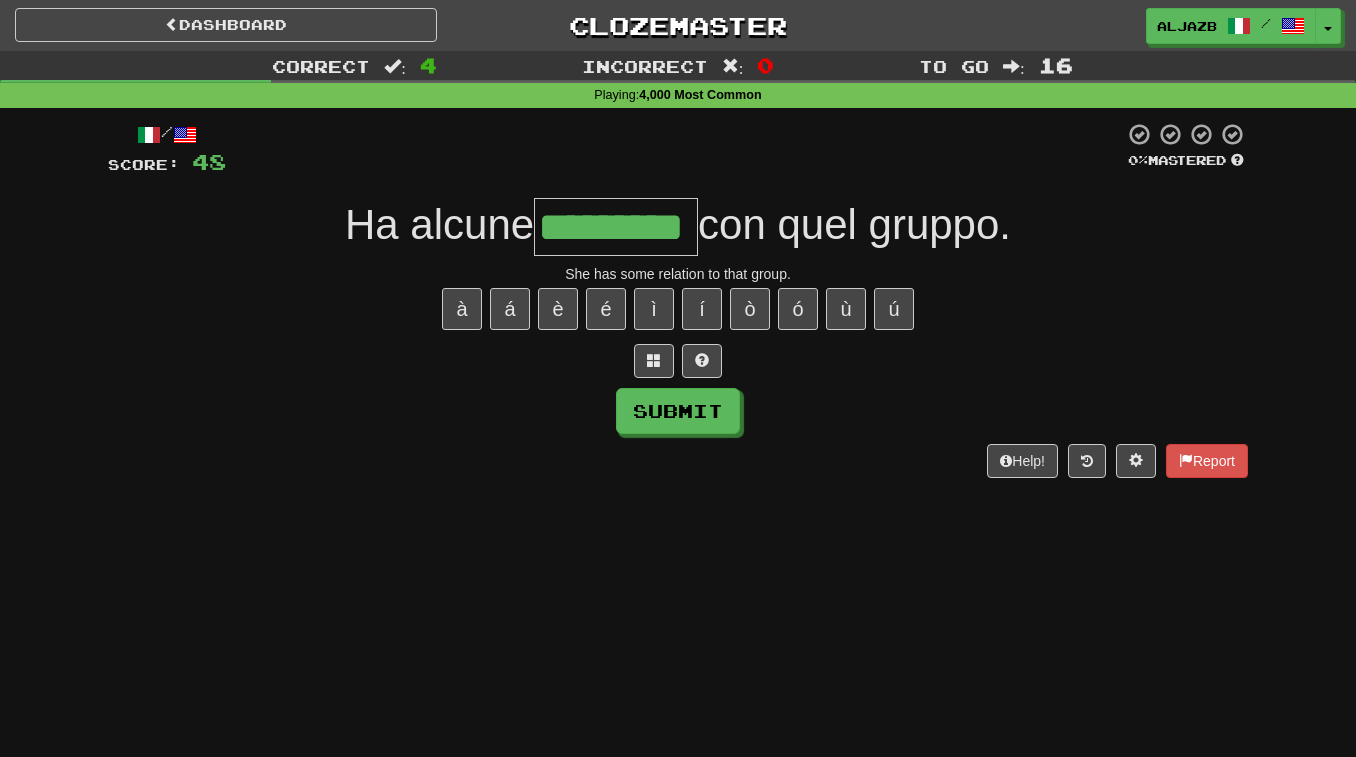 type on "*********" 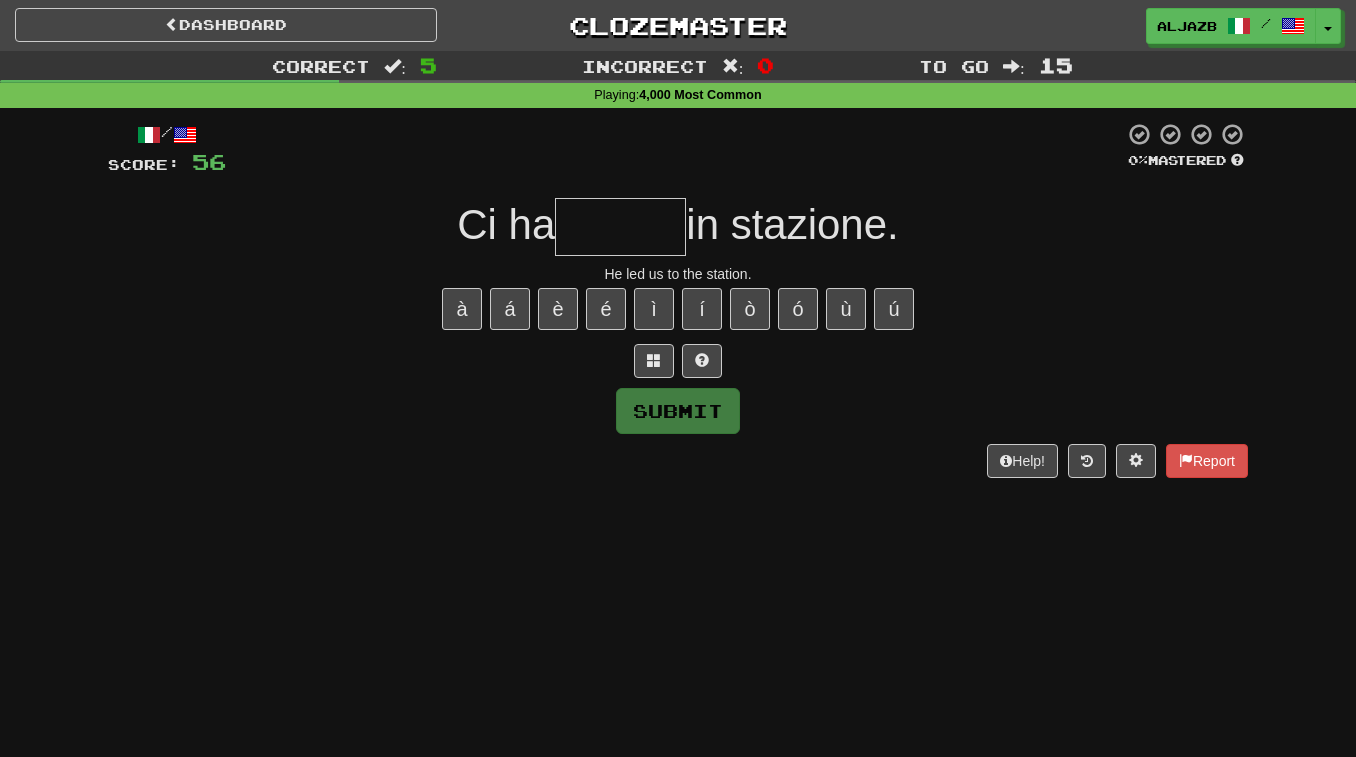 type on "*" 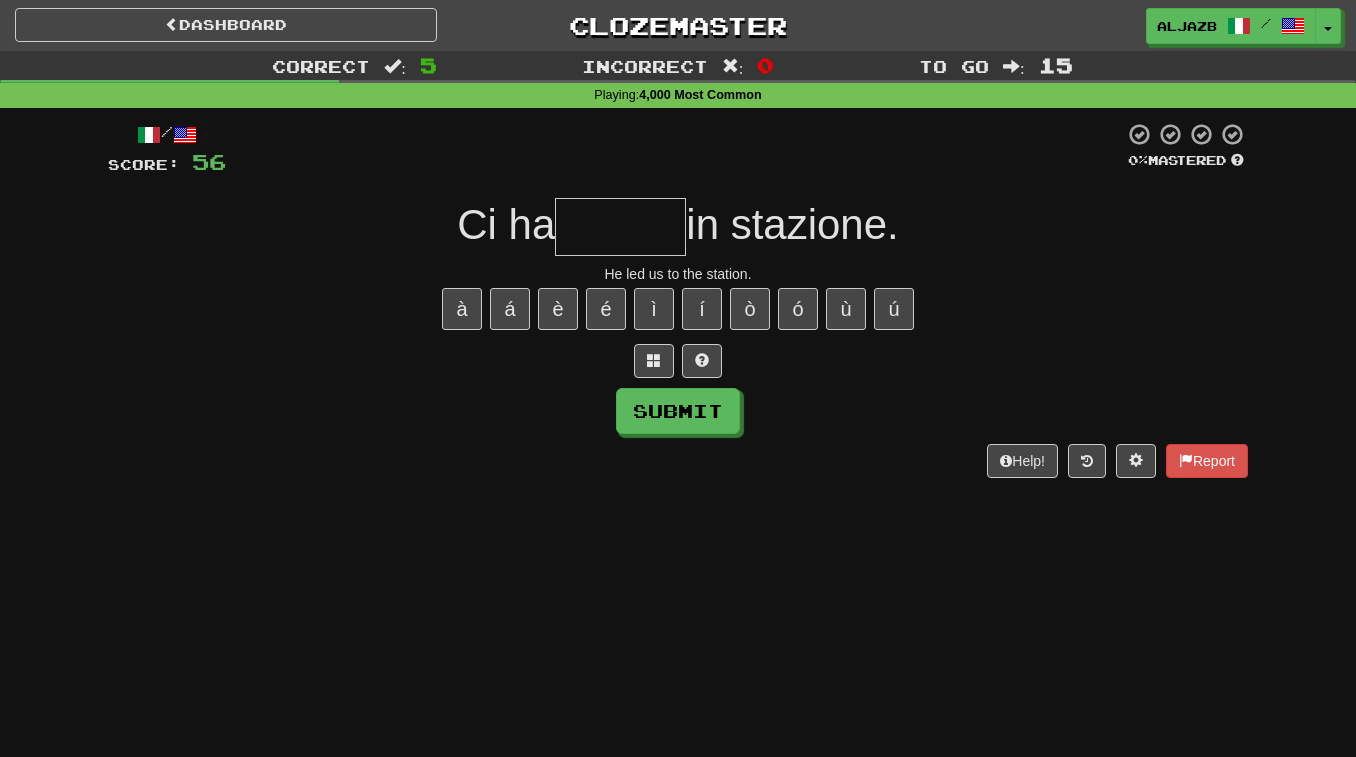 type on "*" 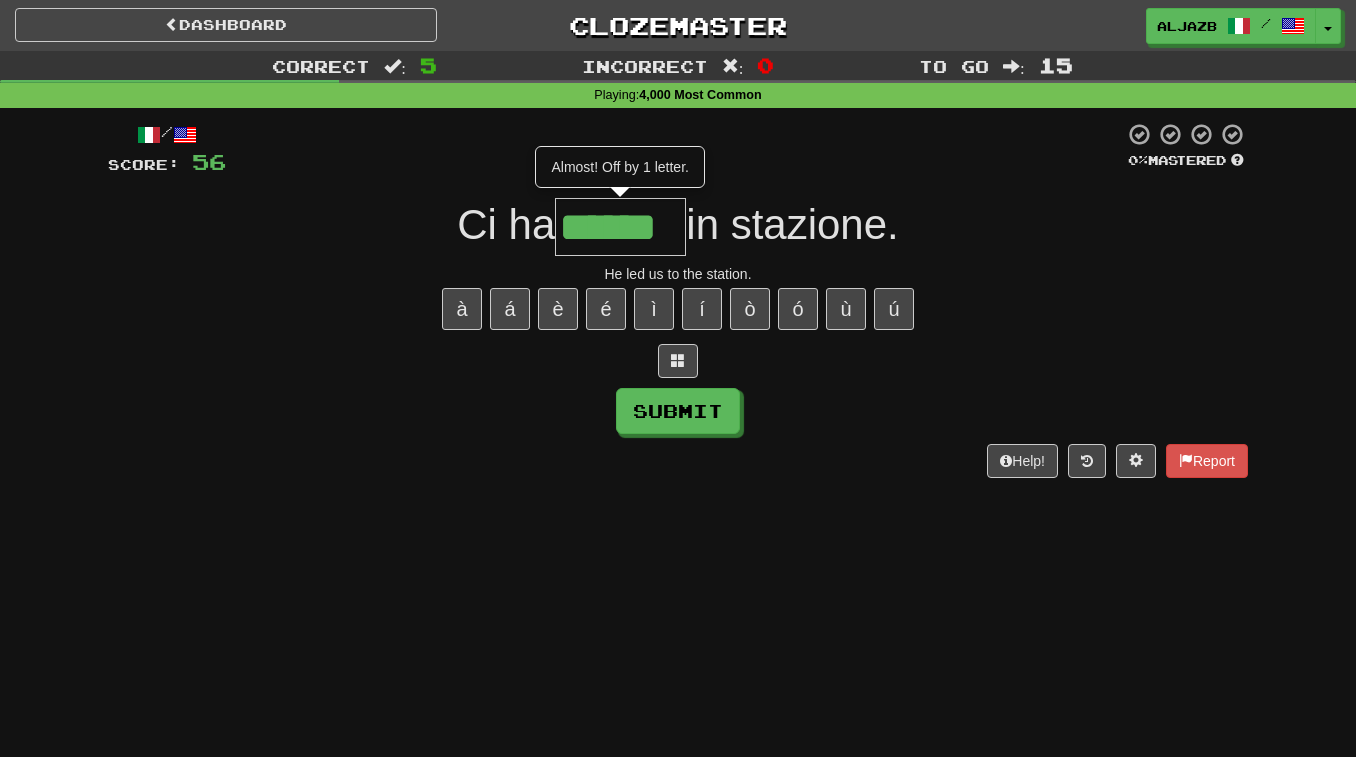 scroll, scrollTop: 0, scrollLeft: 0, axis: both 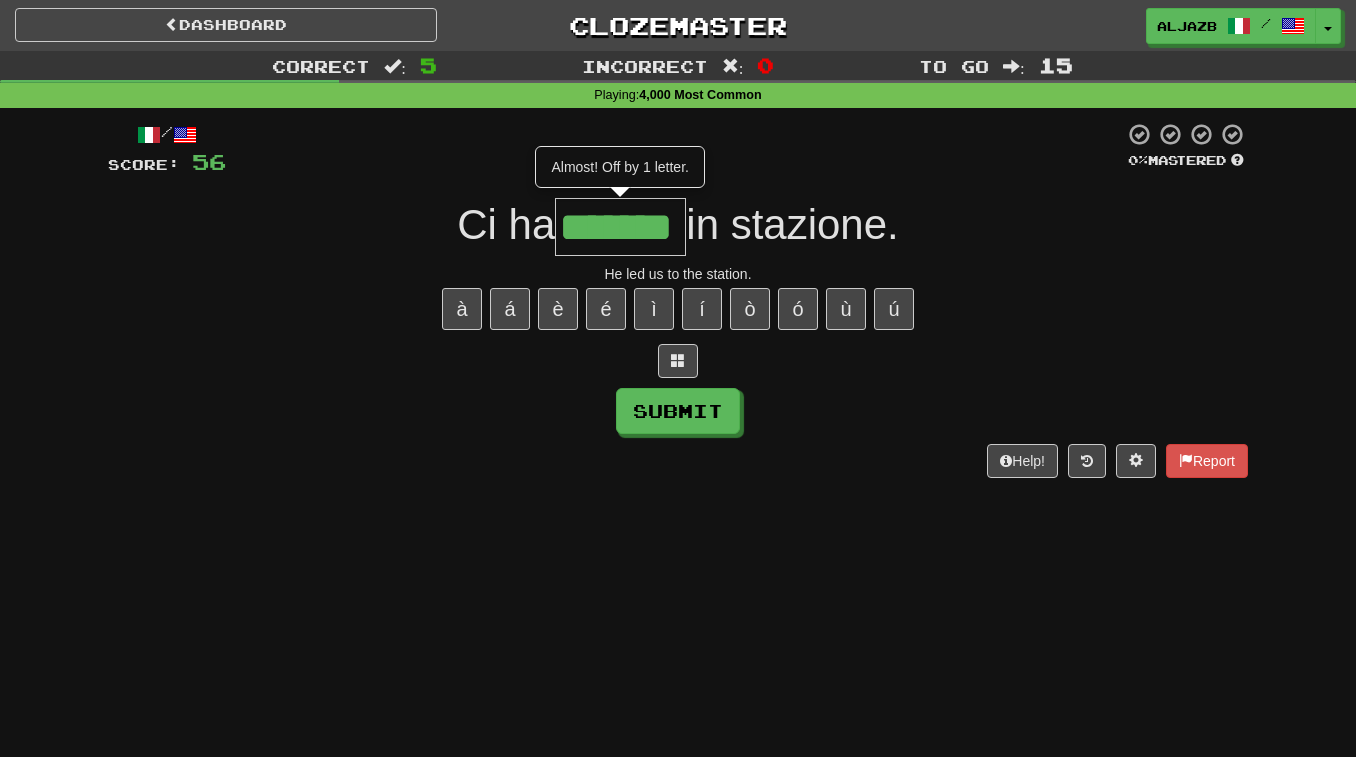 type on "*******" 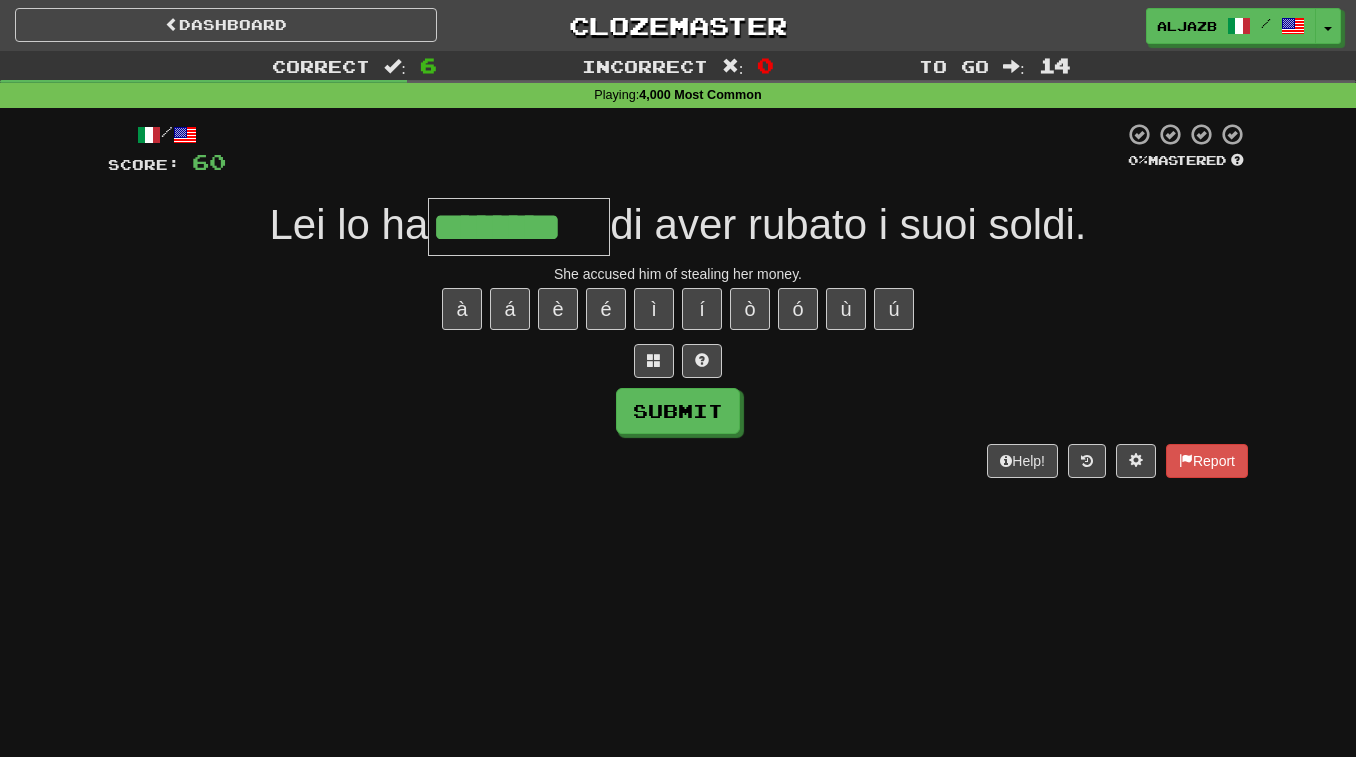 type on "********" 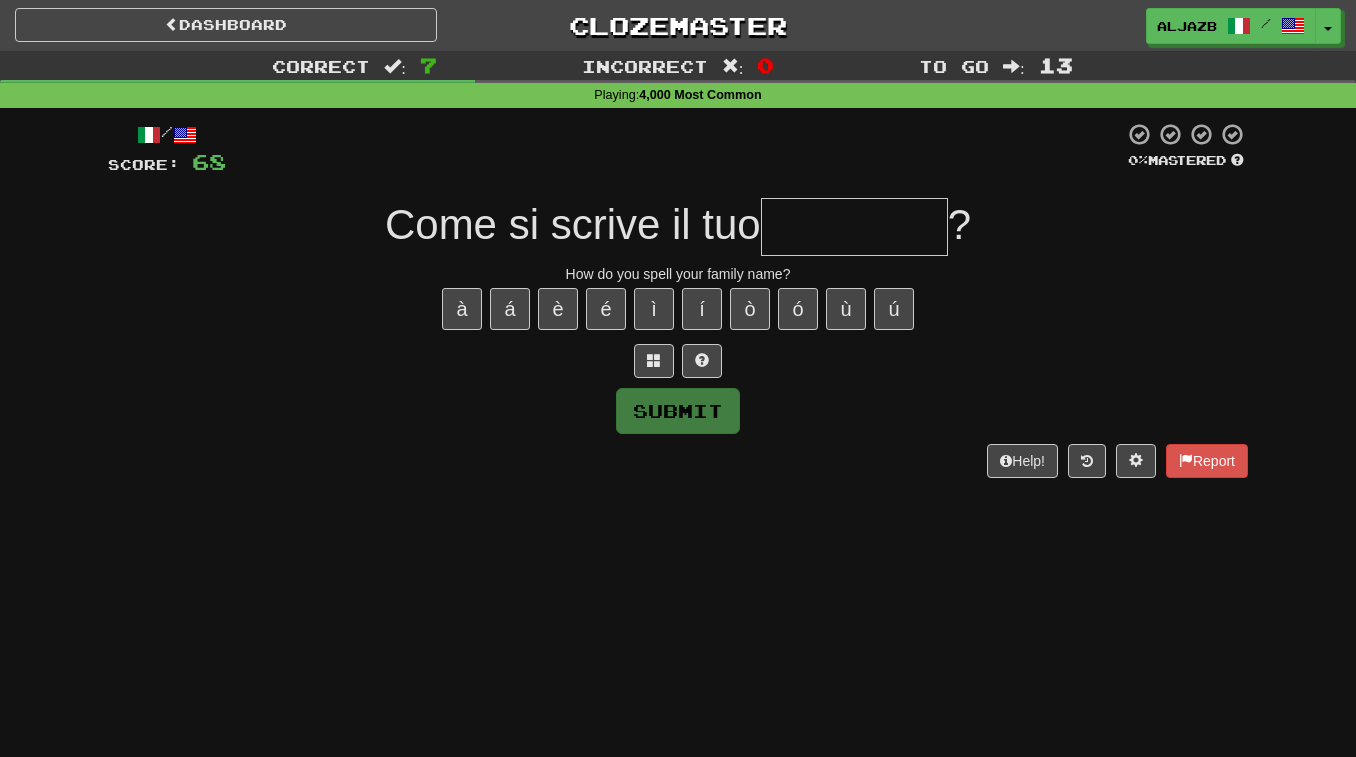 type on "*" 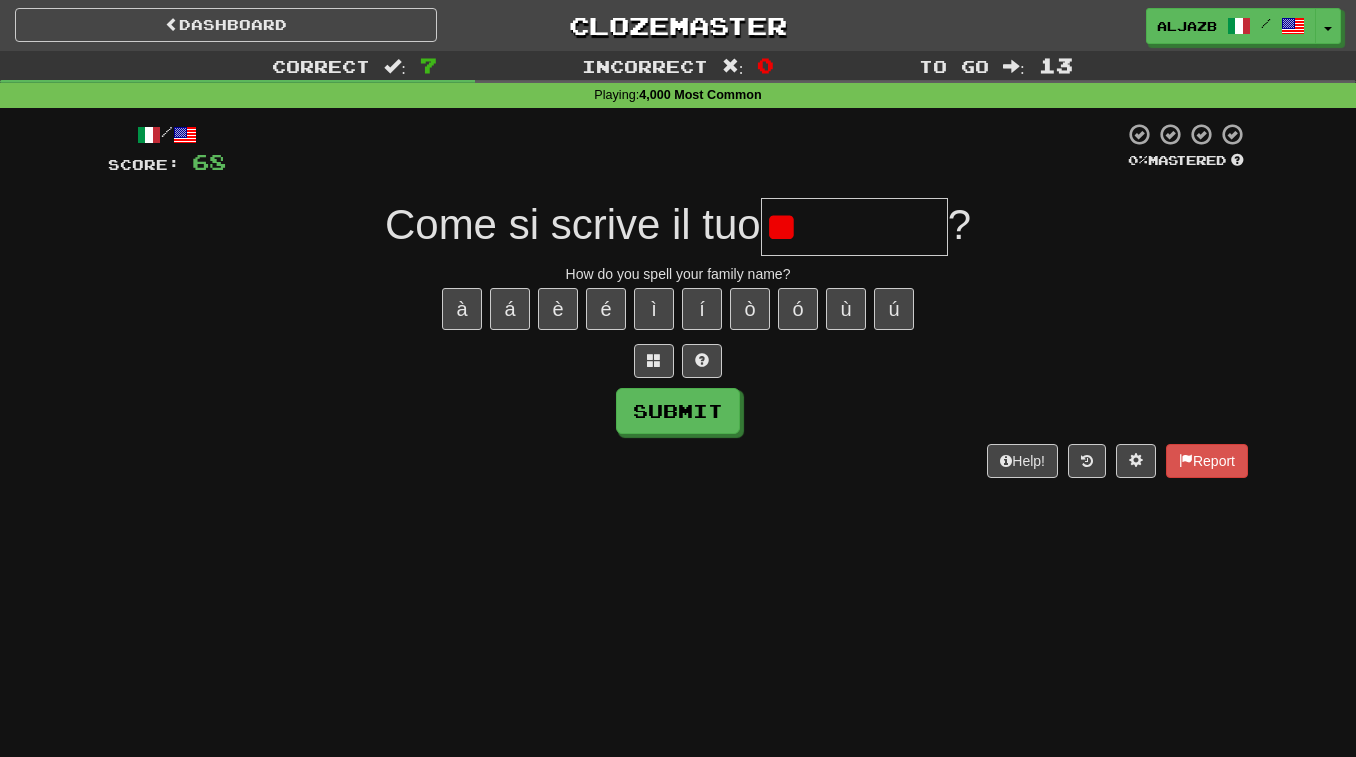 type on "*" 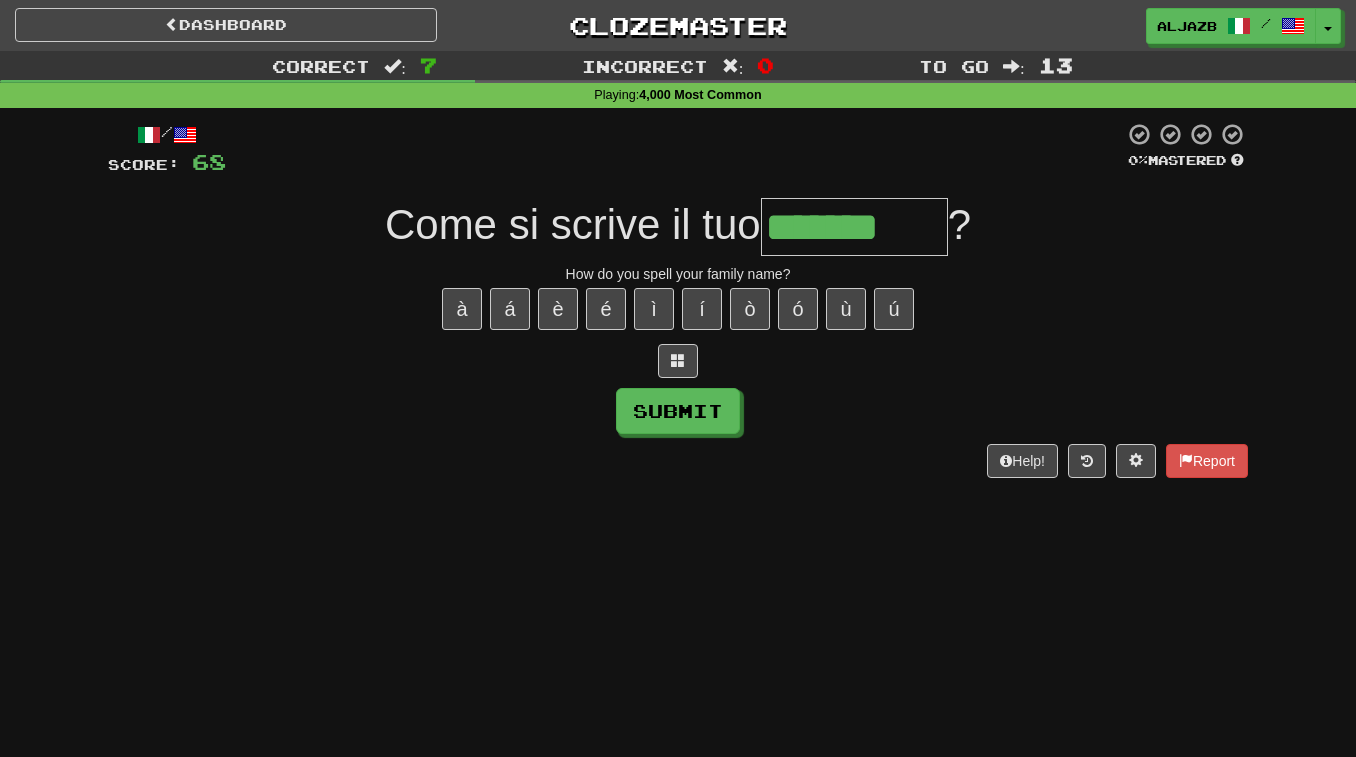 type on "*******" 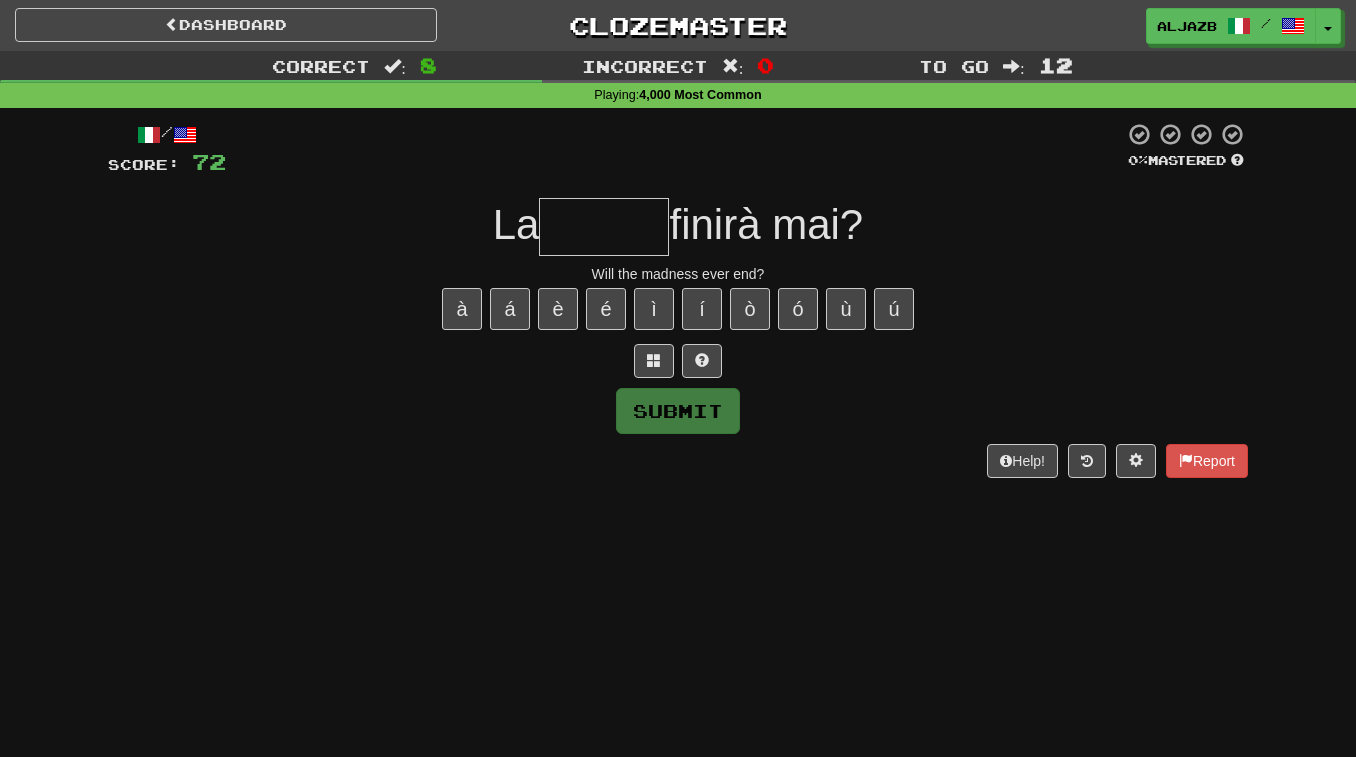 type on "*" 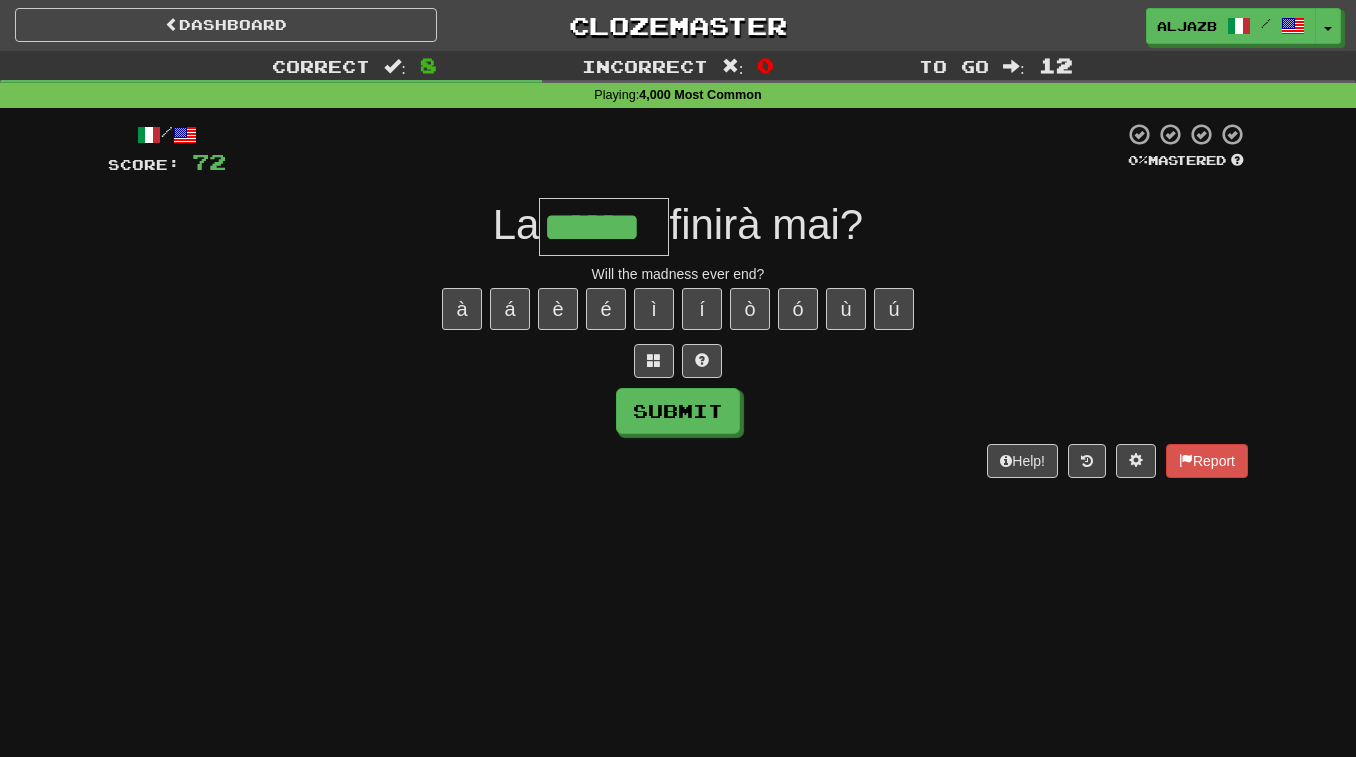 type on "******" 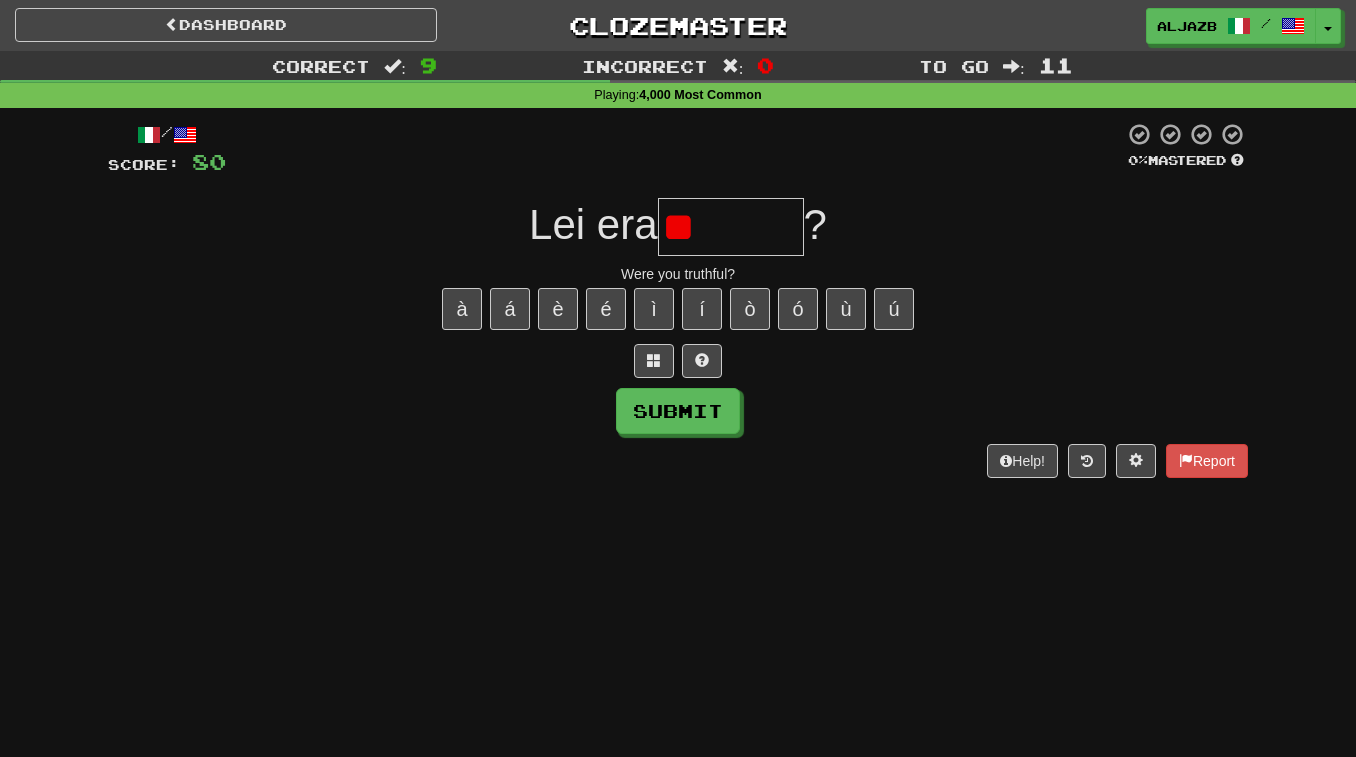 type on "*" 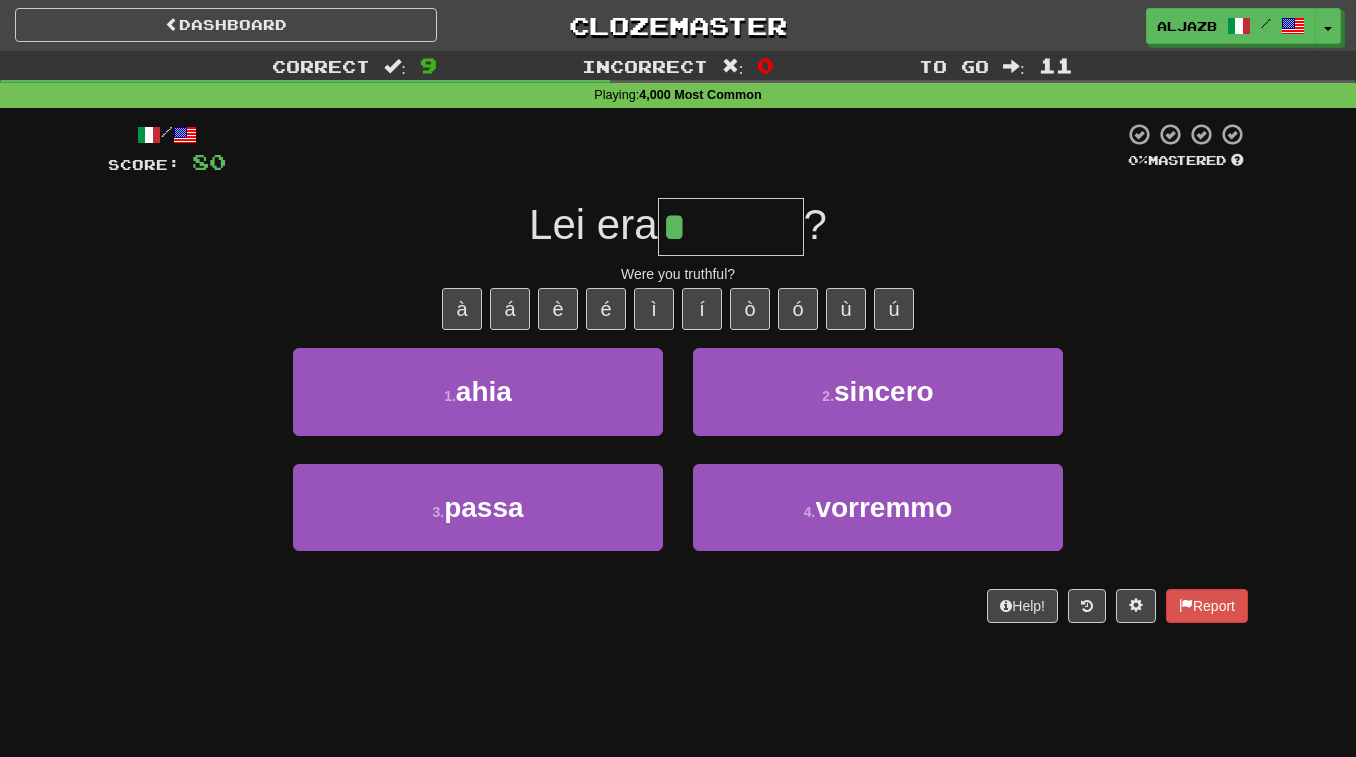 type on "*******" 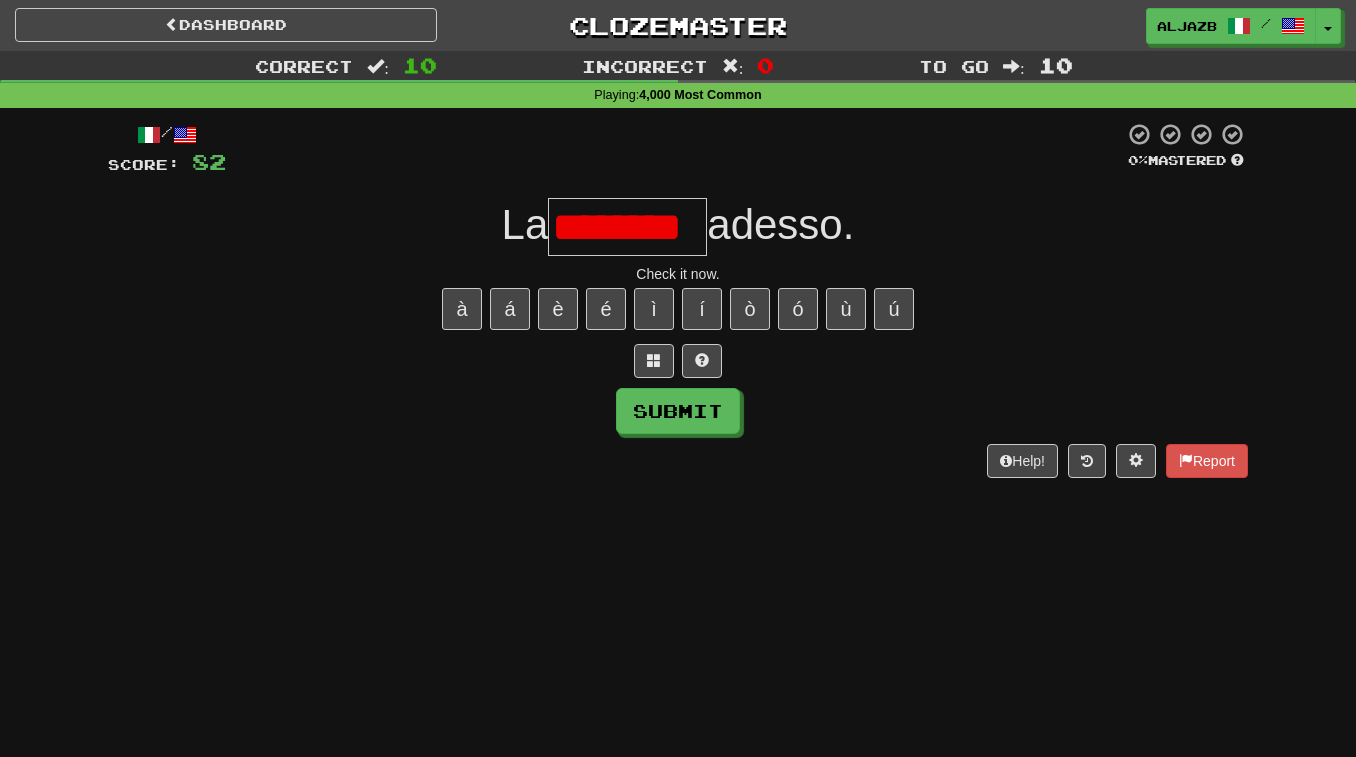 scroll, scrollTop: 0, scrollLeft: 0, axis: both 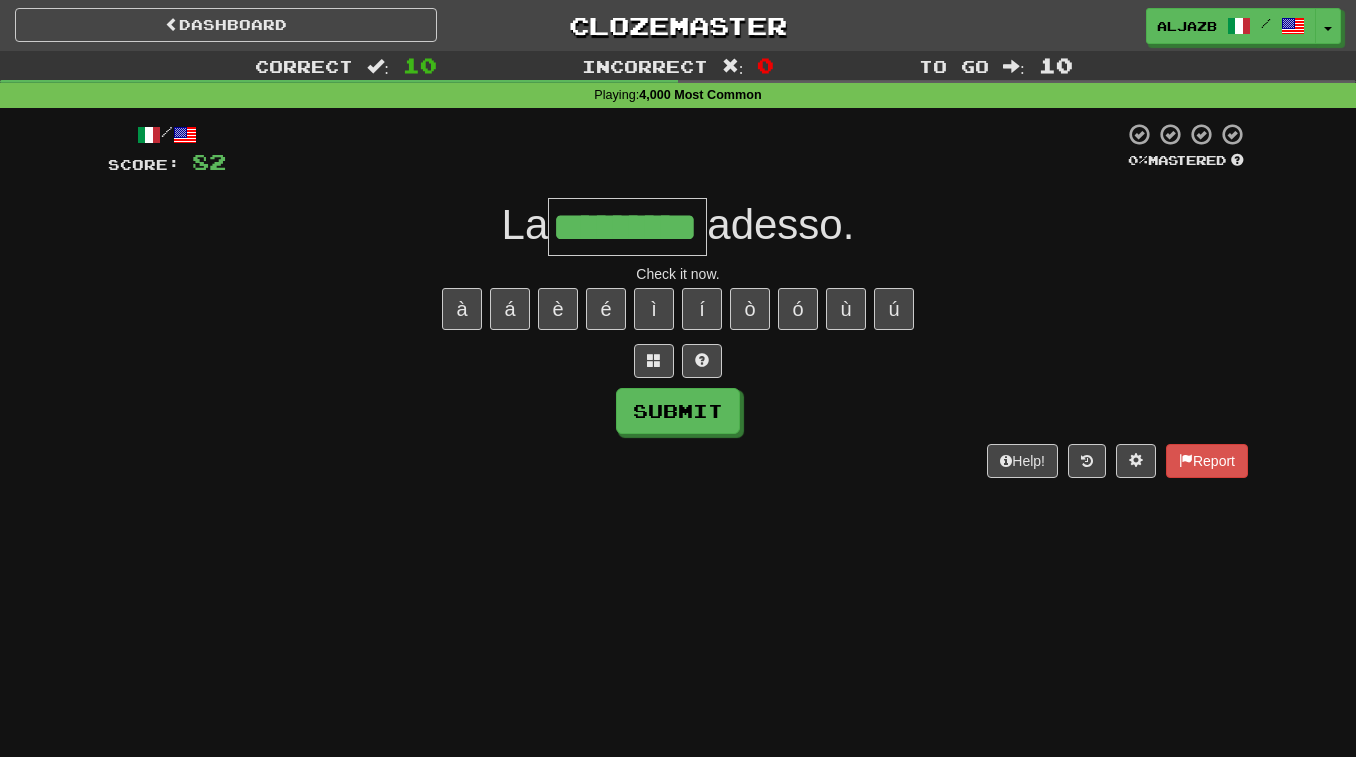 type on "*********" 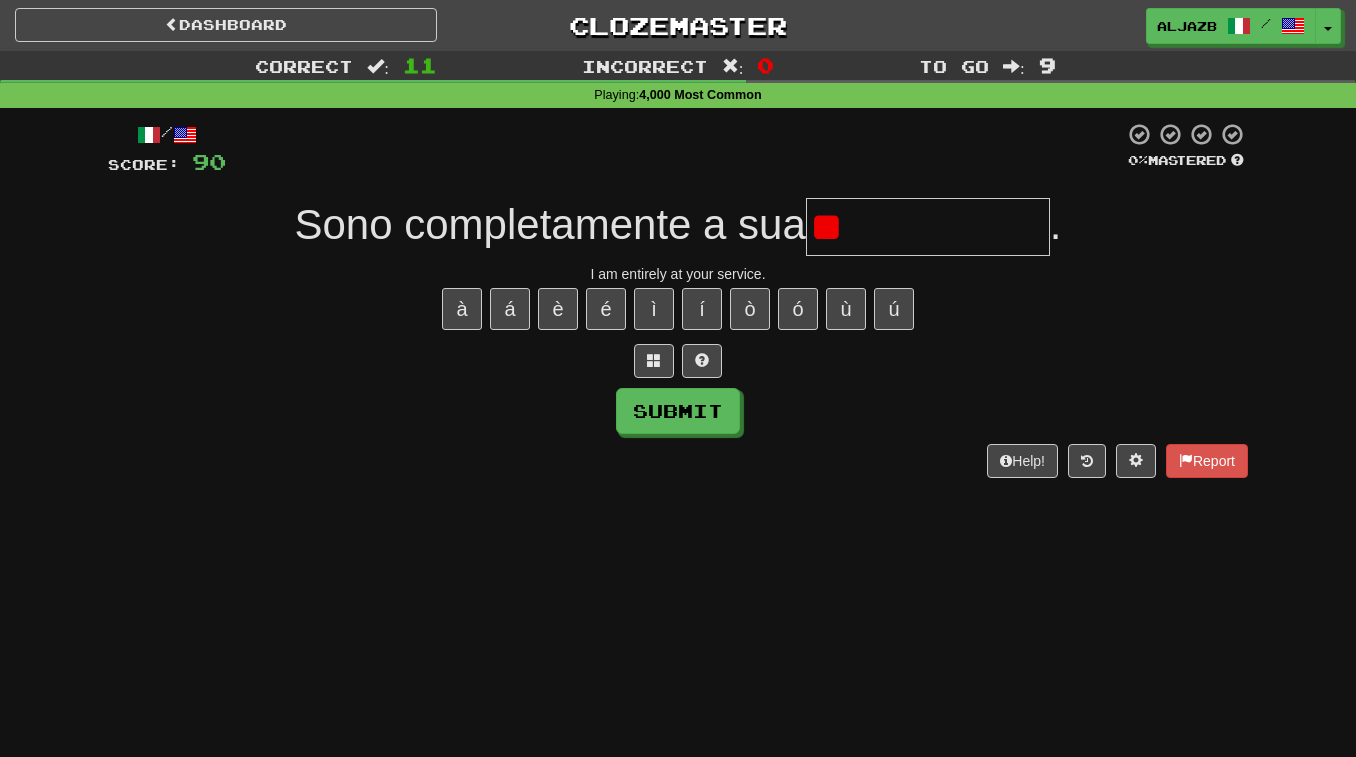 type on "*" 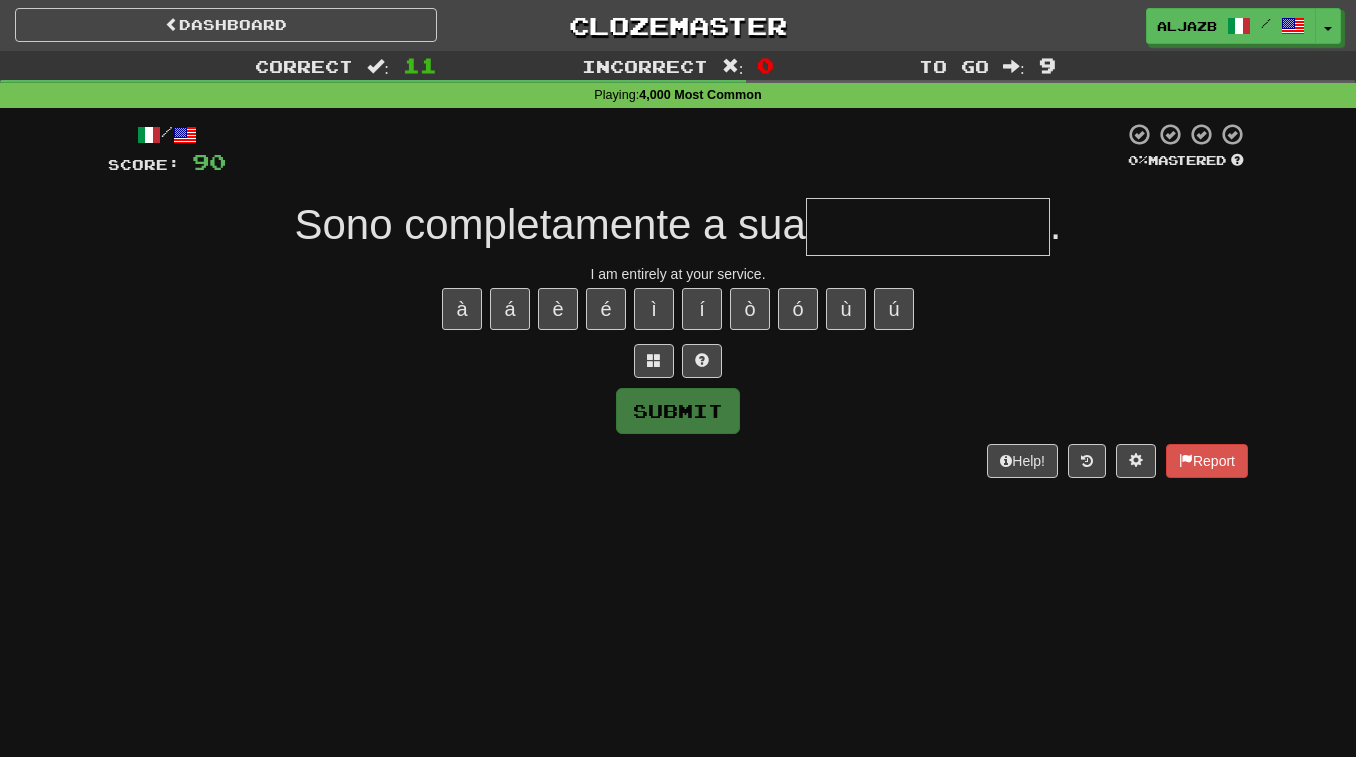 type on "*" 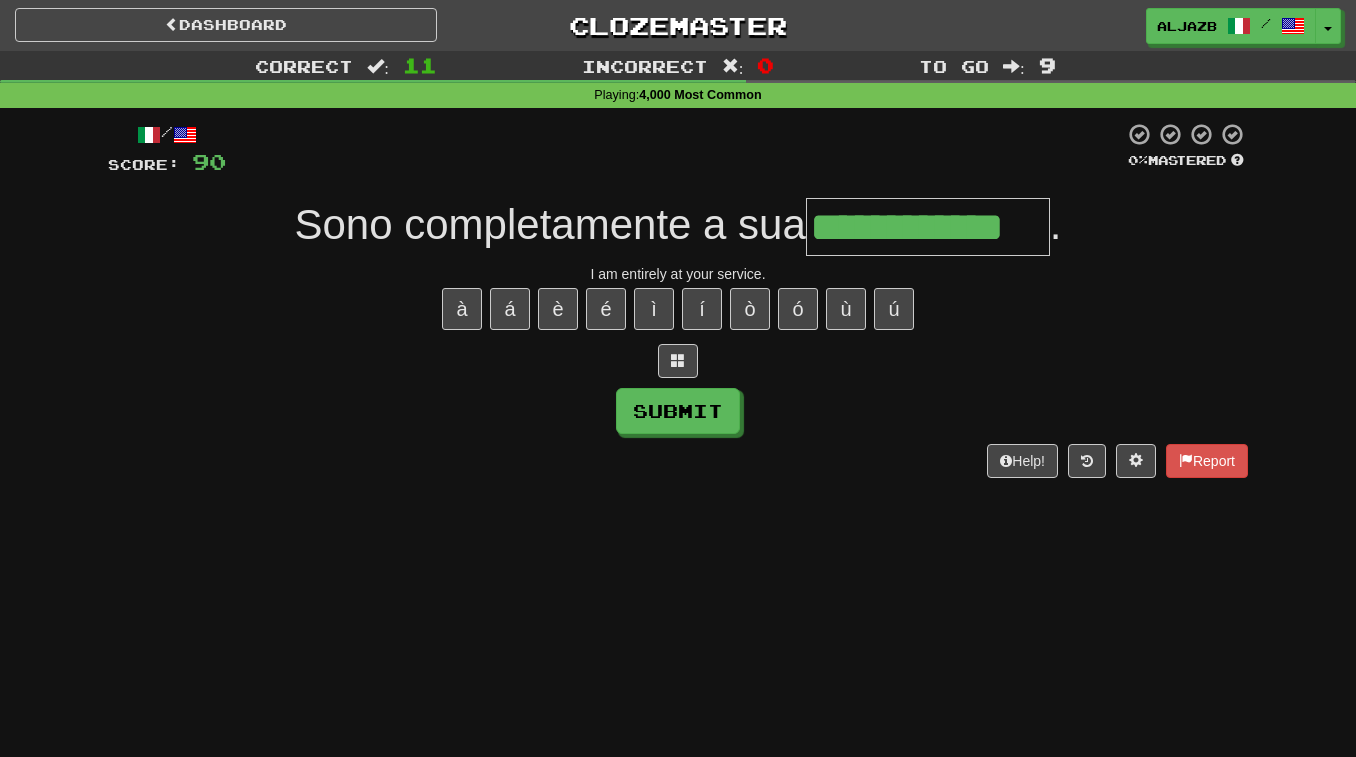 type on "**********" 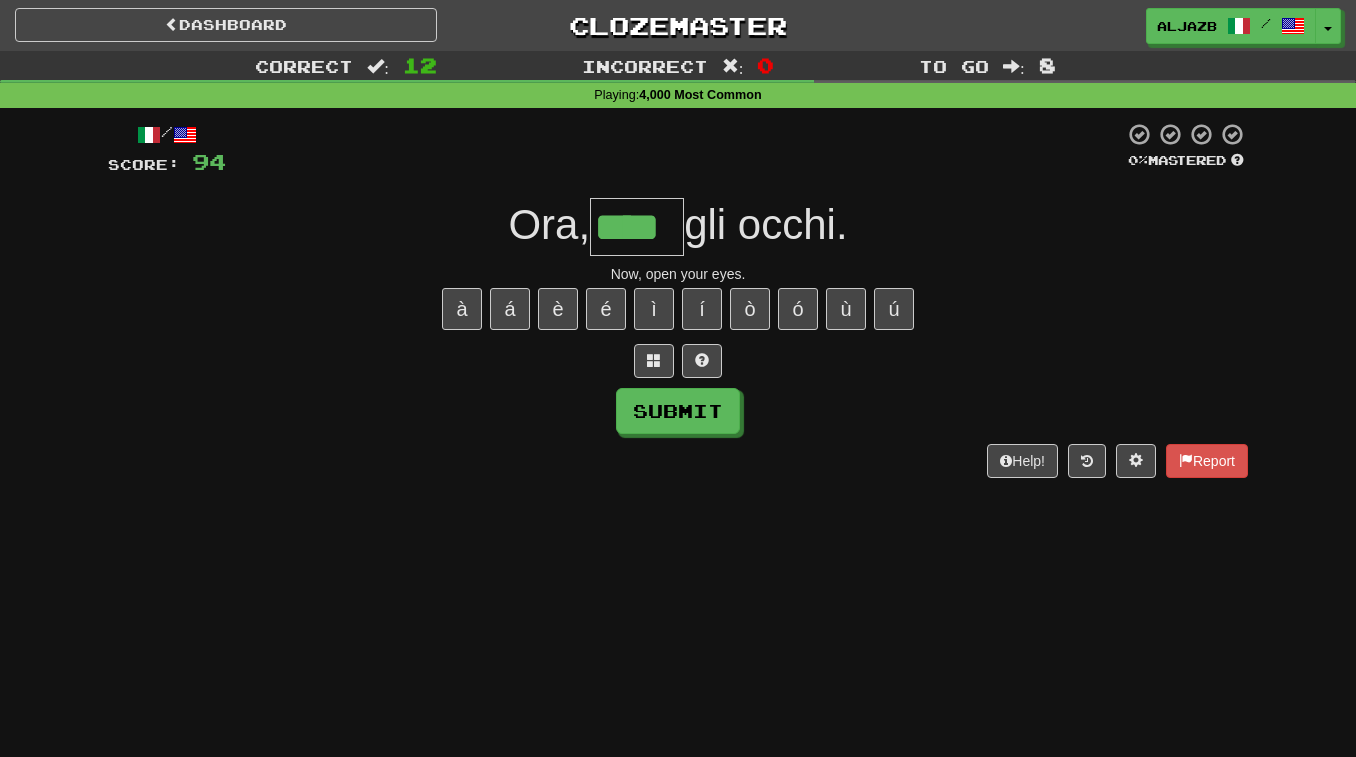 type on "****" 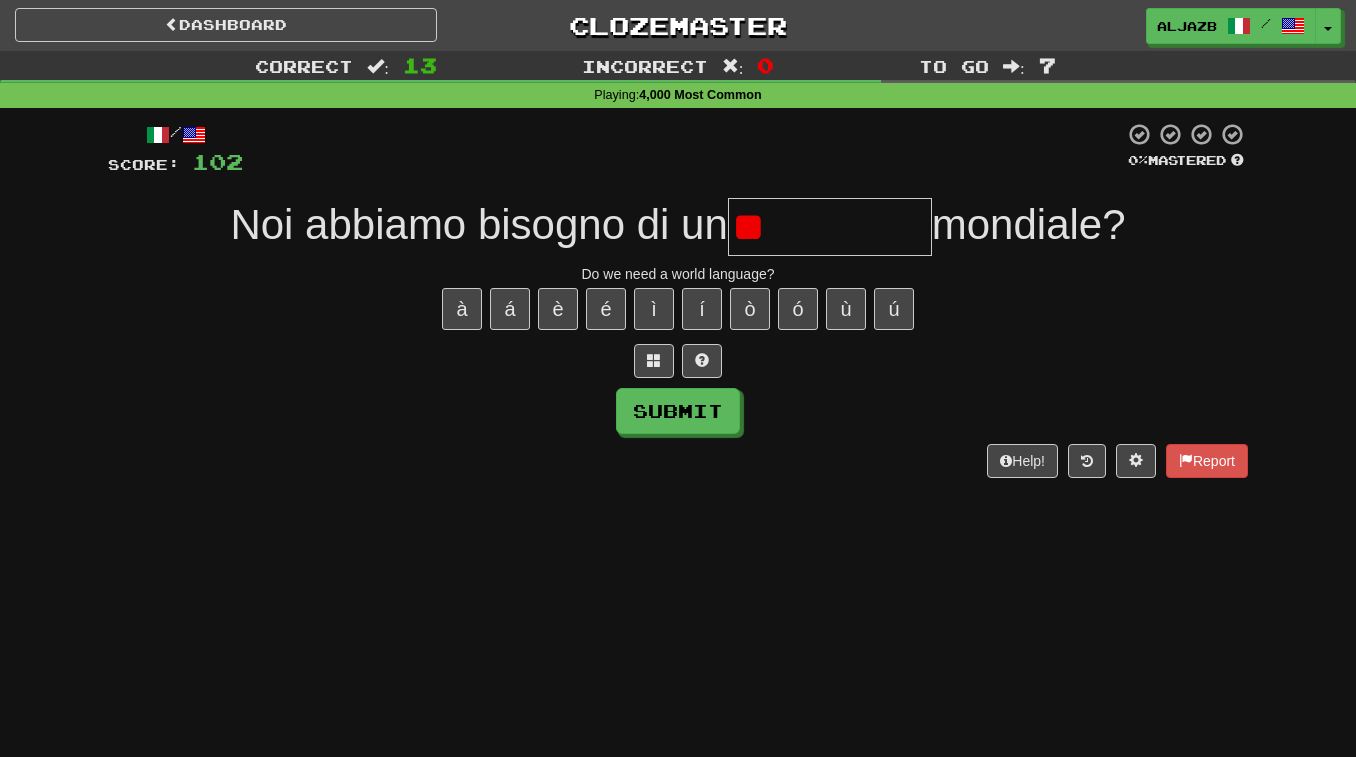 type on "*" 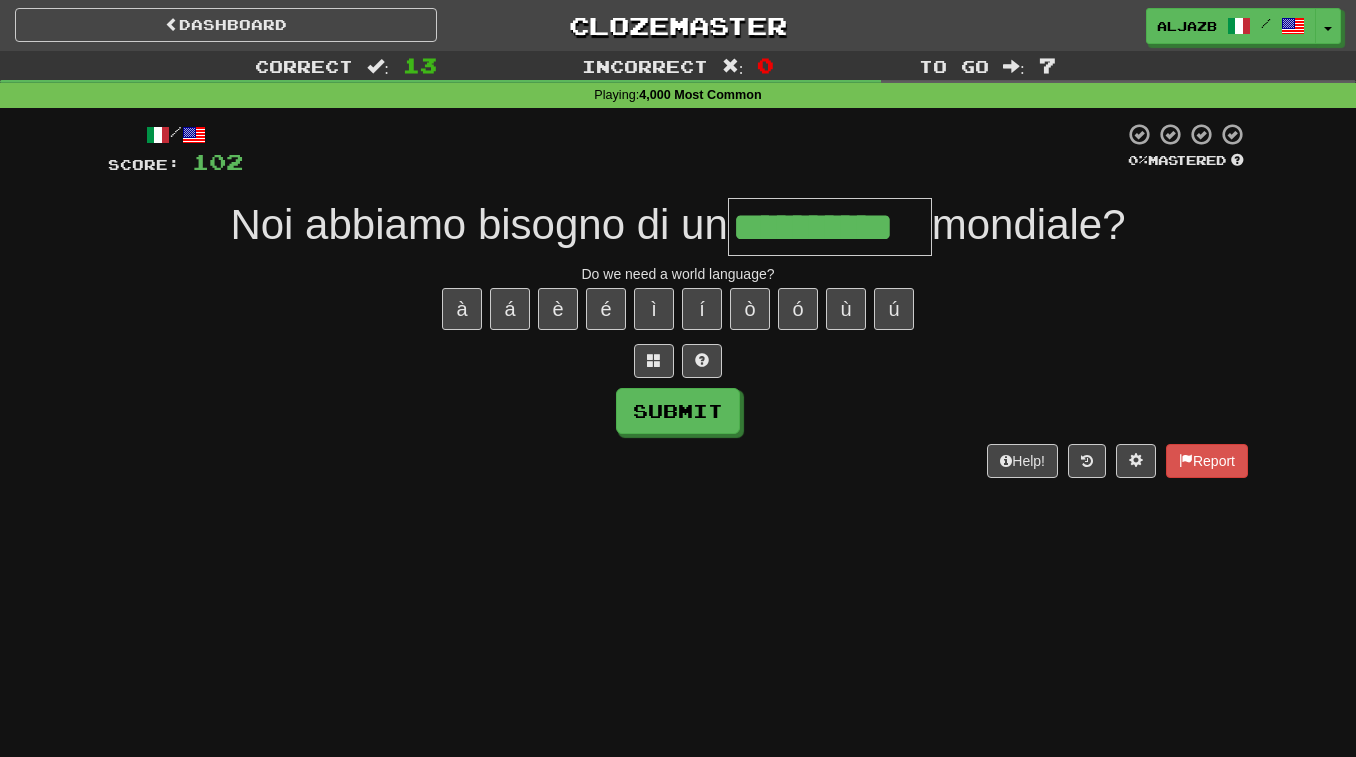 type on "**********" 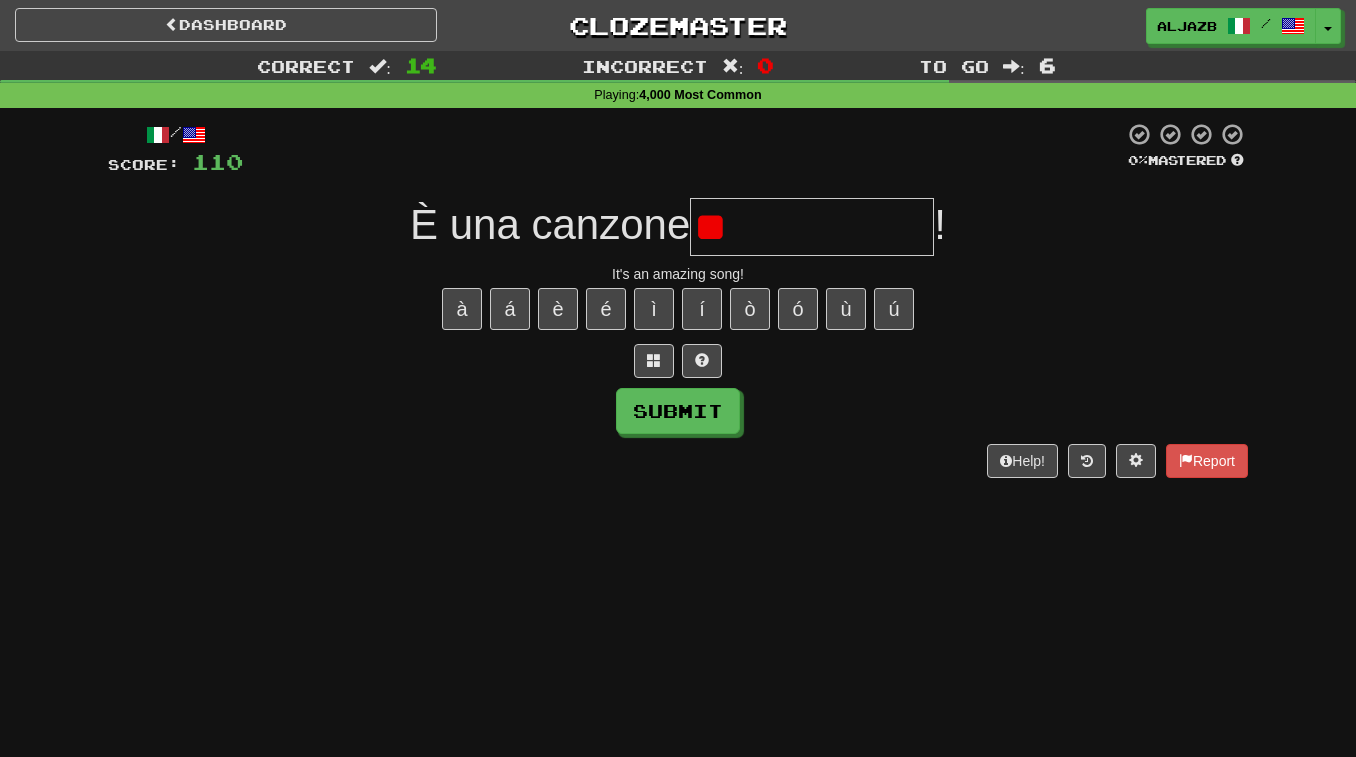 type on "*" 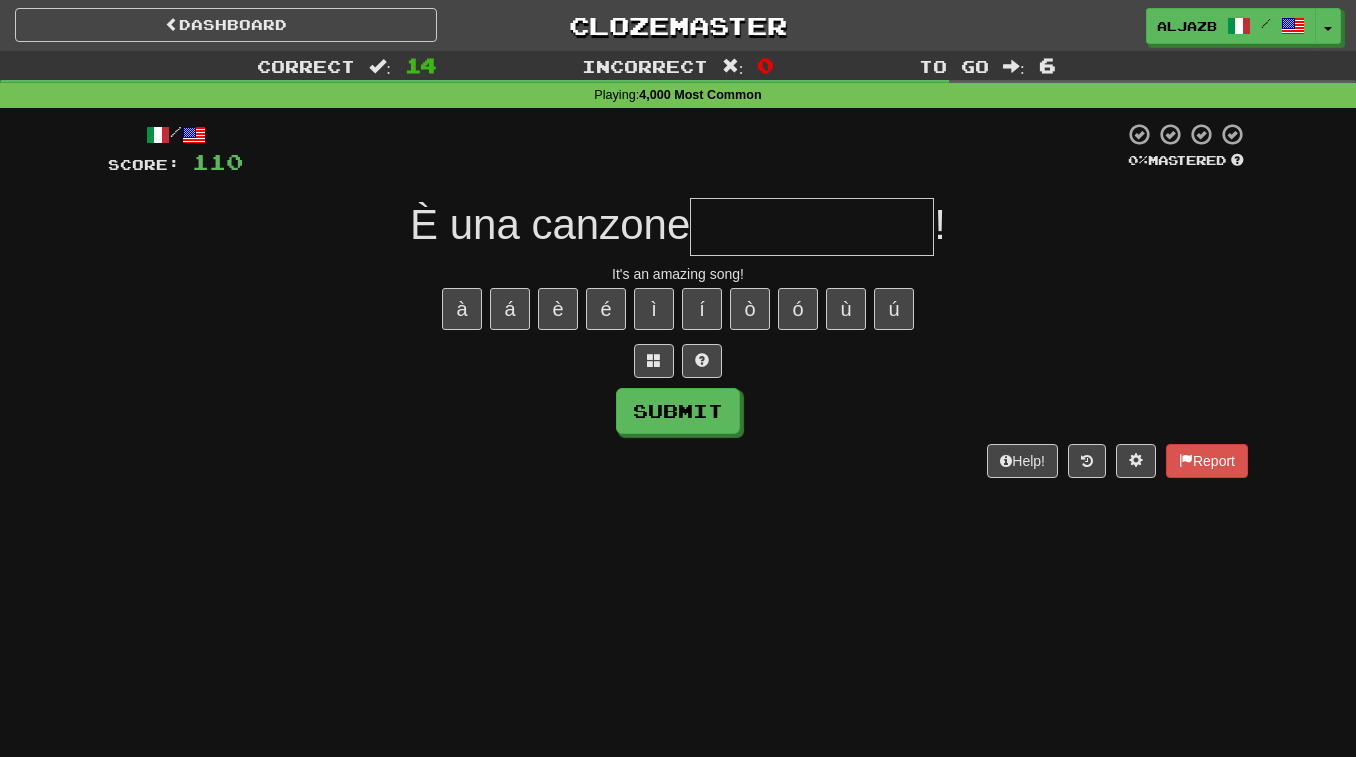 type on "*" 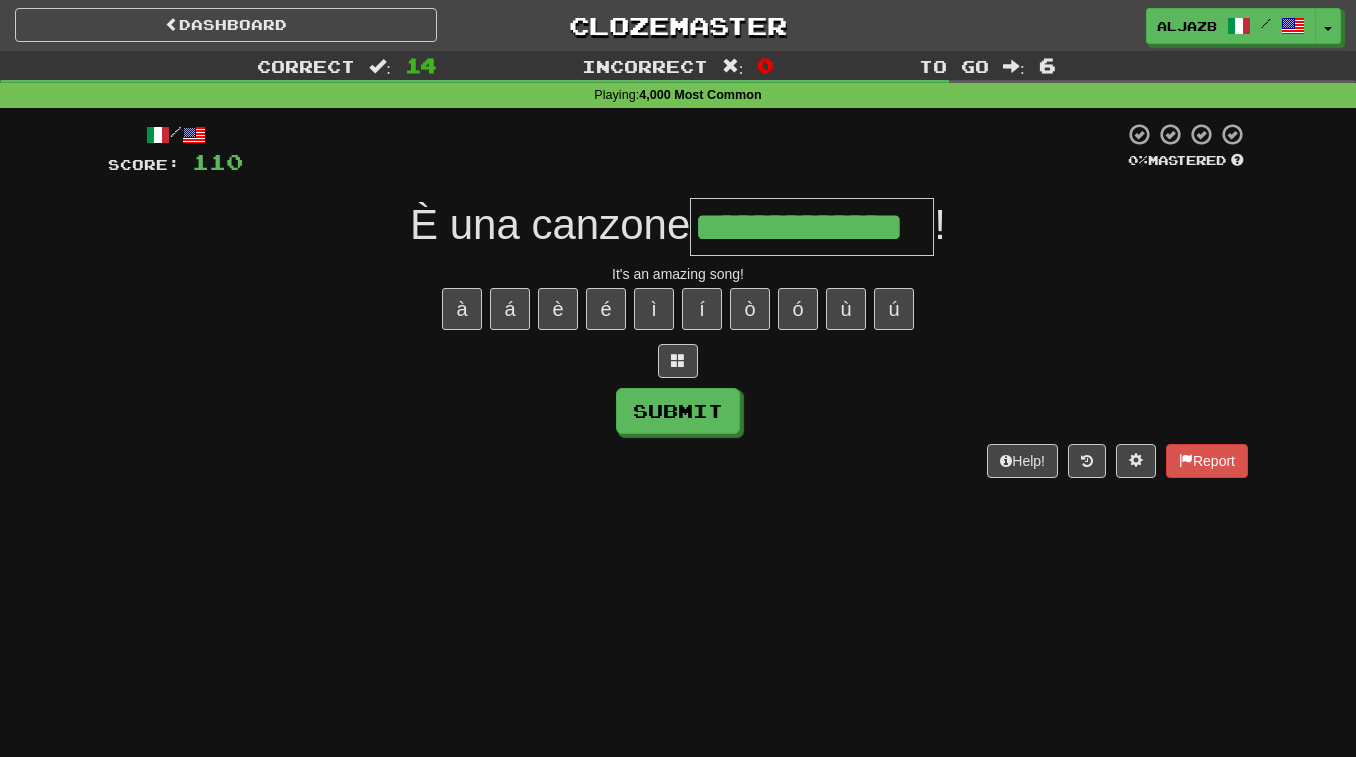 type on "**********" 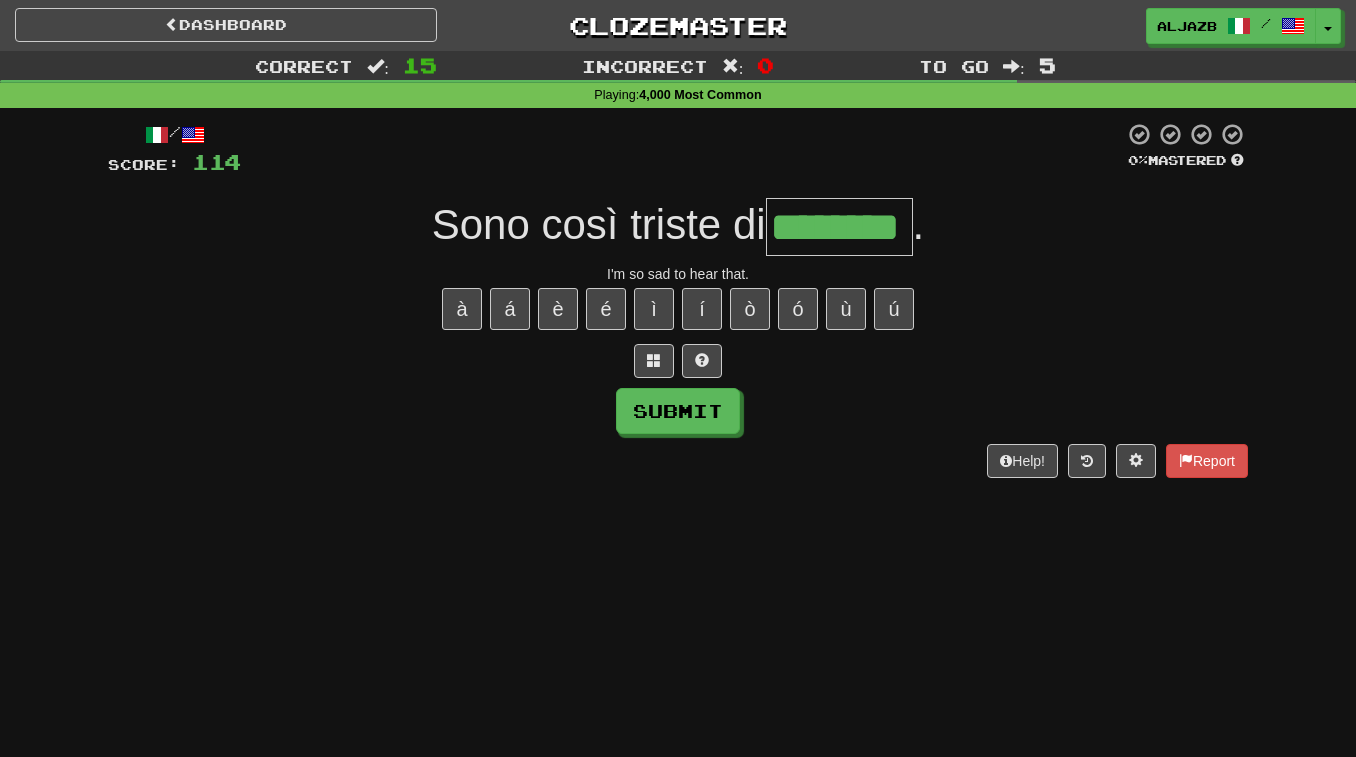 type on "********" 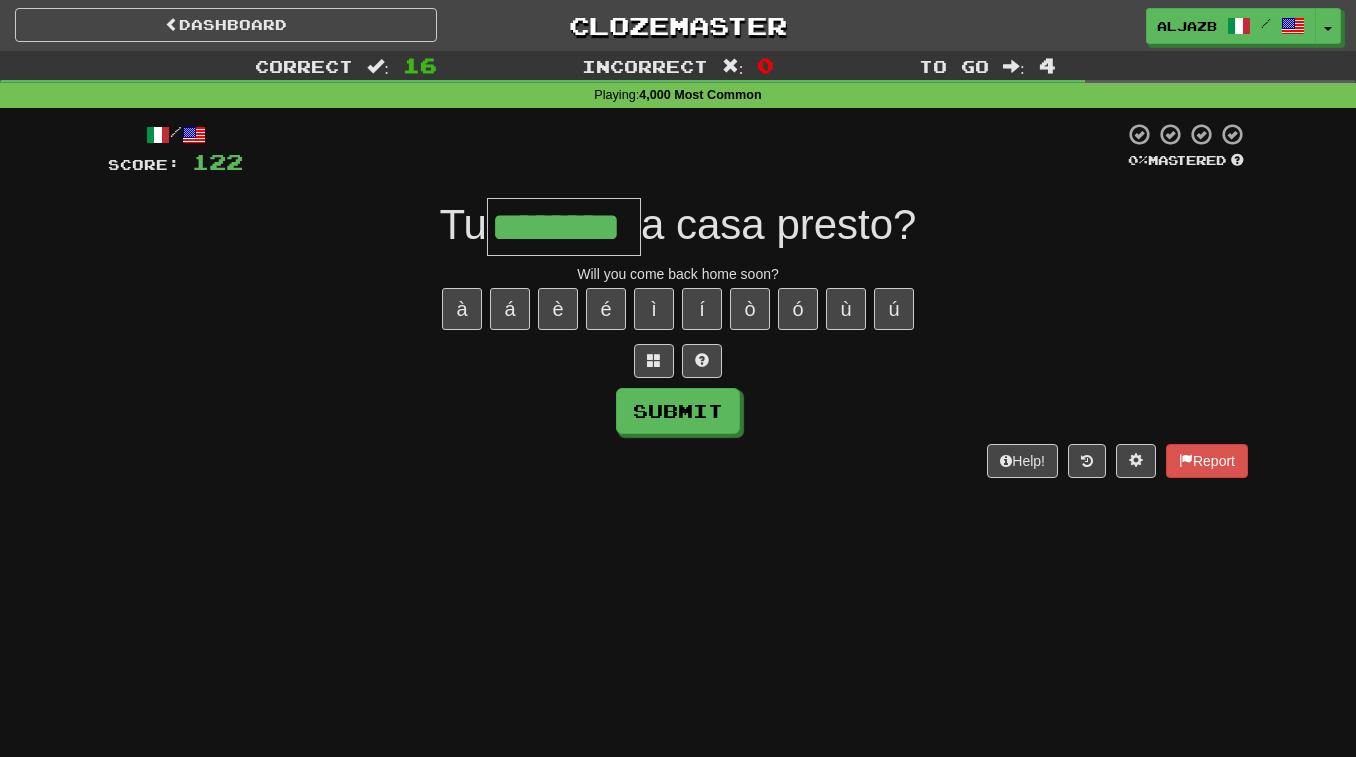type on "********" 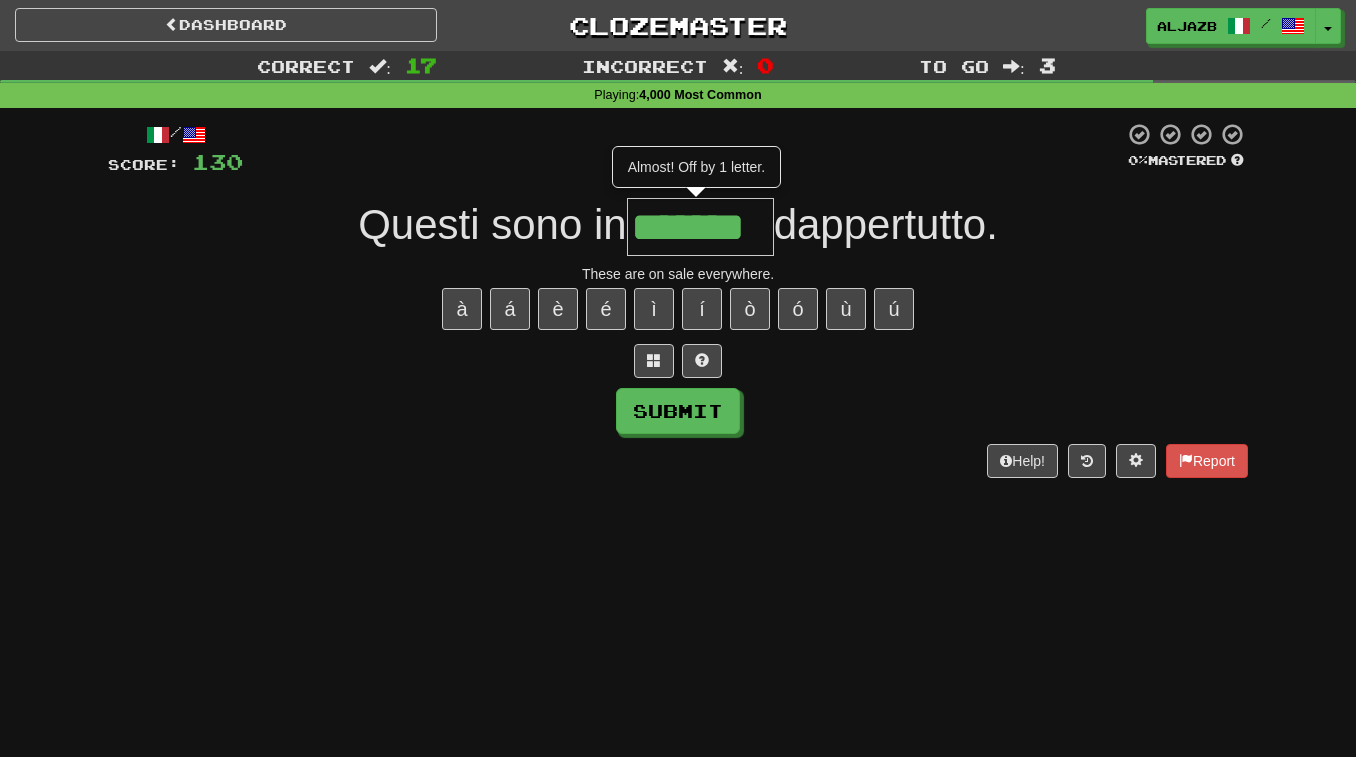 type on "*******" 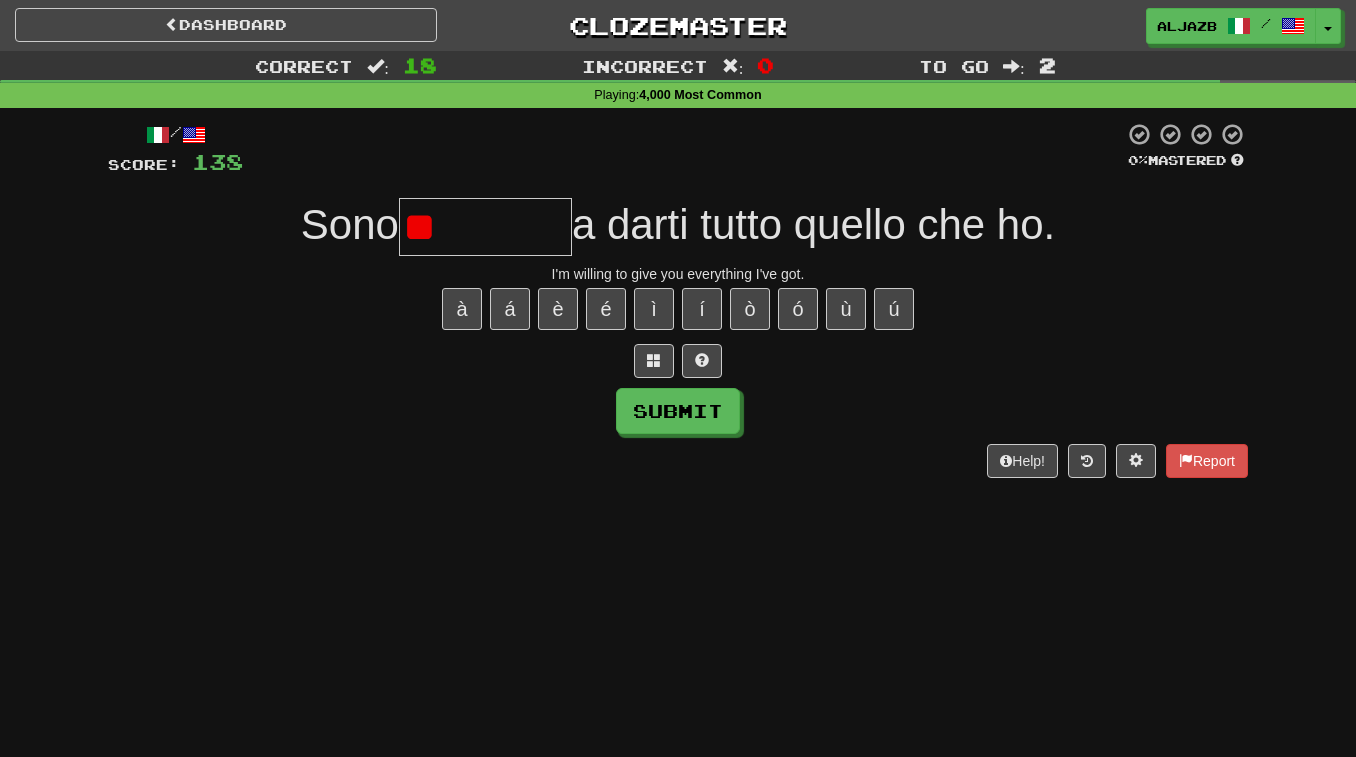 type on "*" 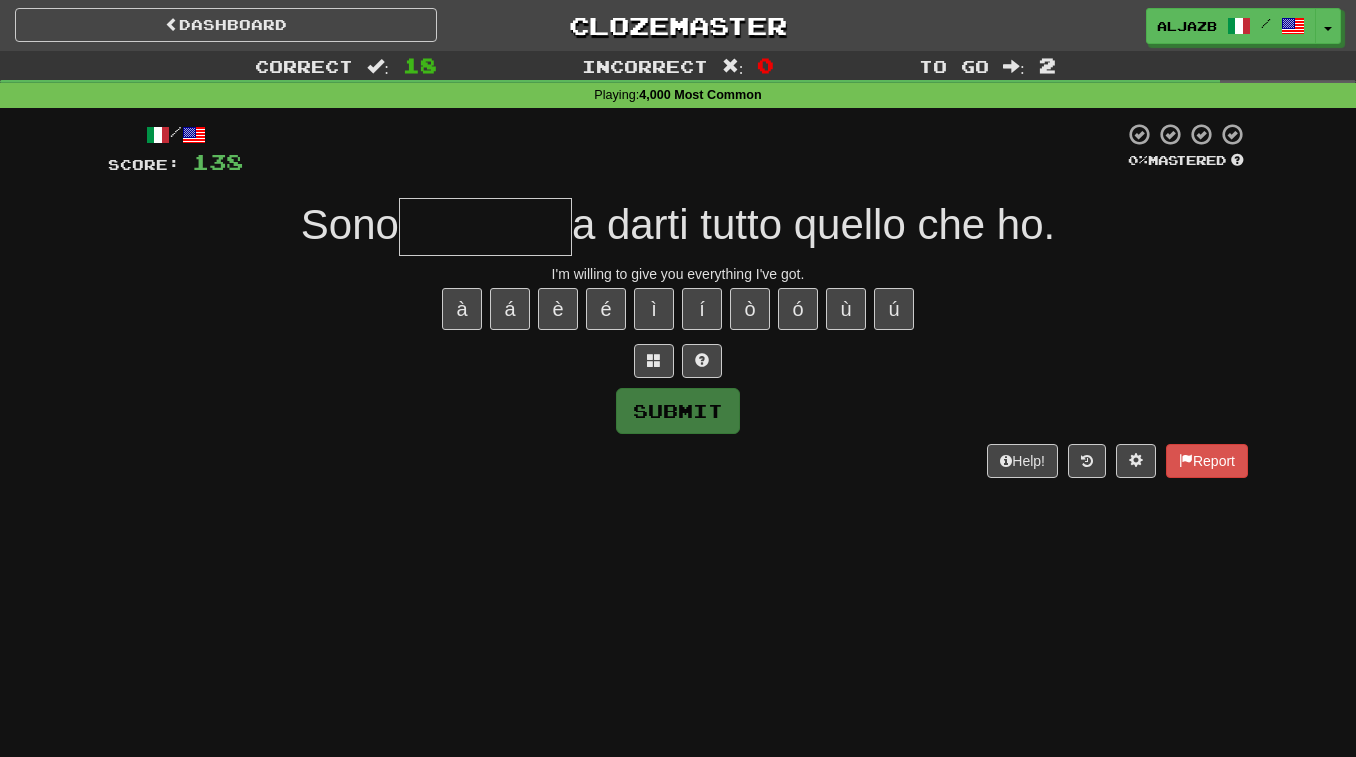 type on "*" 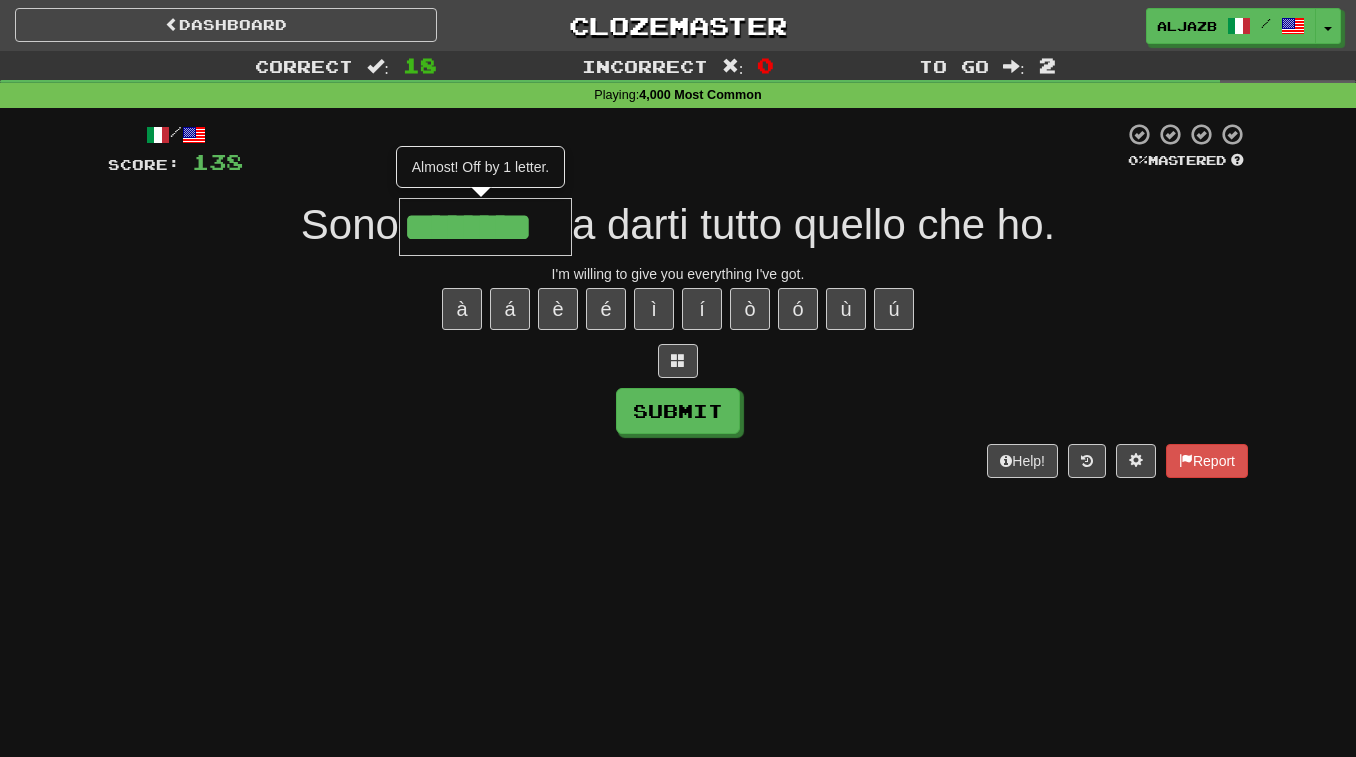 type on "********" 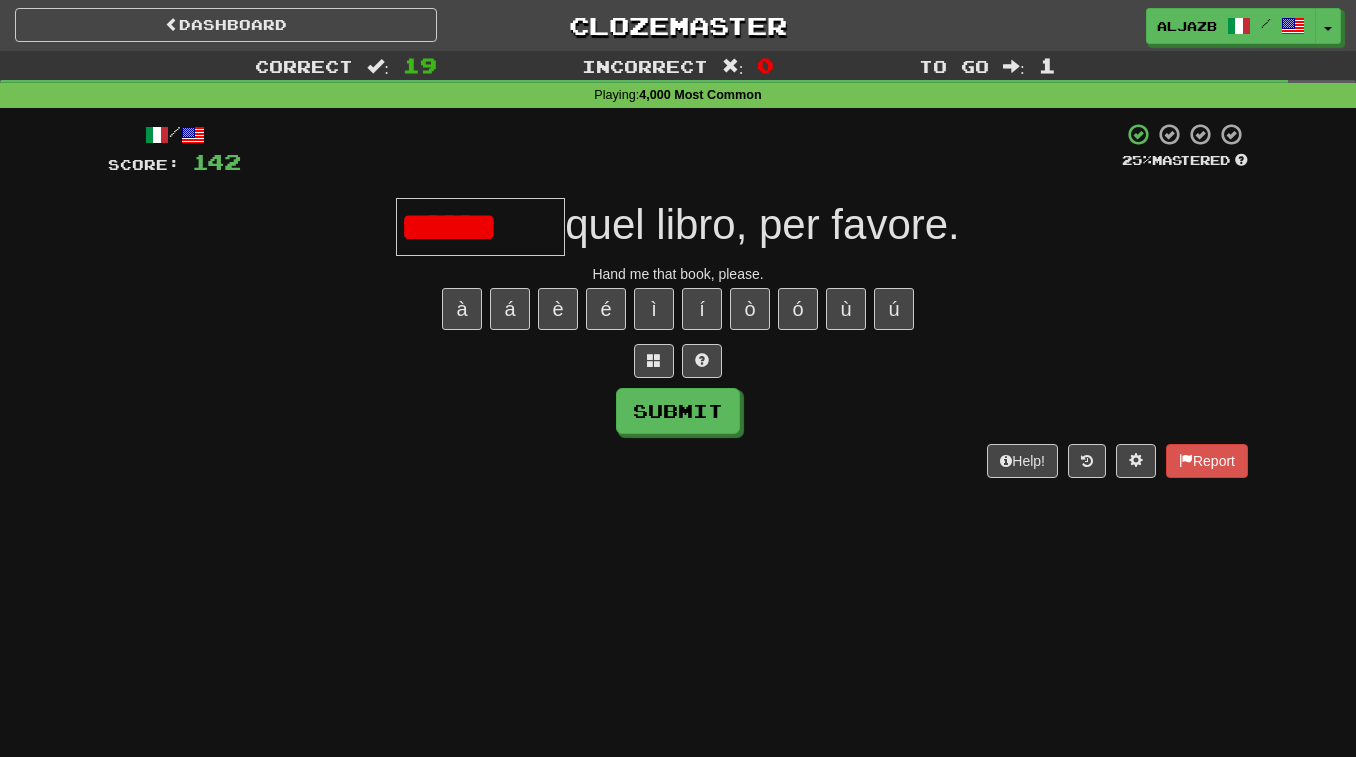 scroll, scrollTop: 0, scrollLeft: 0, axis: both 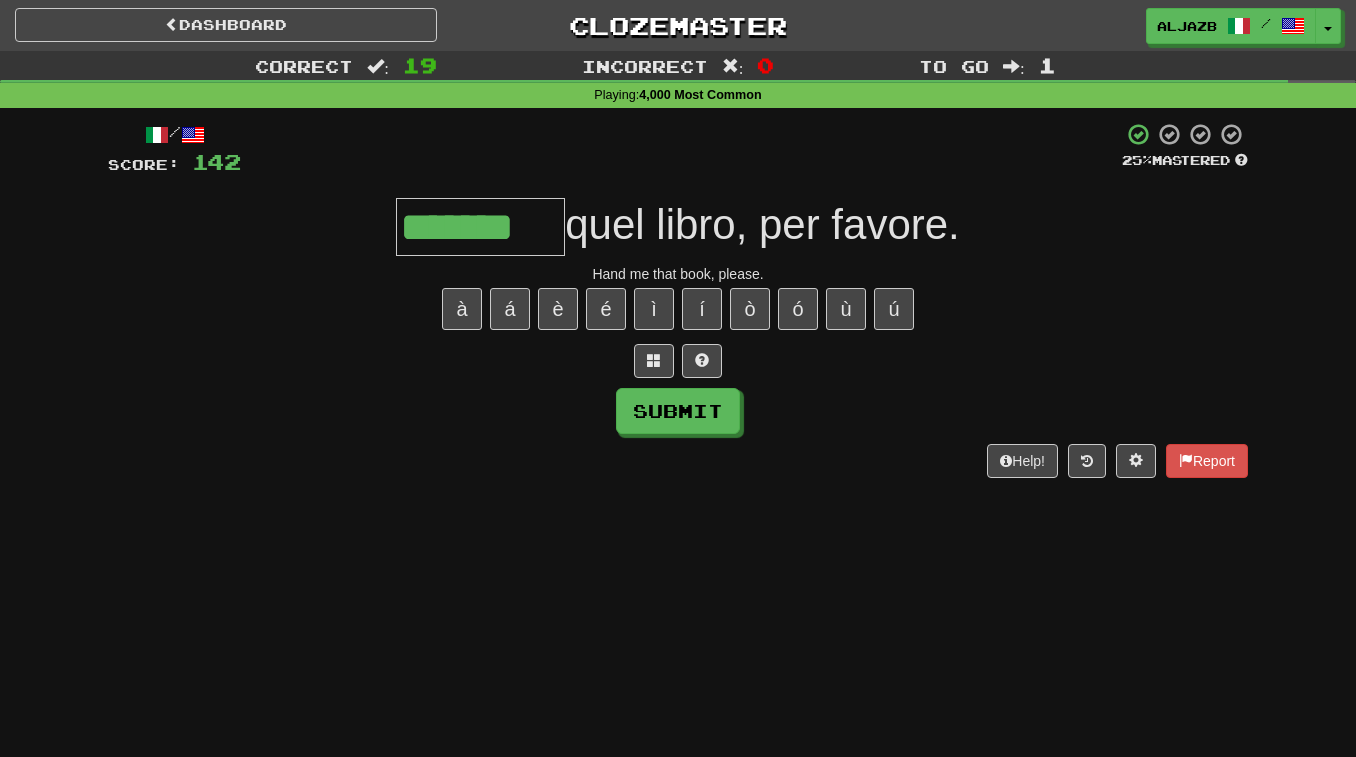 type on "*******" 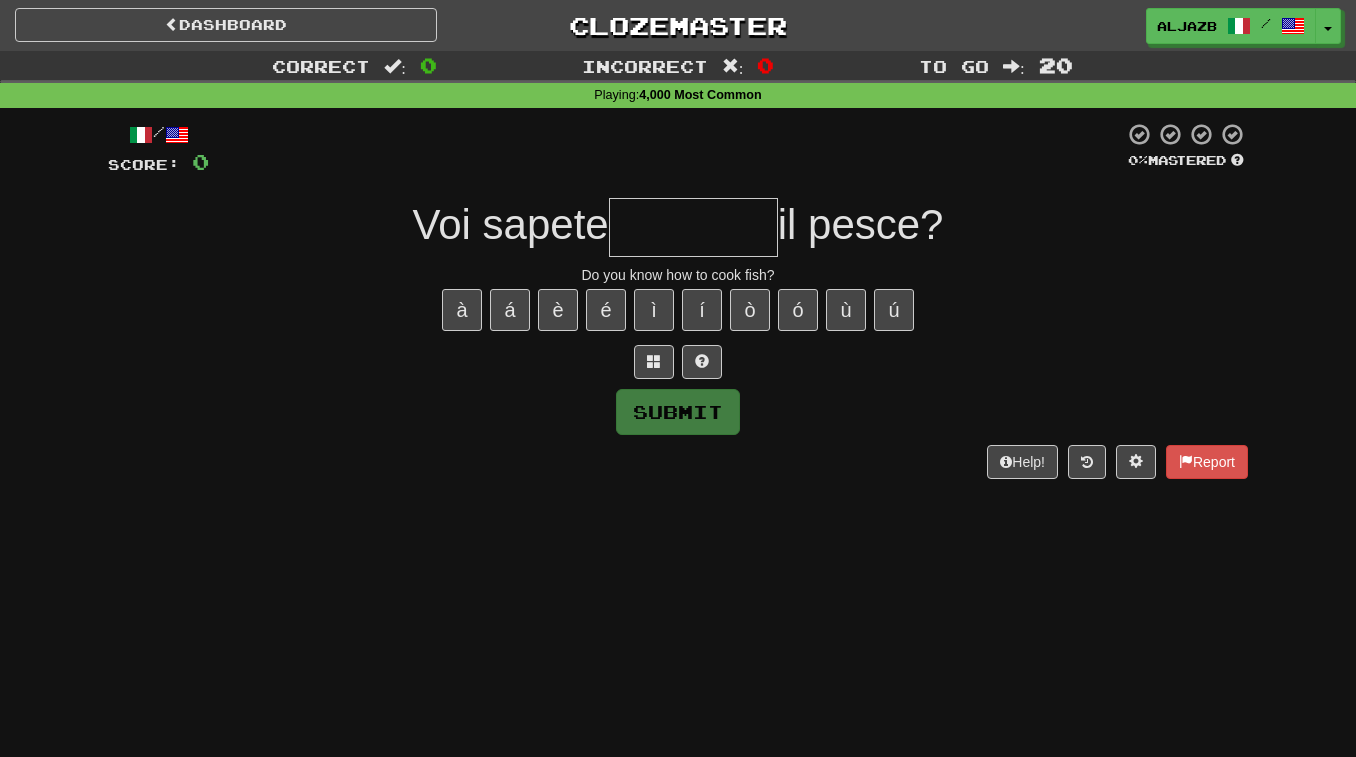 type on "*" 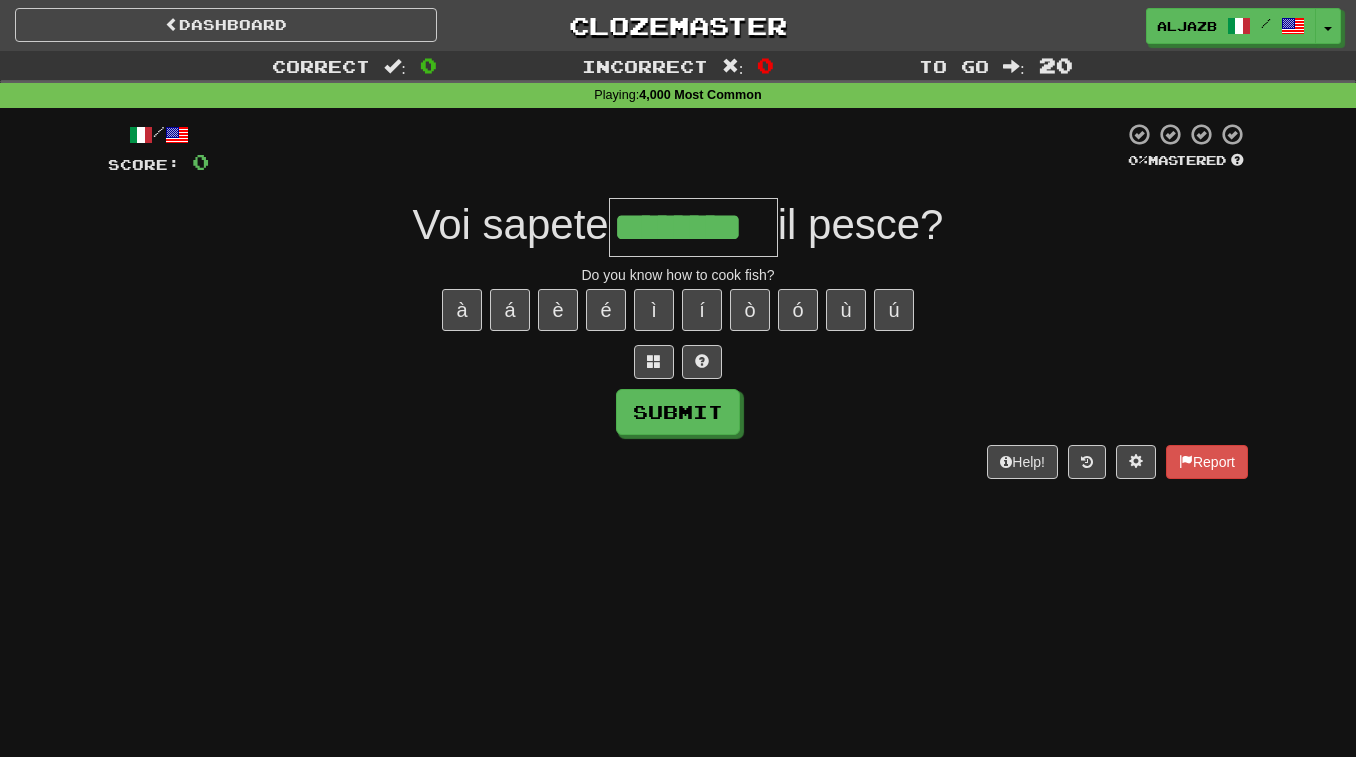 type on "********" 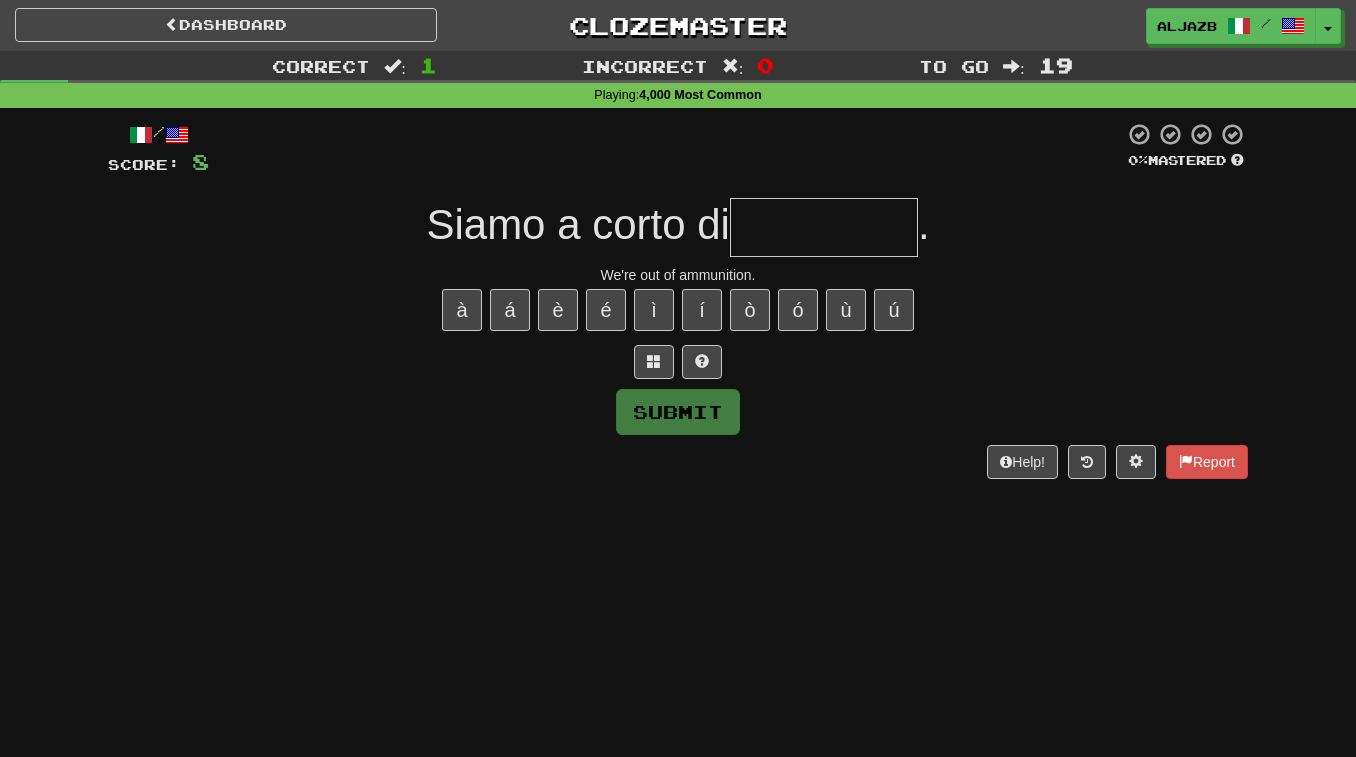 type on "*" 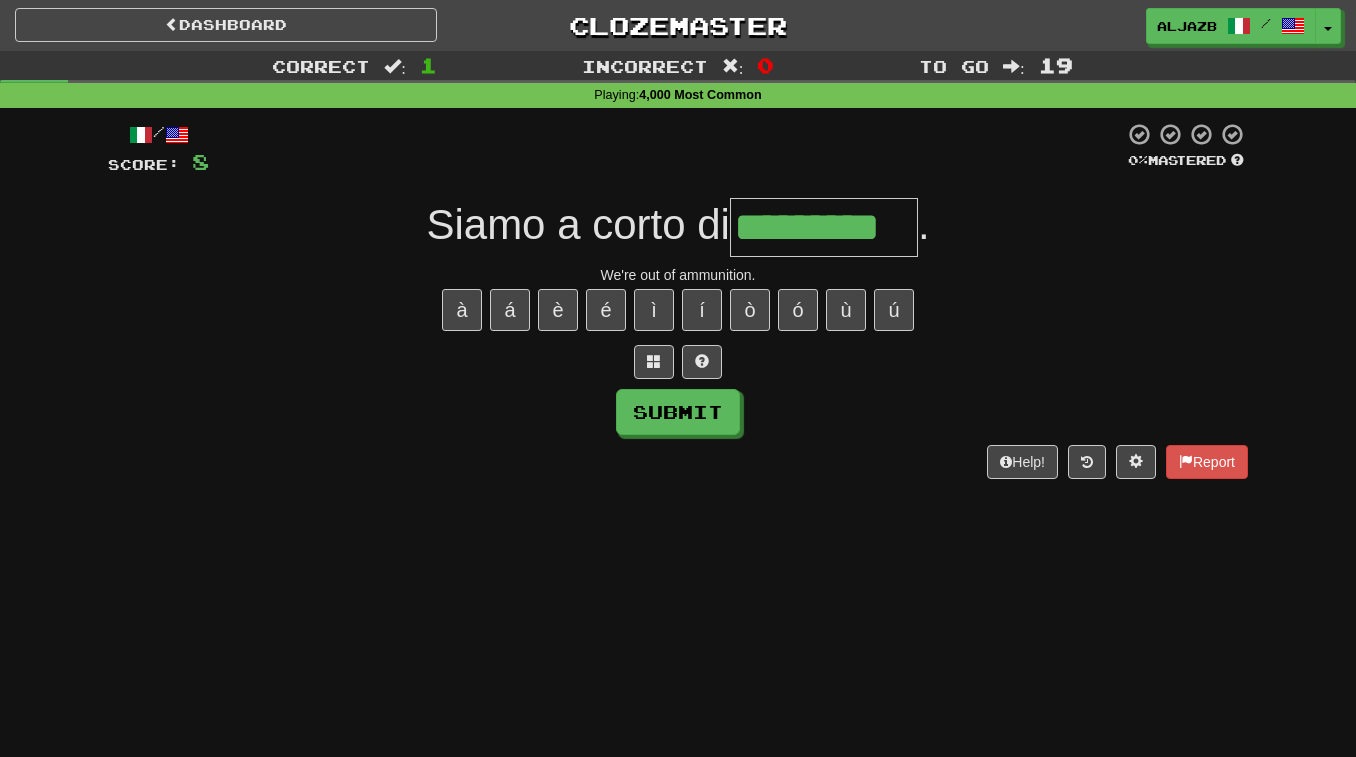 scroll, scrollTop: 0, scrollLeft: 10, axis: horizontal 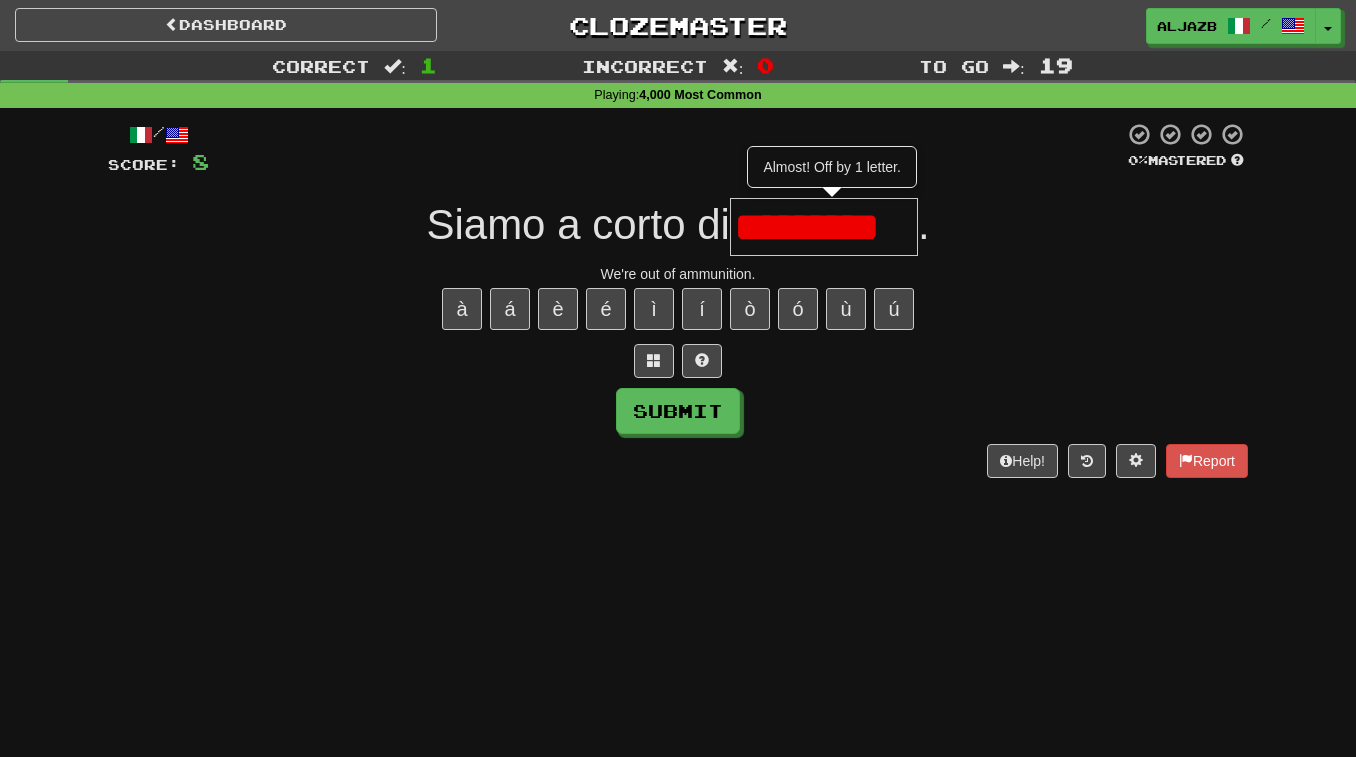 type on "*********" 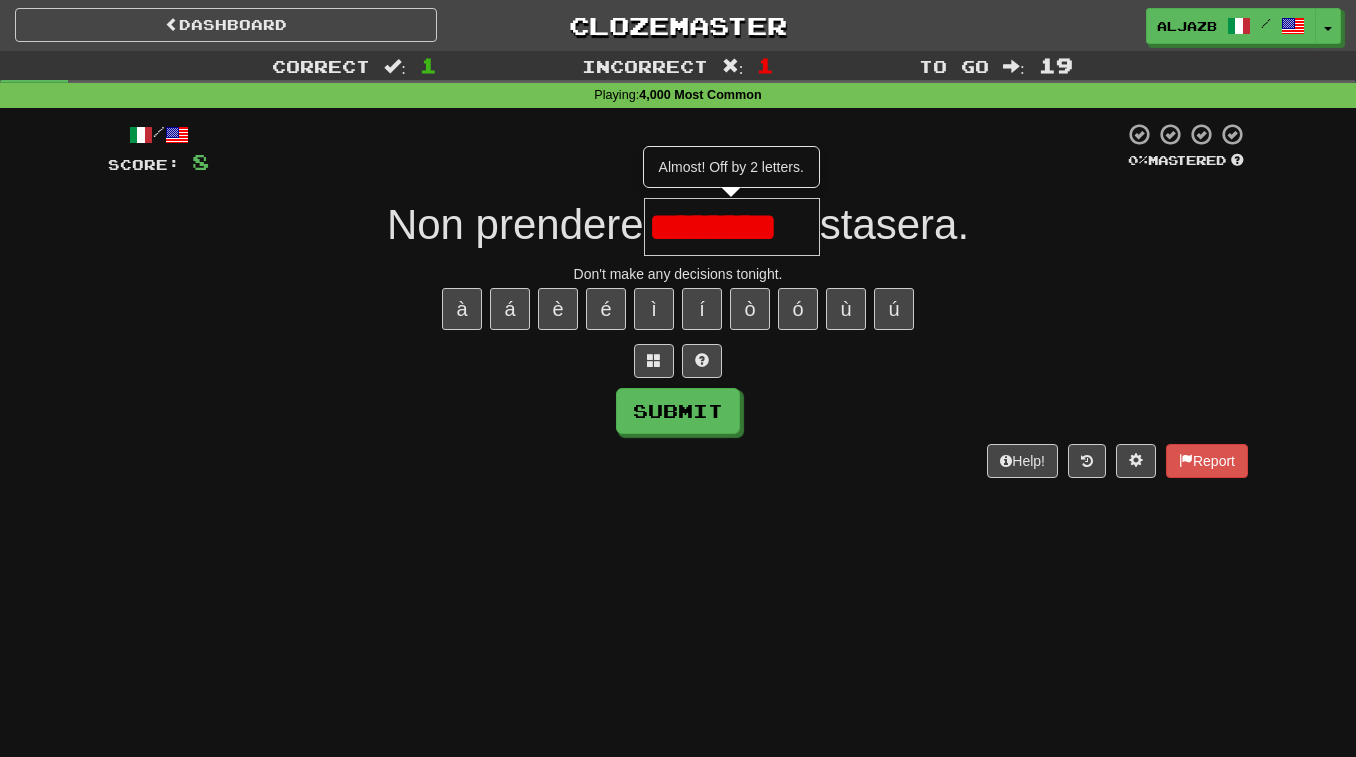 scroll, scrollTop: 0, scrollLeft: 0, axis: both 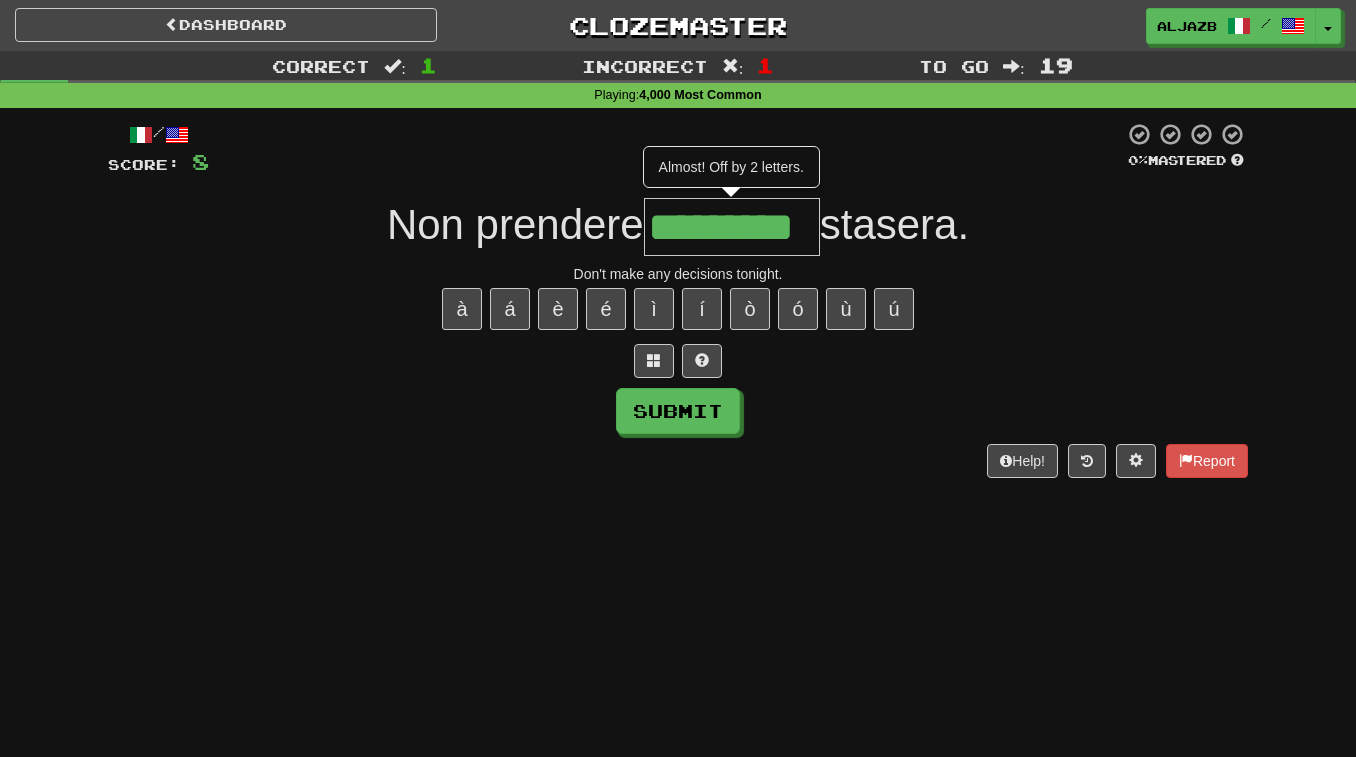 type on "*********" 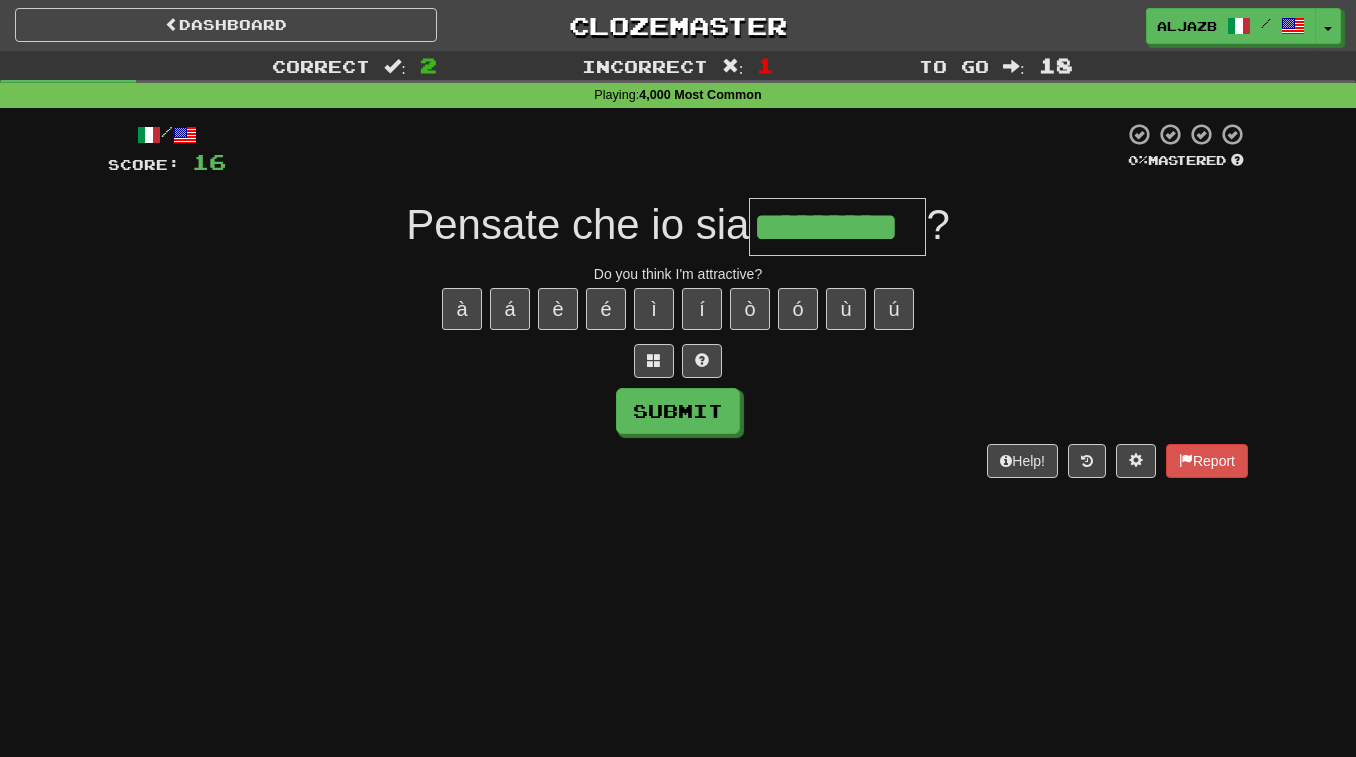 type on "*********" 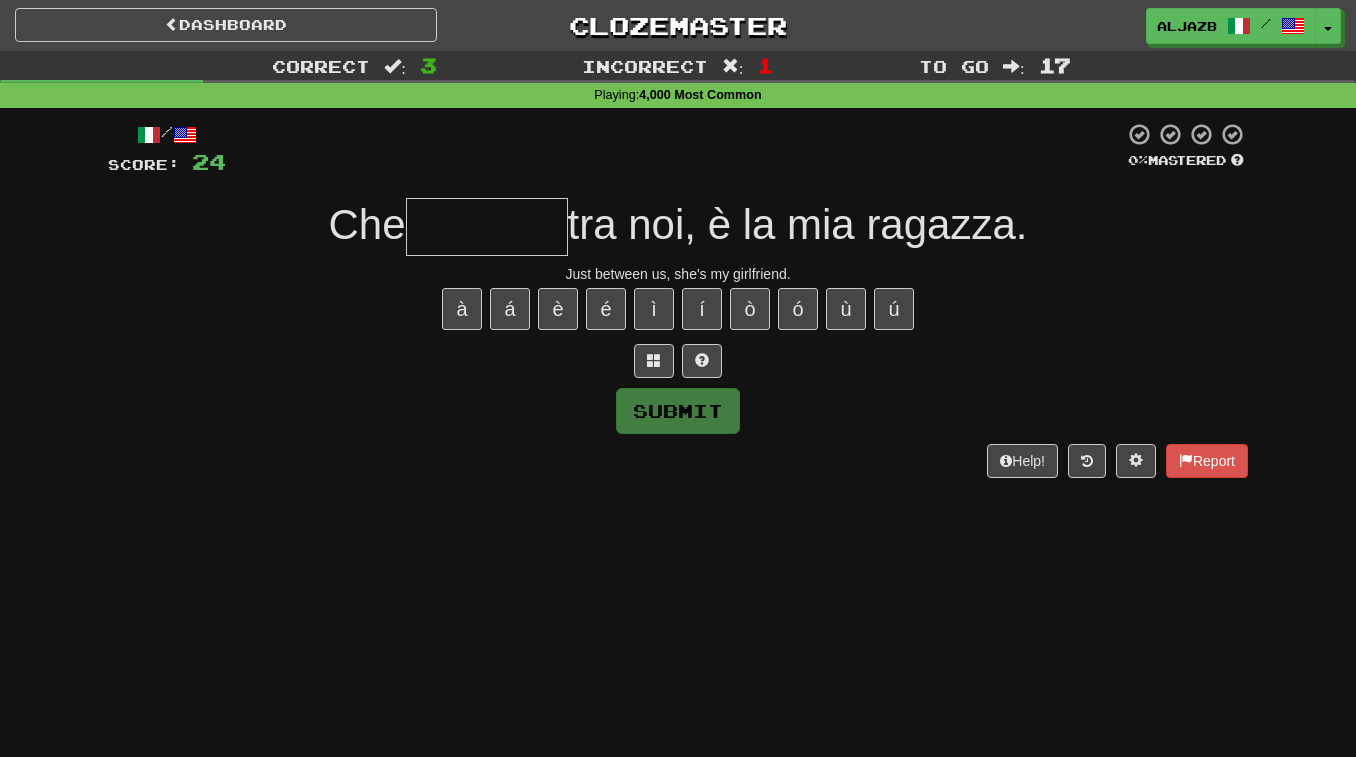 type on "*" 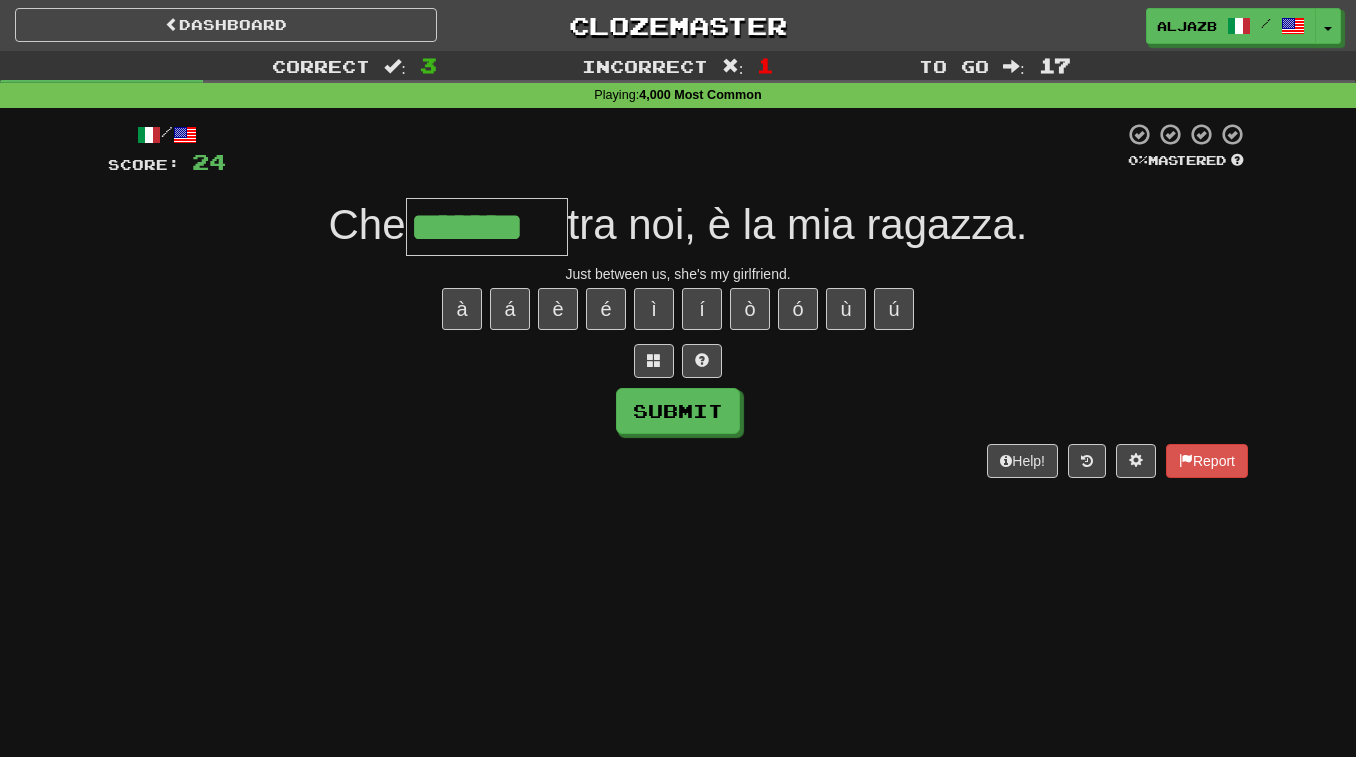type on "*******" 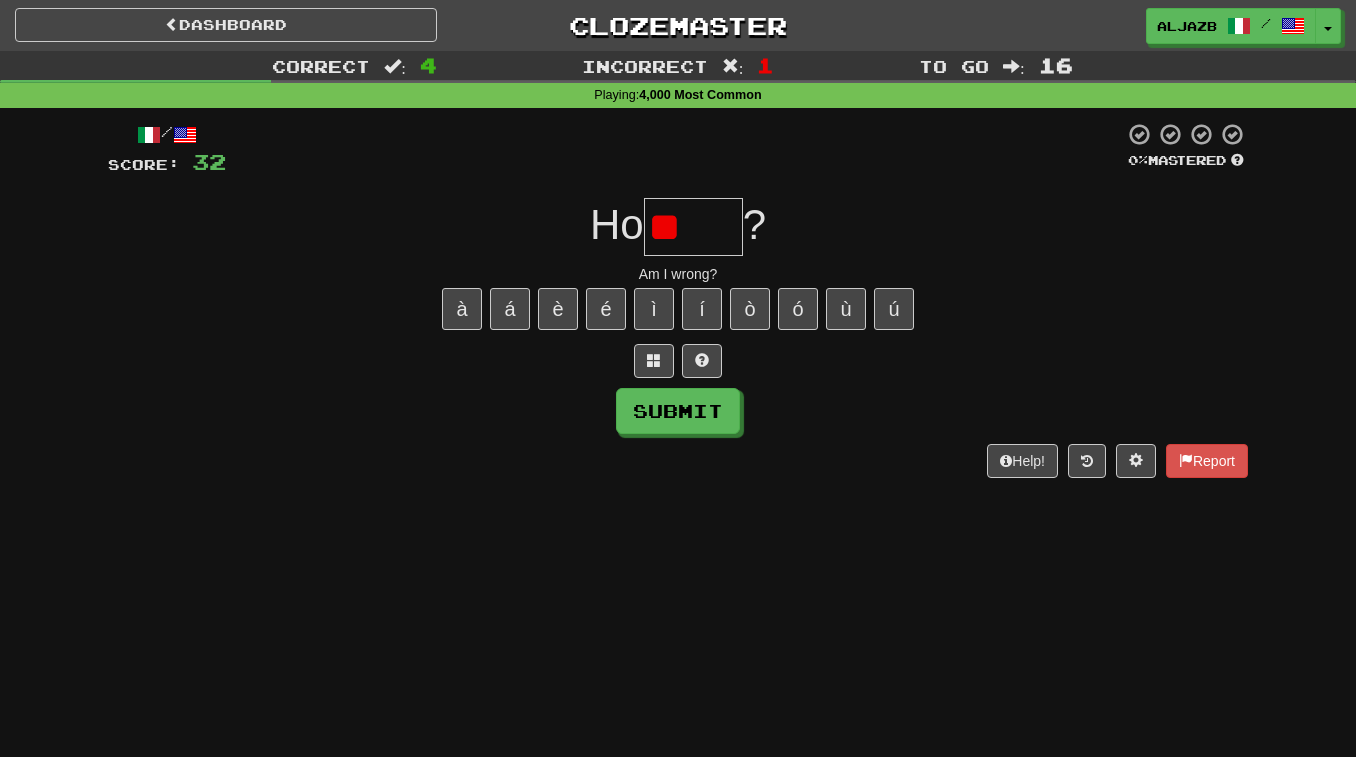 type on "*" 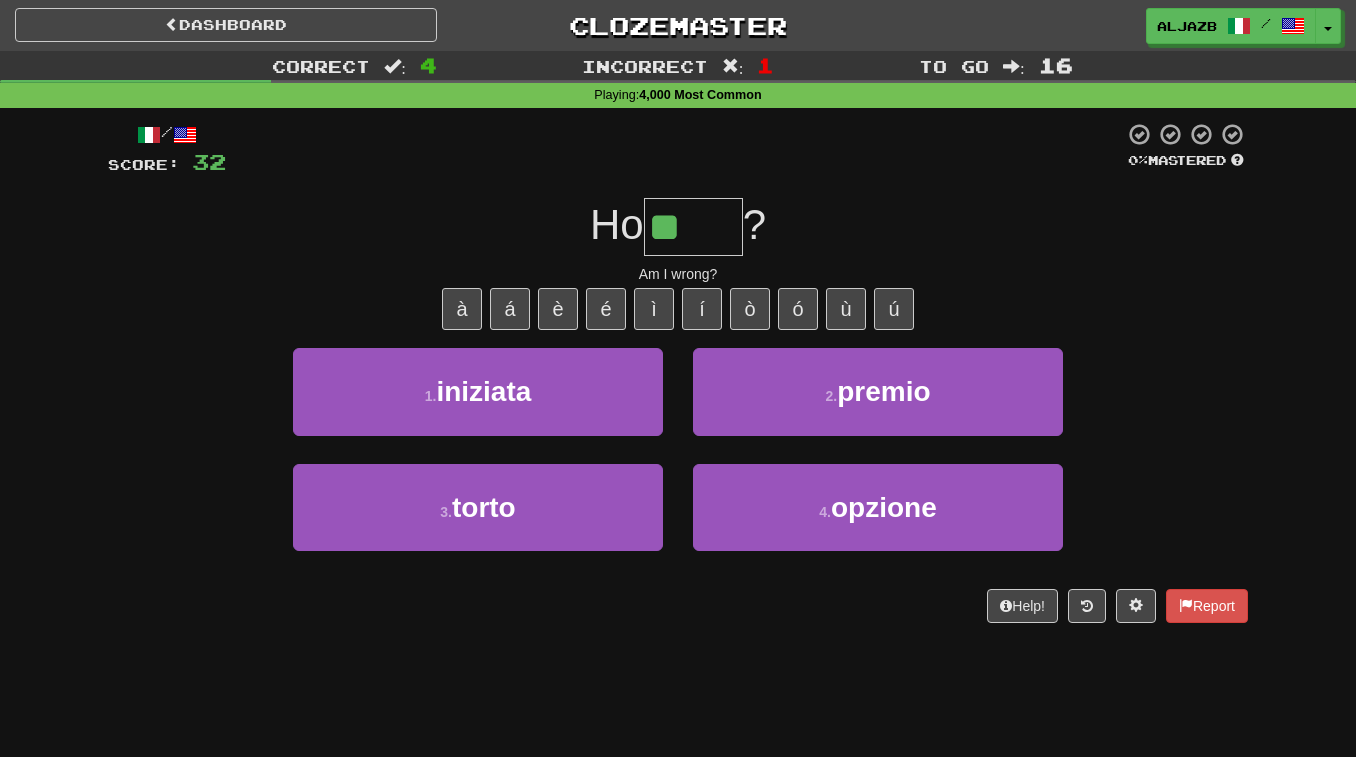 type on "*****" 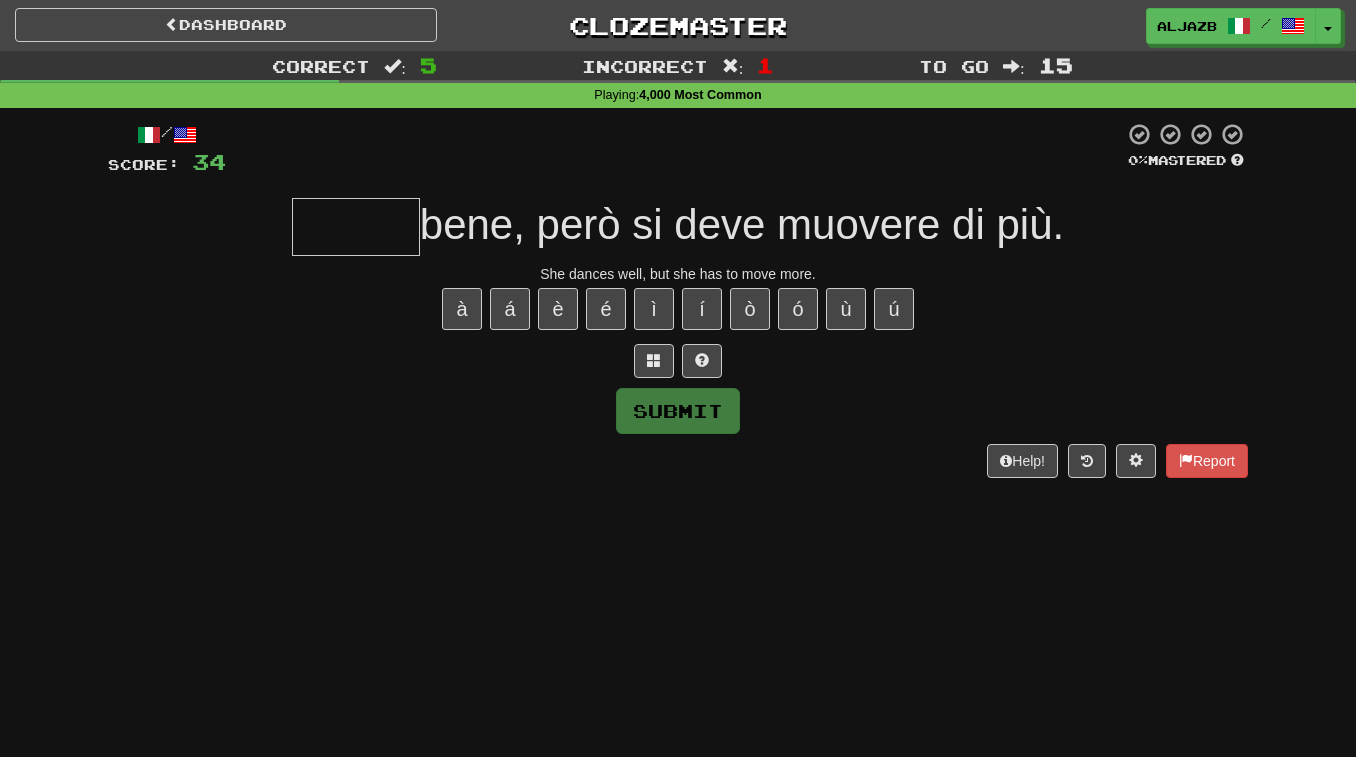 type on "*" 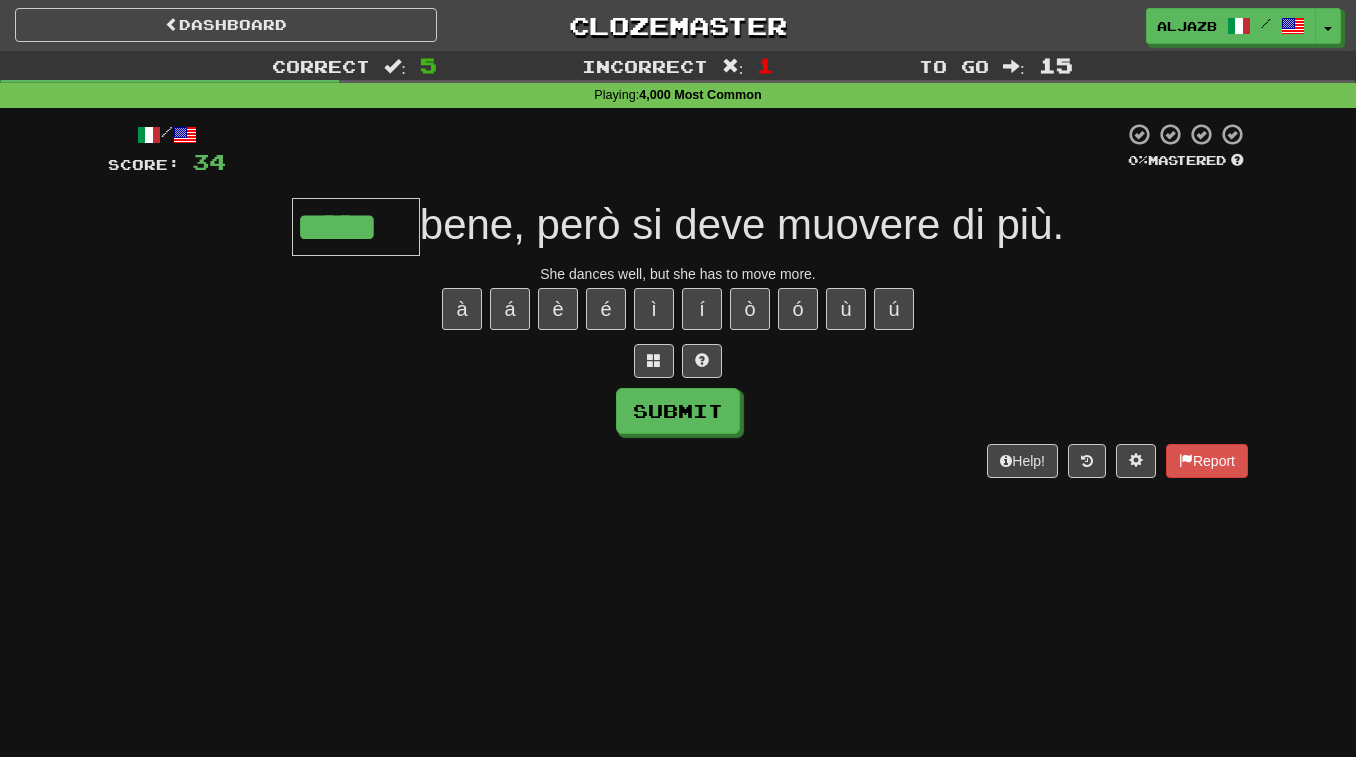 type on "*****" 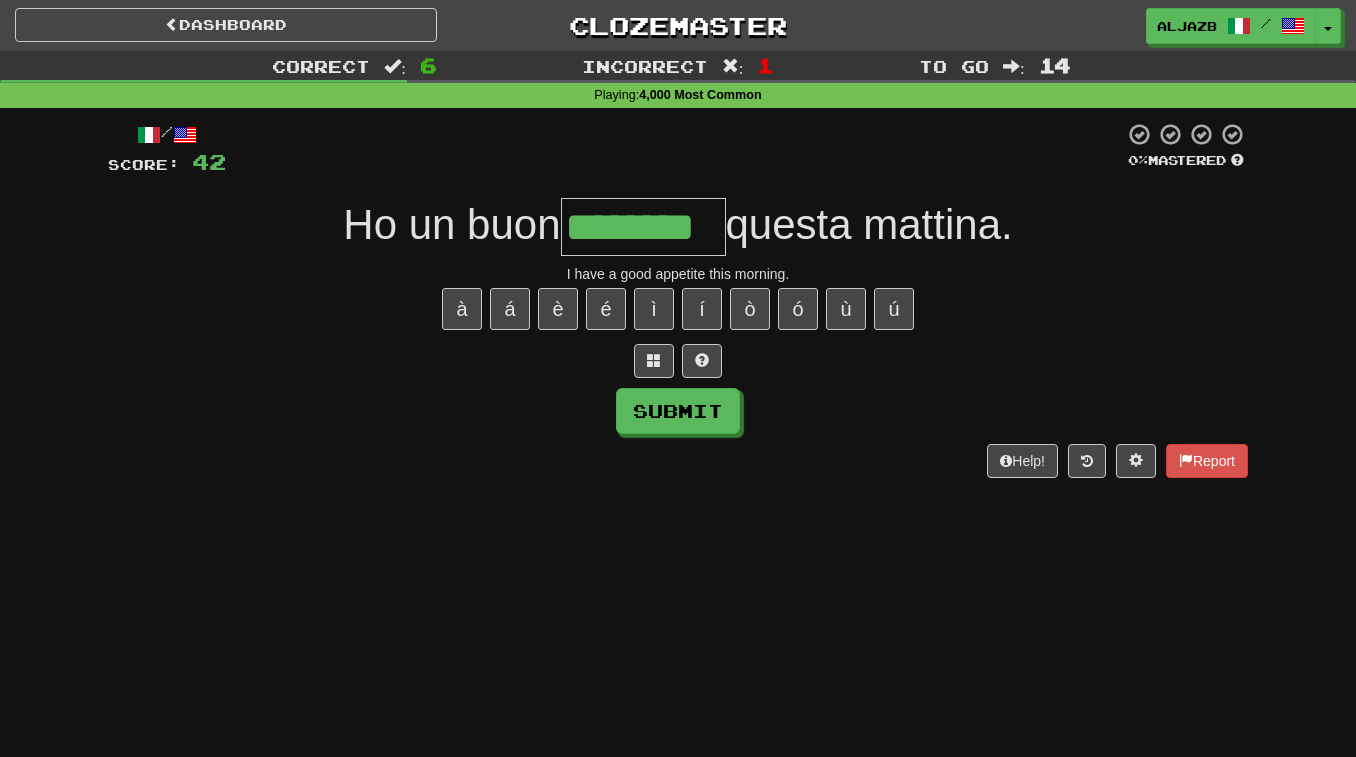 type on "********" 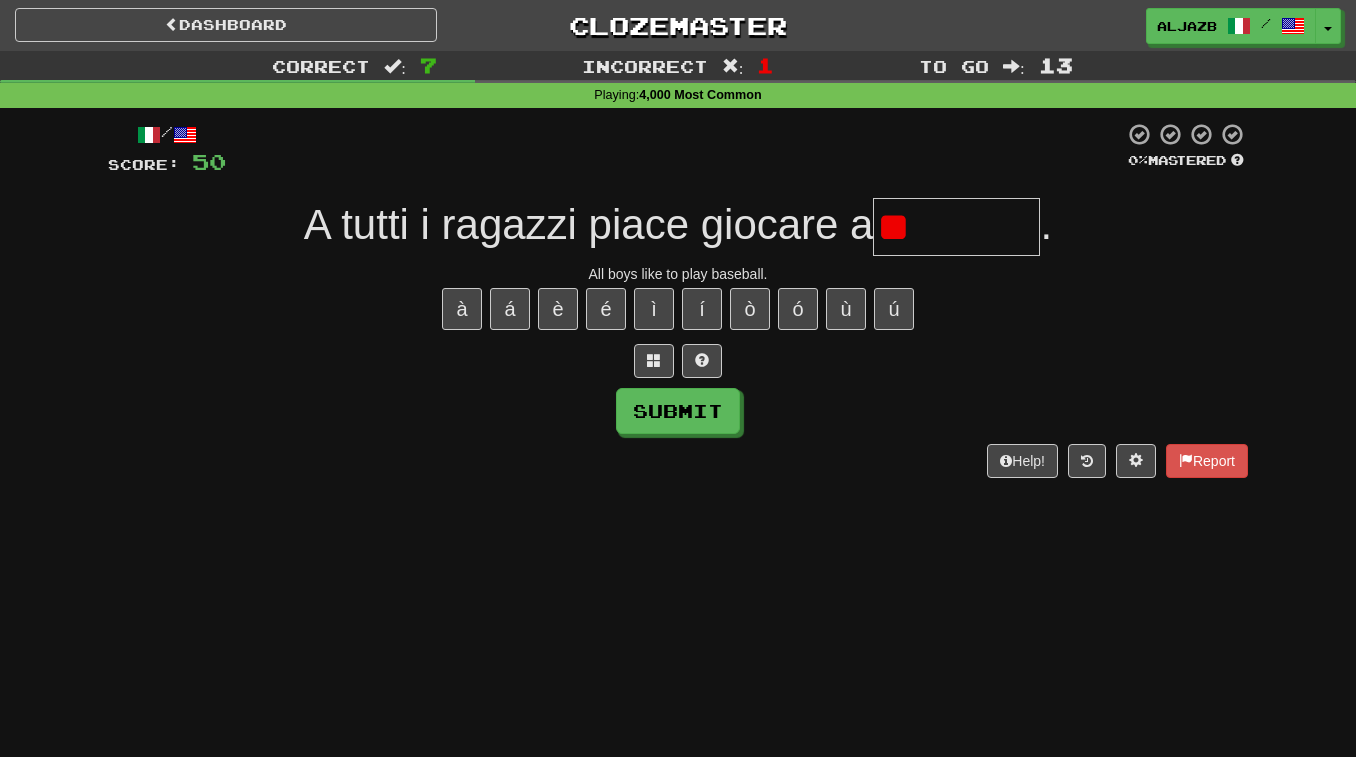 type on "*" 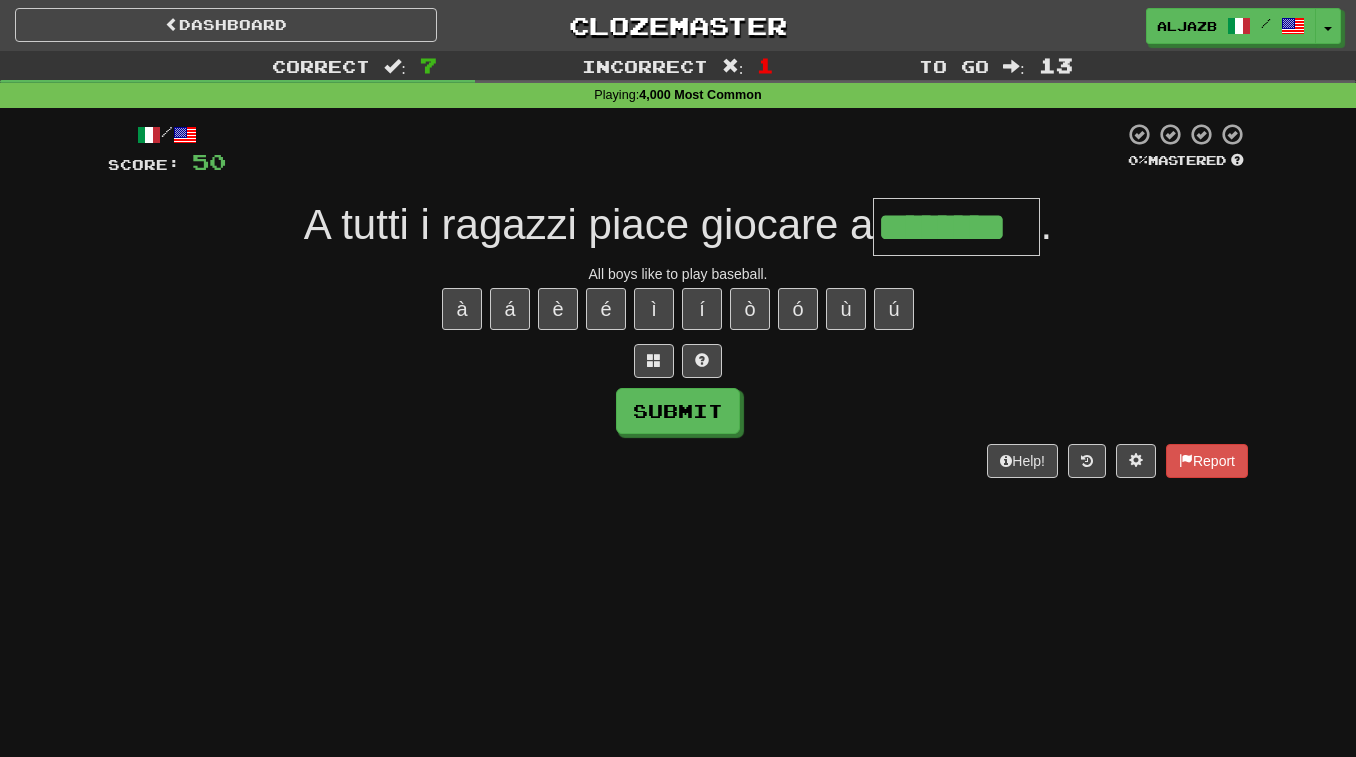 type on "********" 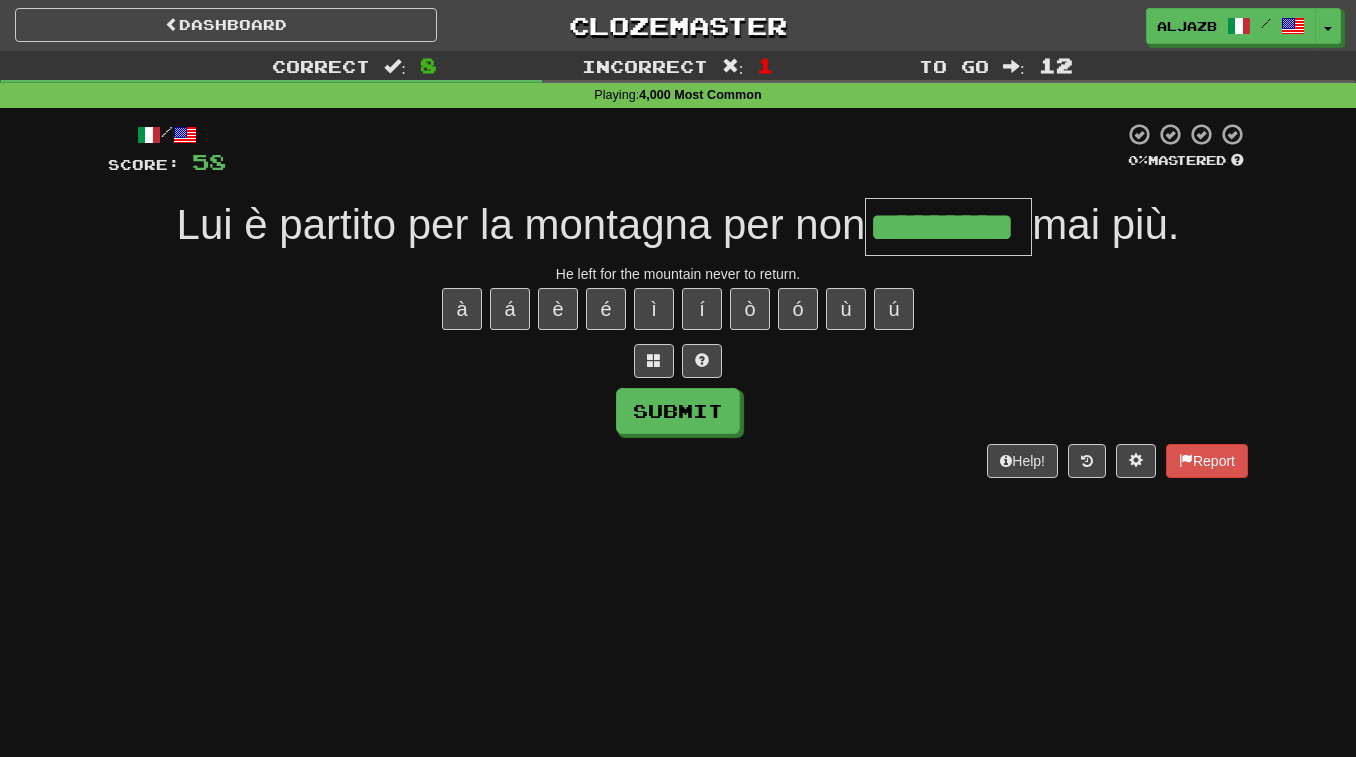 type on "*********" 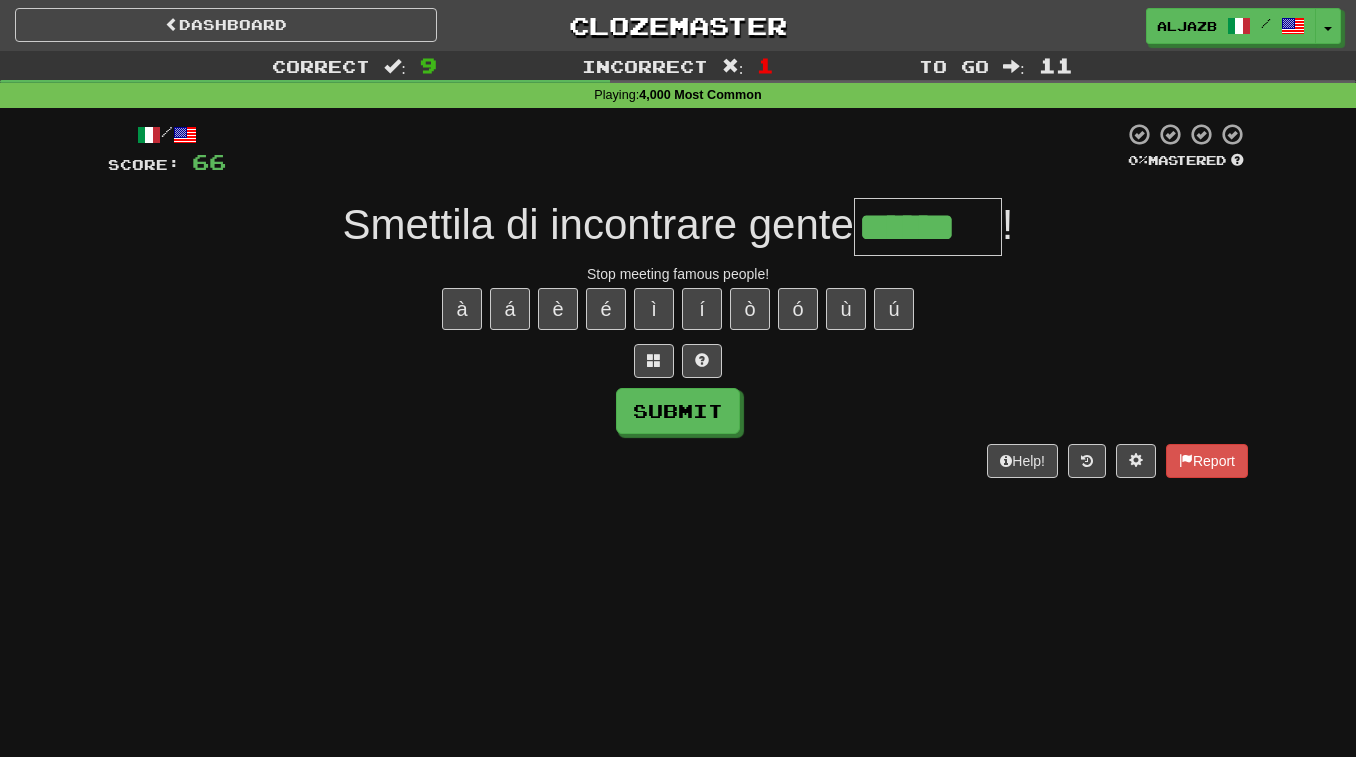 type on "******" 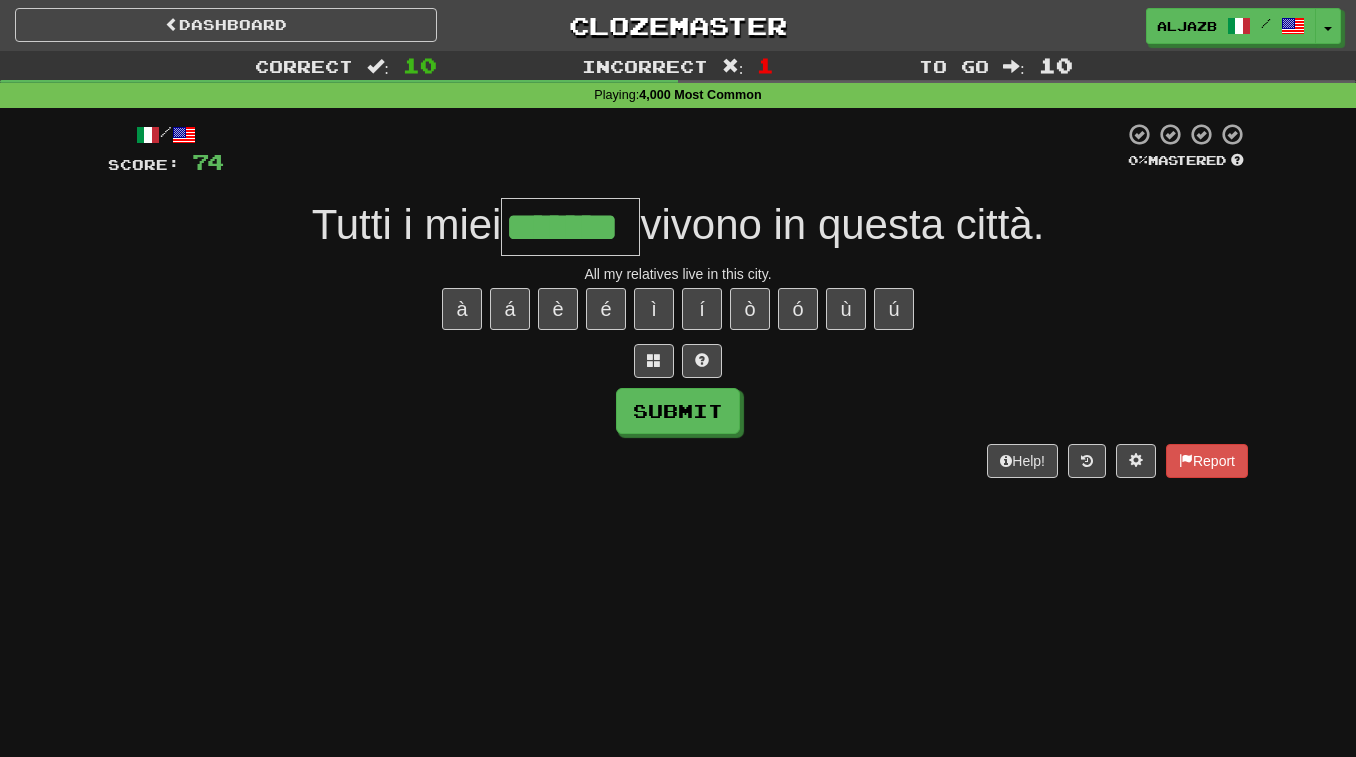 type on "*******" 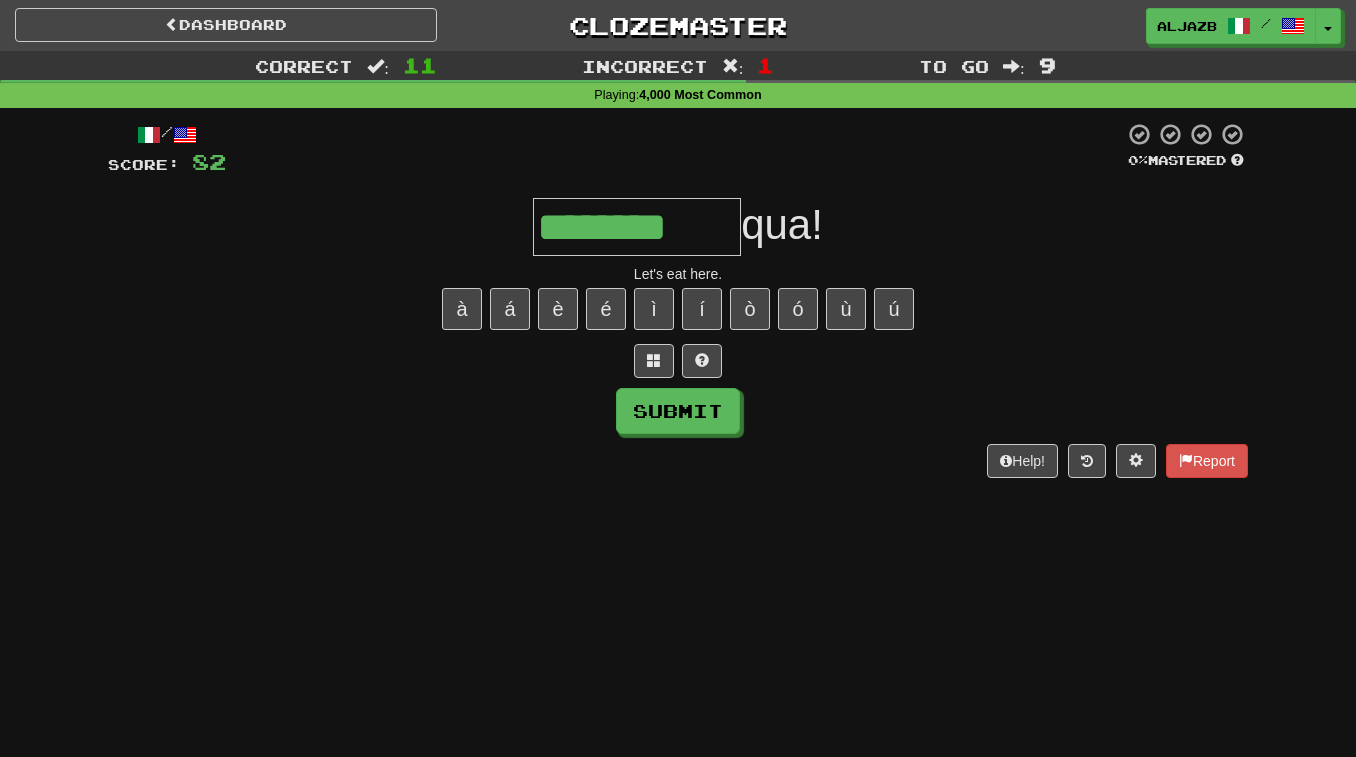 type on "********" 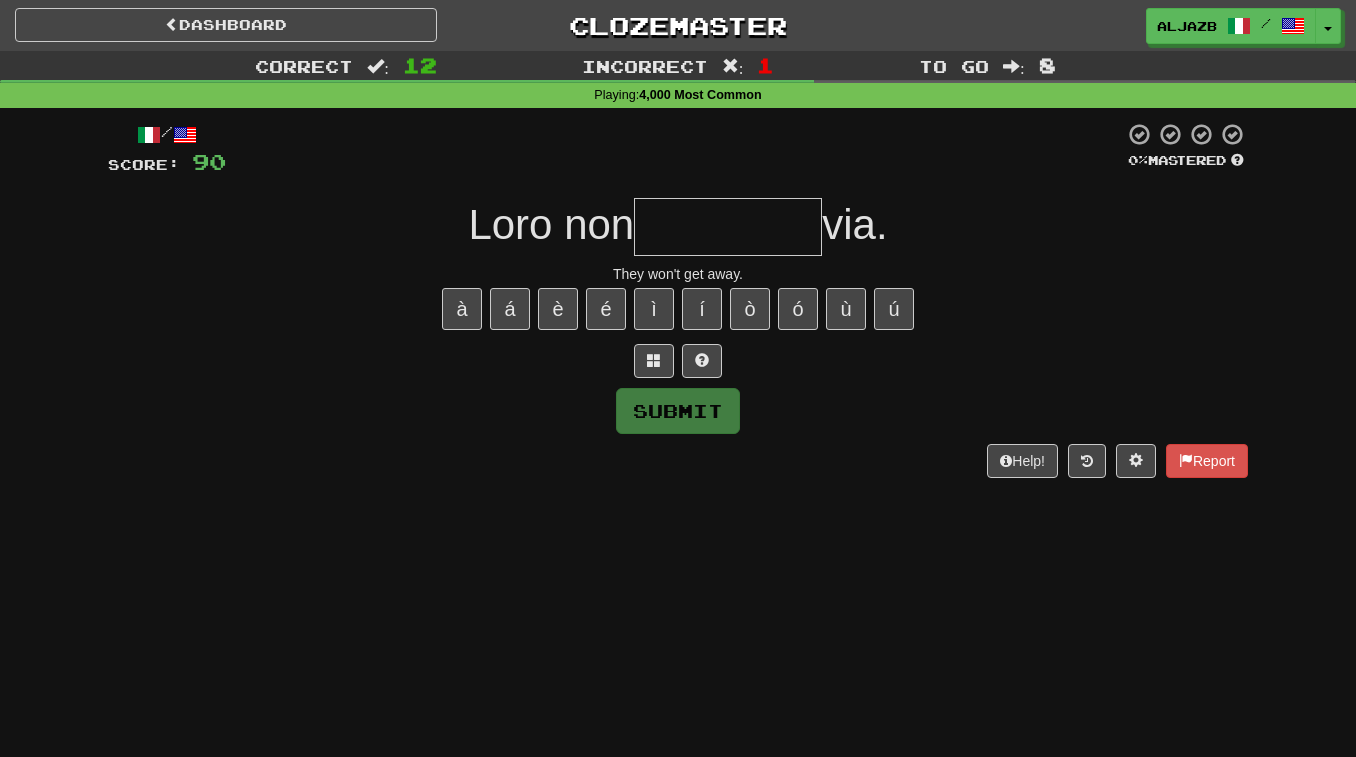 type on "*" 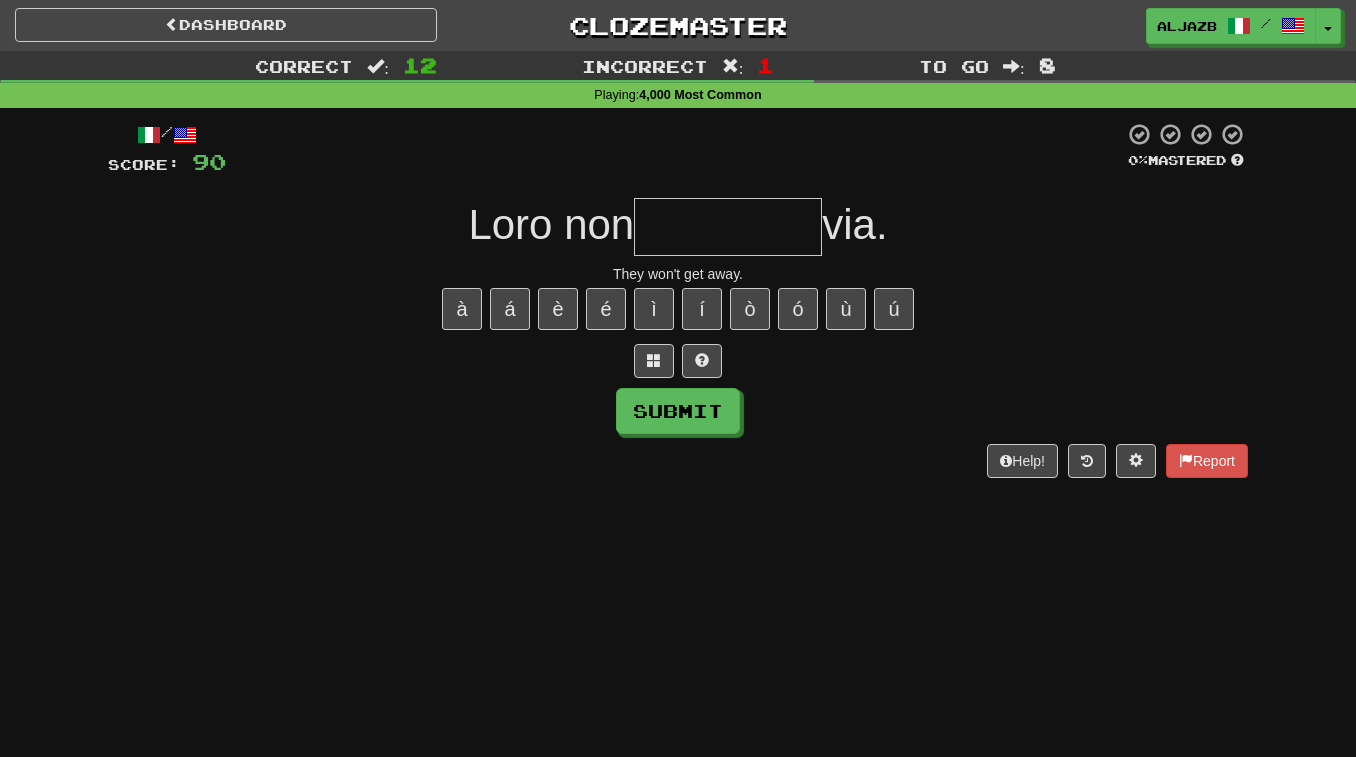 type on "*" 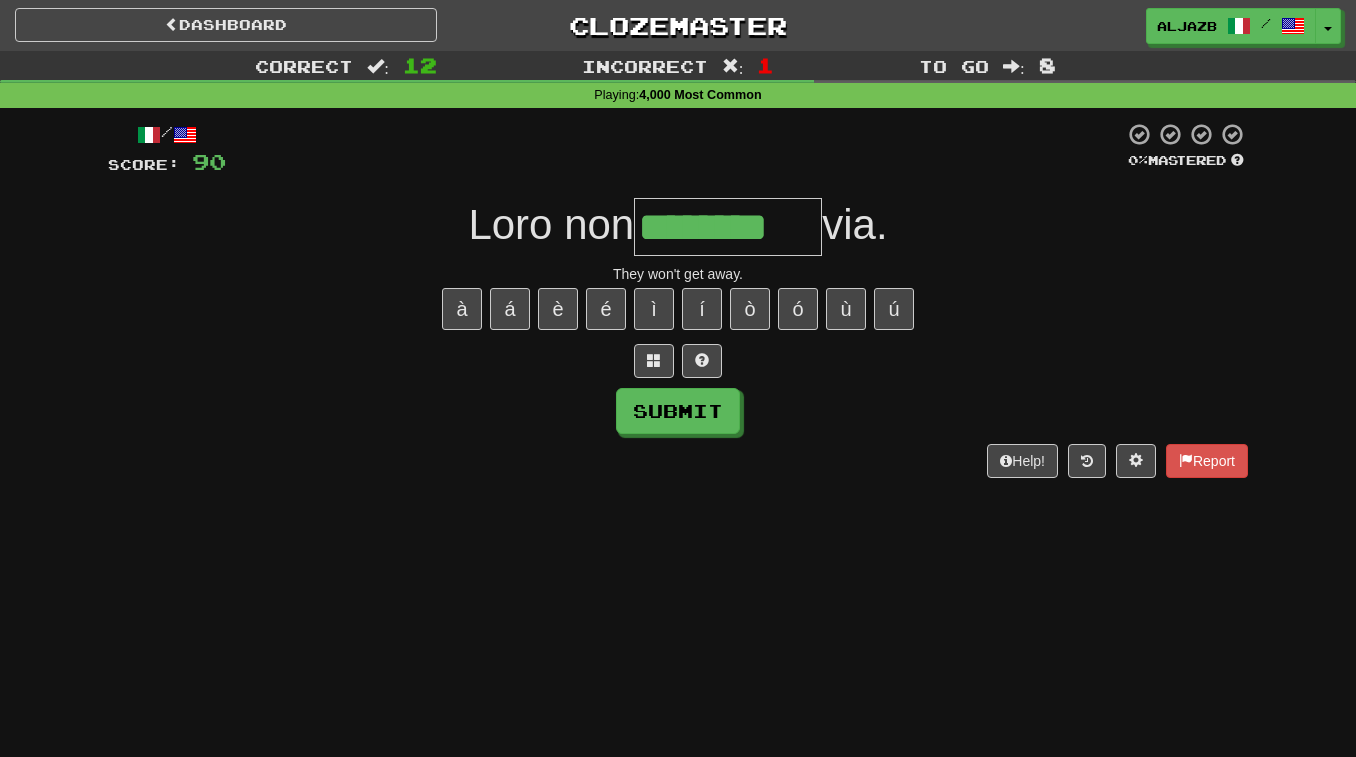type on "********" 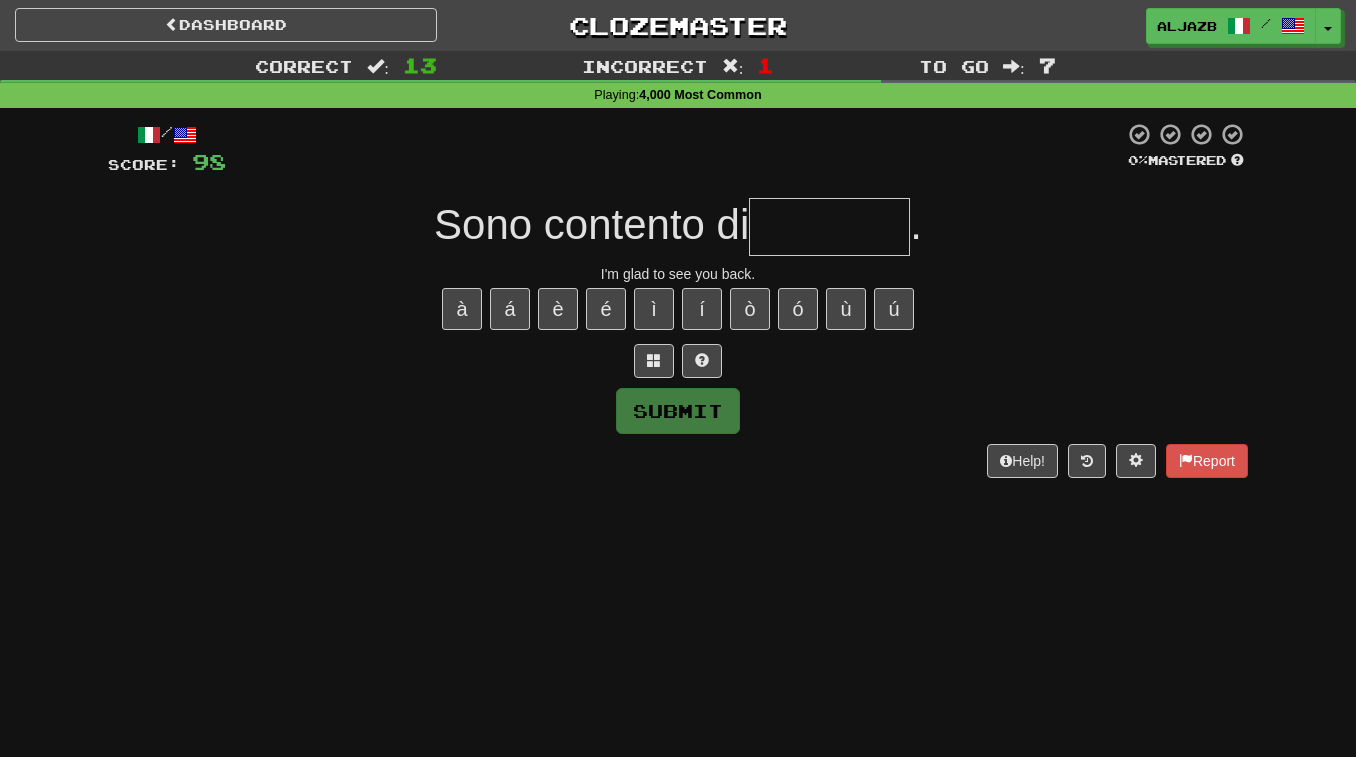 type on "*" 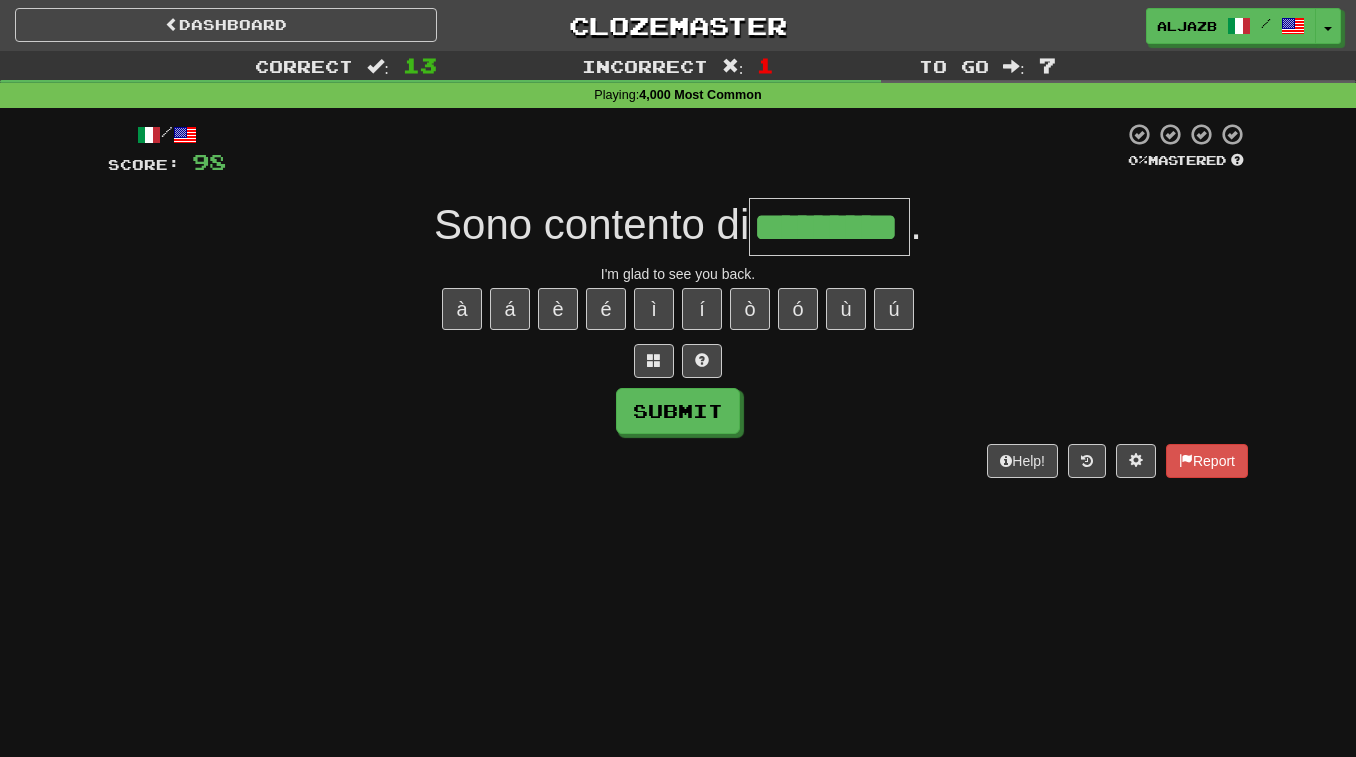 type on "*********" 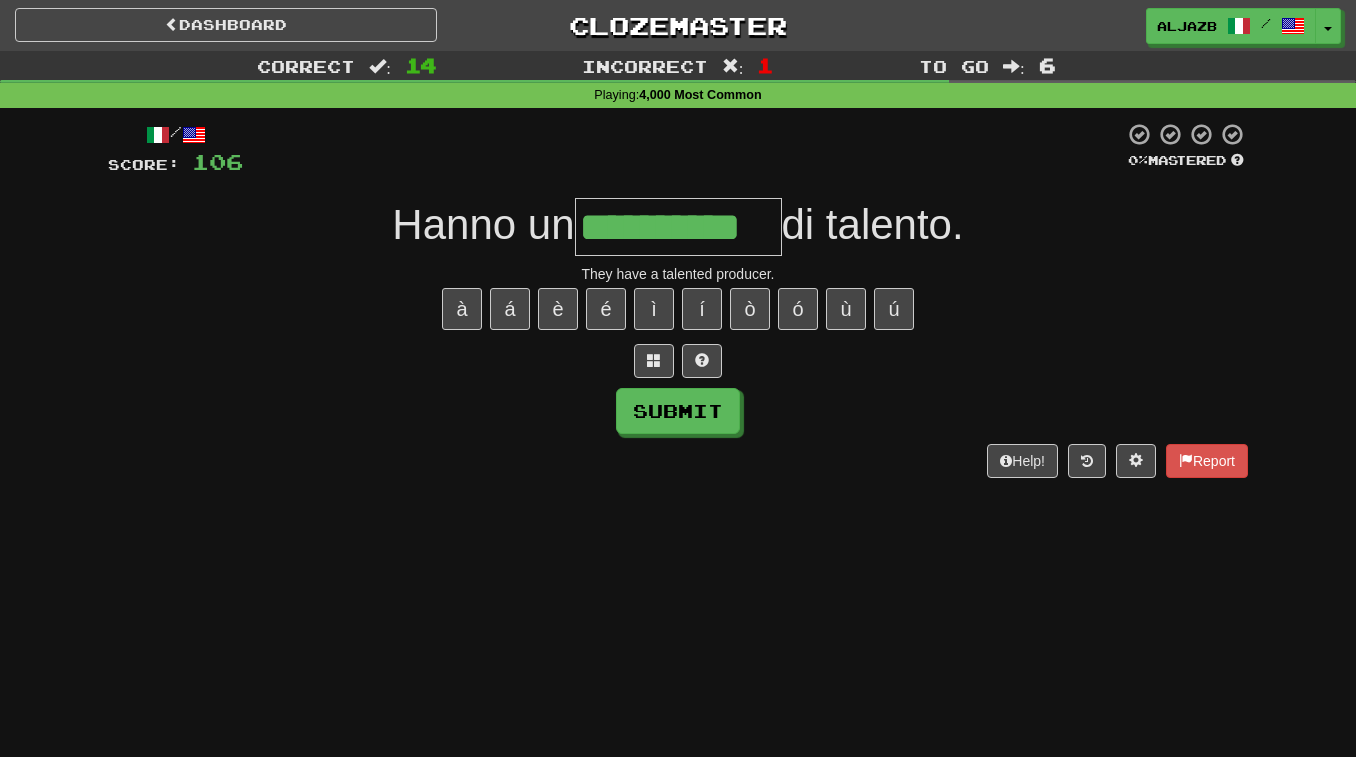 type on "**********" 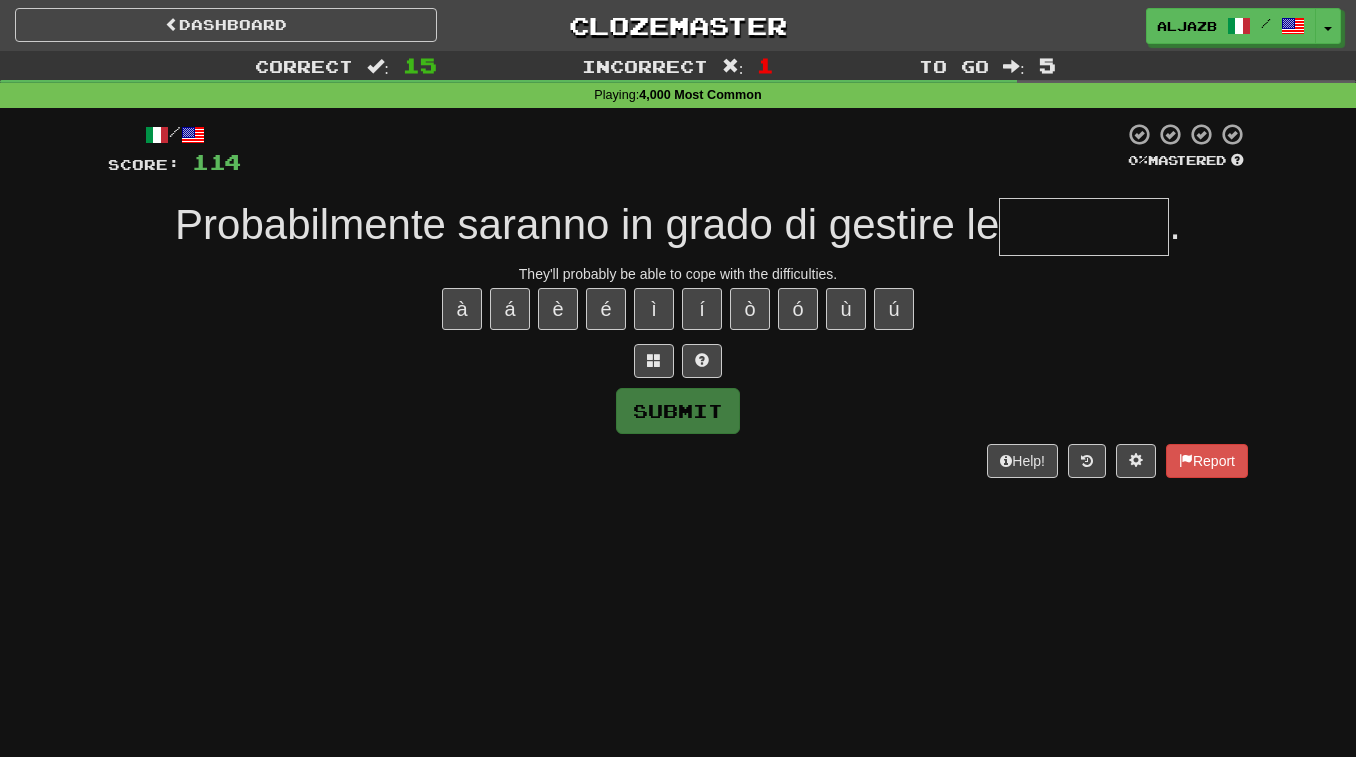 click at bounding box center (1084, 227) 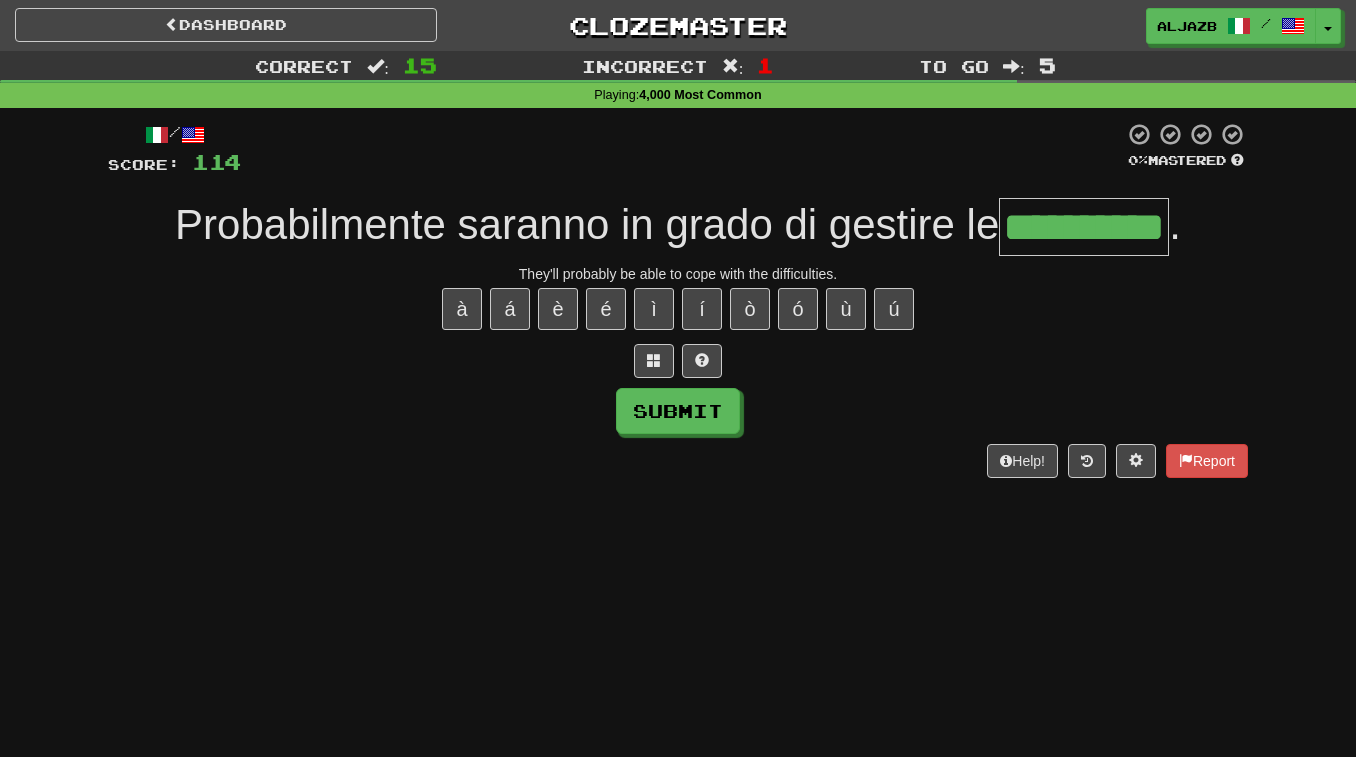 type on "**********" 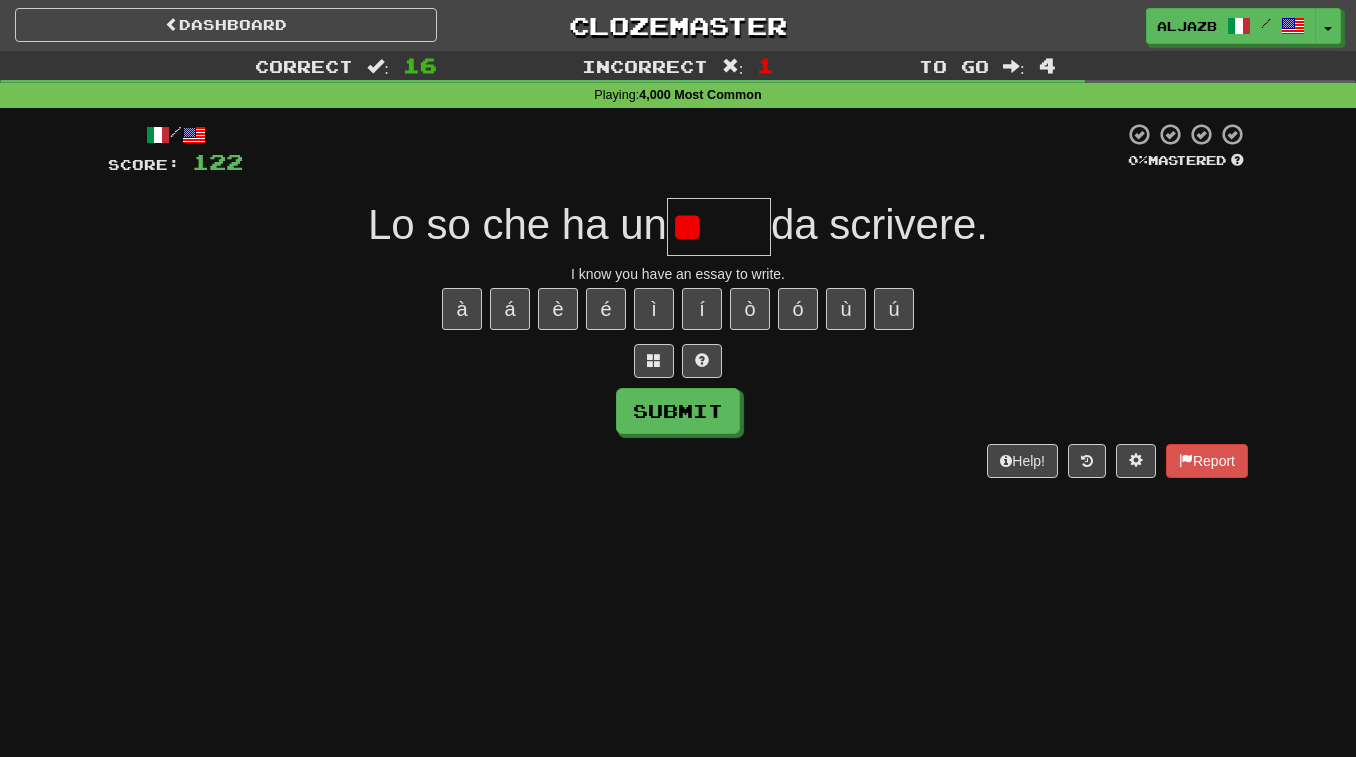type on "*" 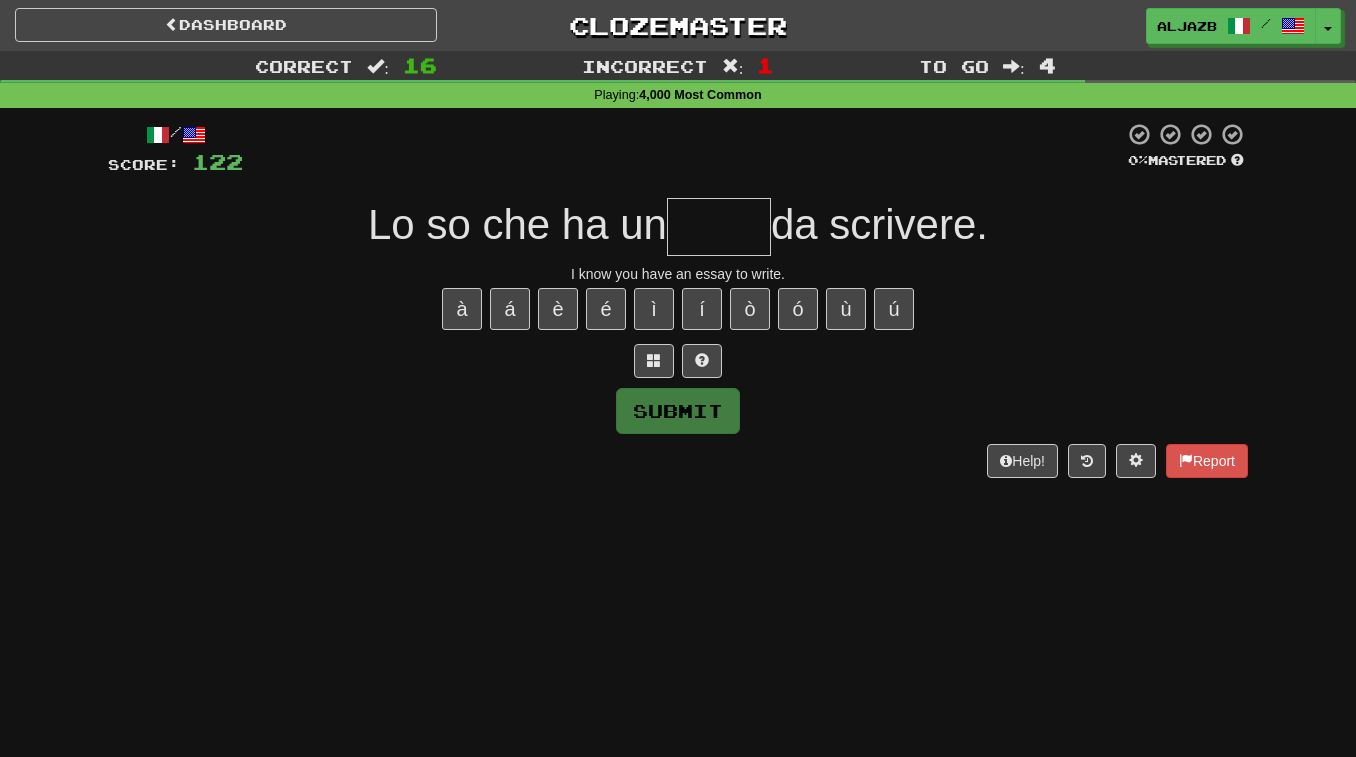 type on "*" 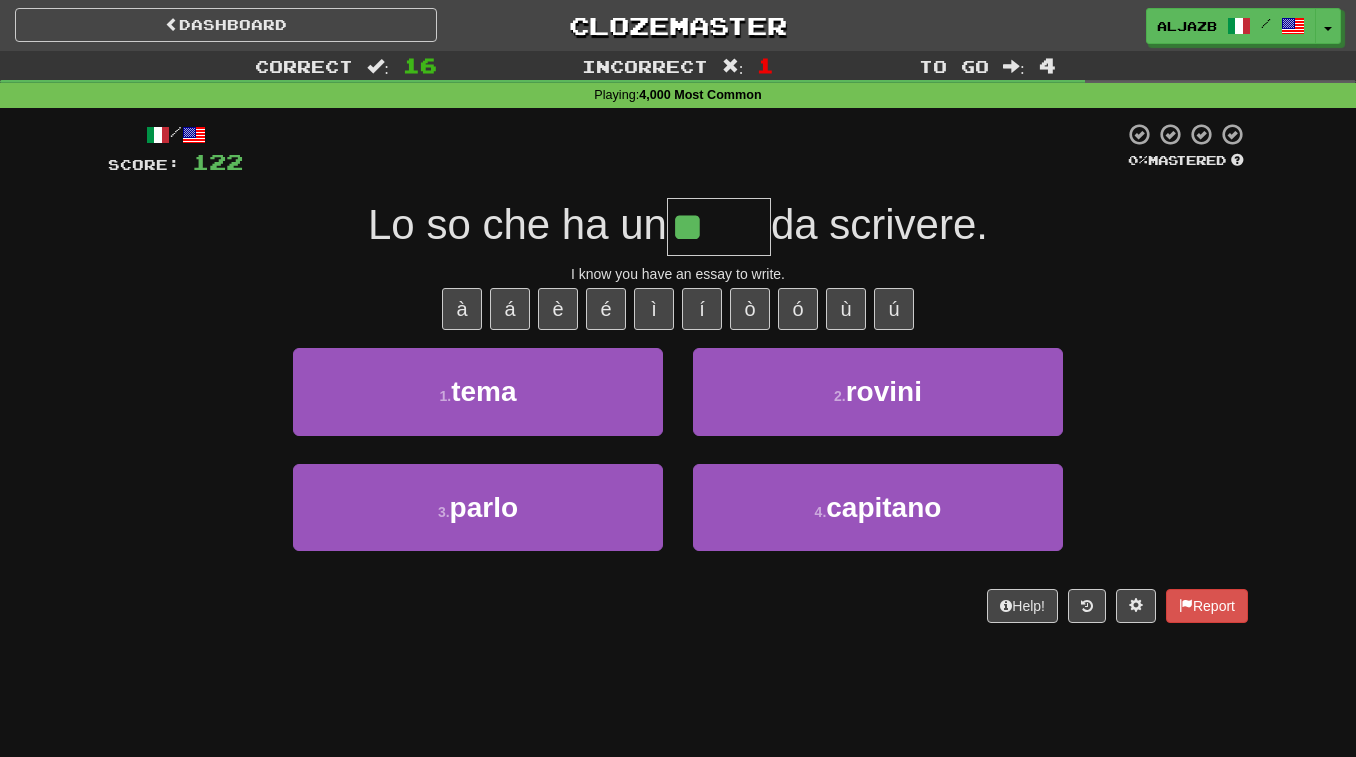 type on "****" 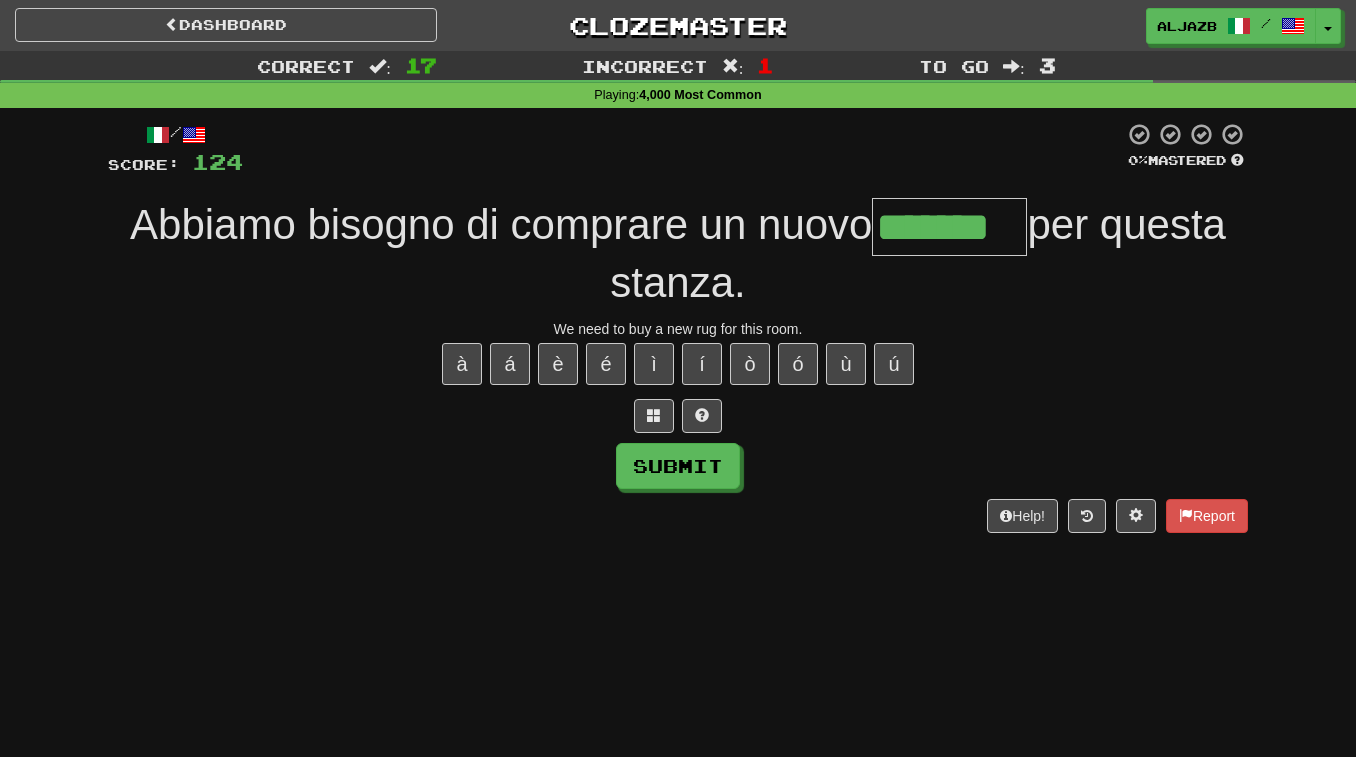 type on "*******" 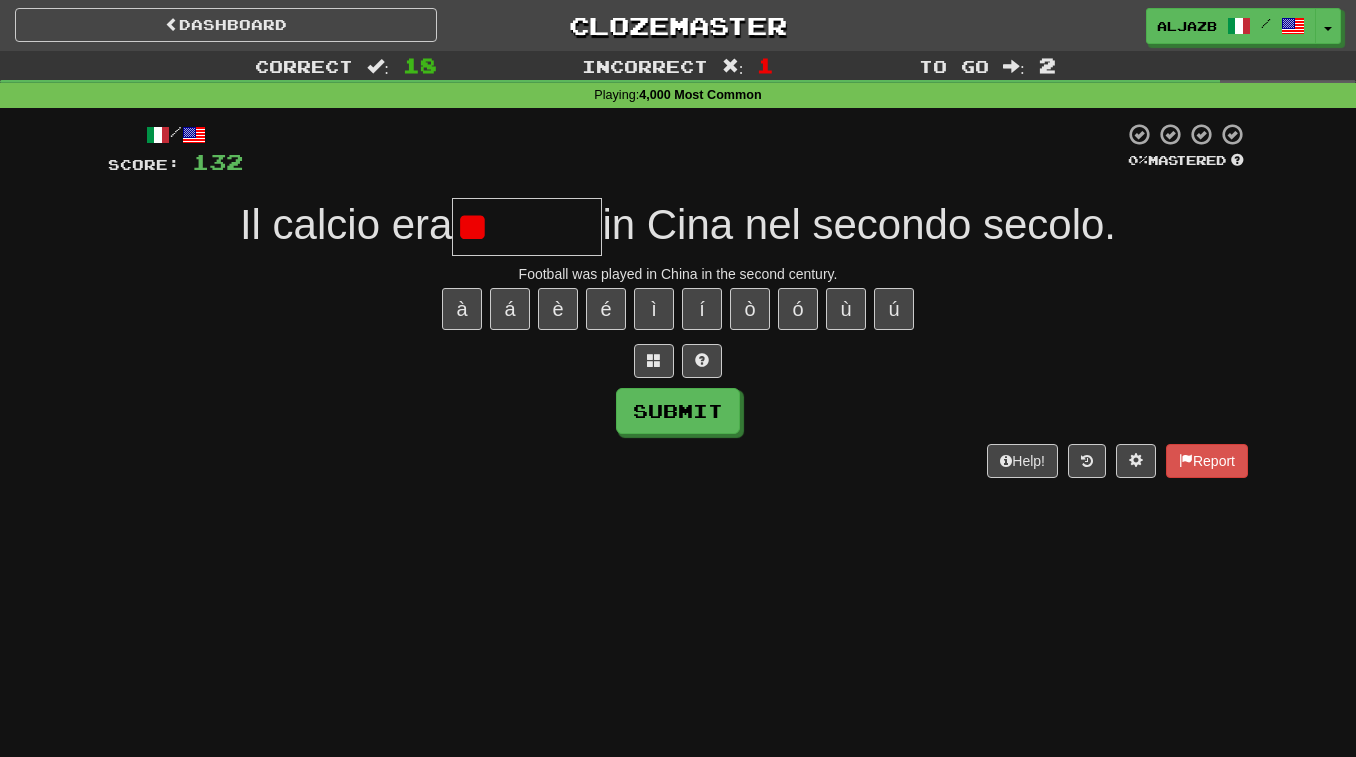 type on "*" 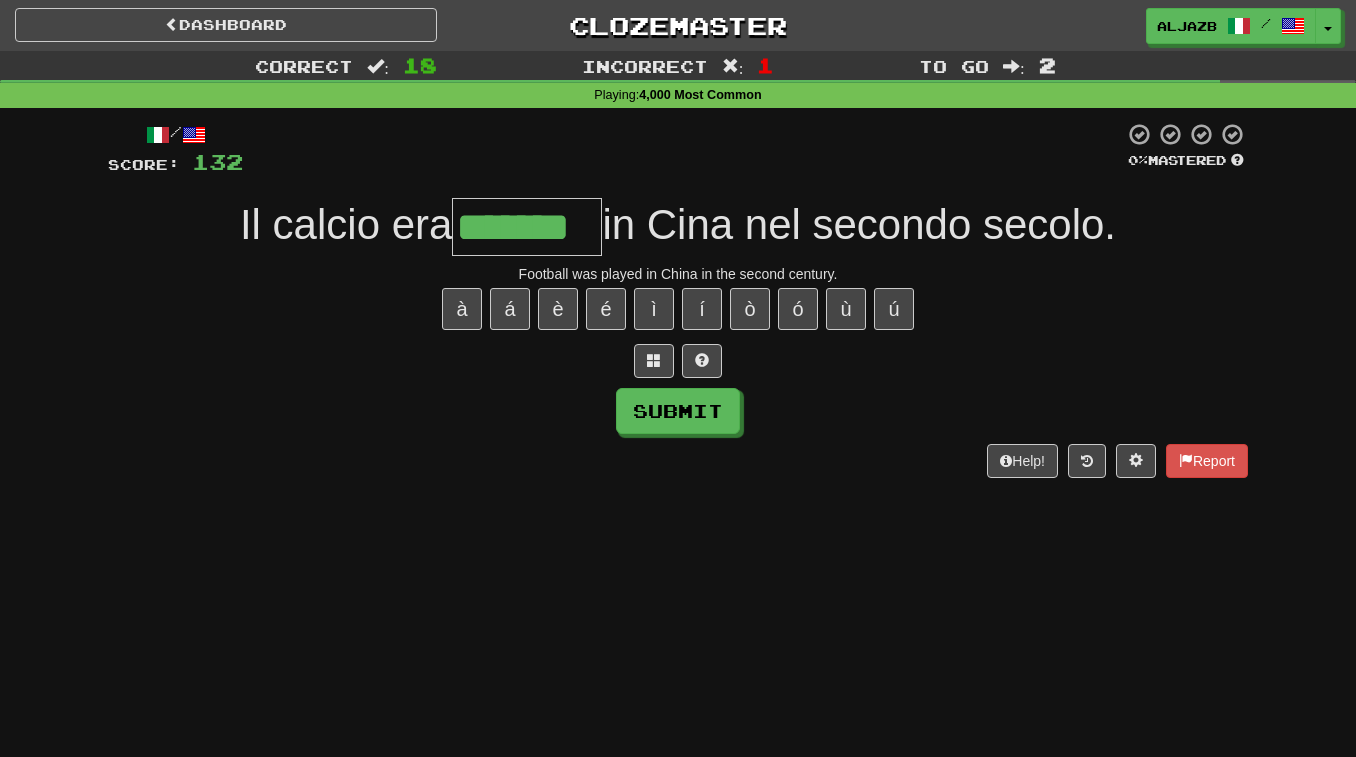 type on "*******" 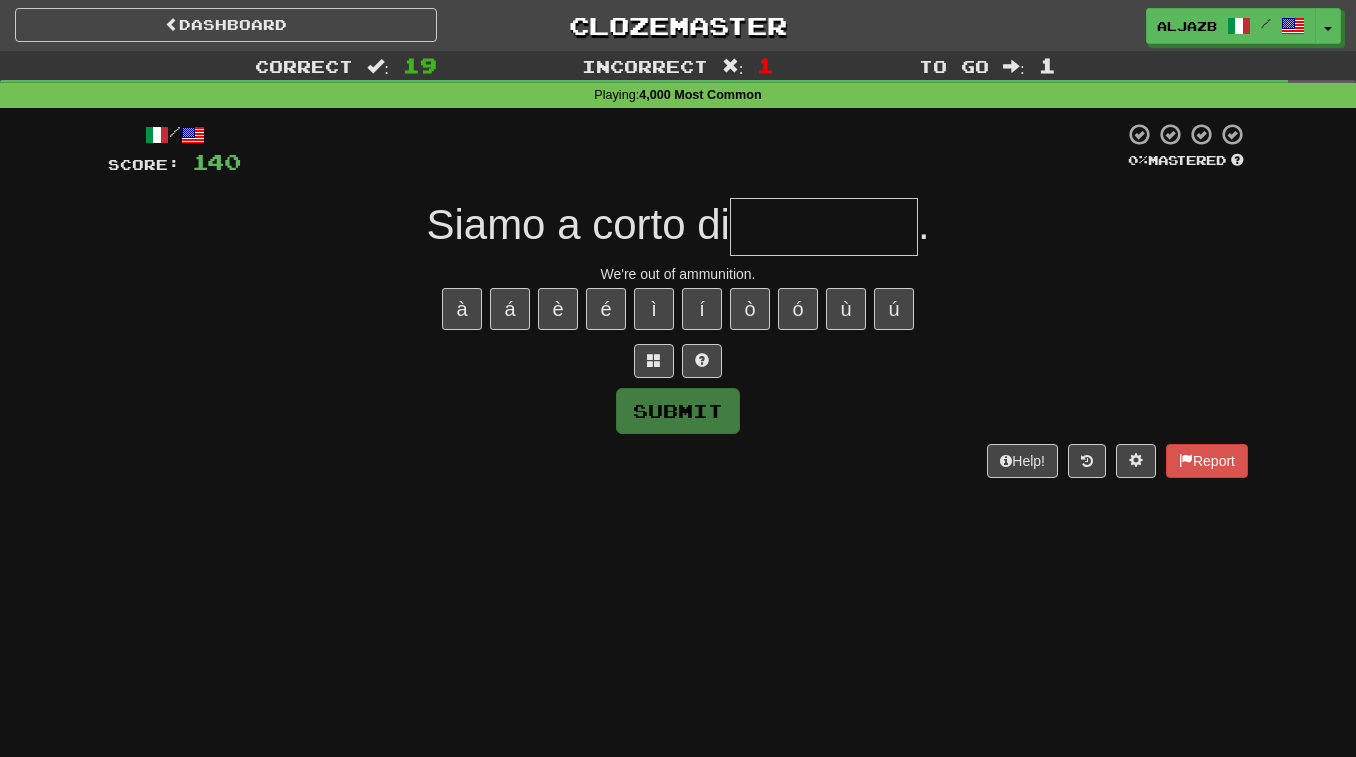 type on "*" 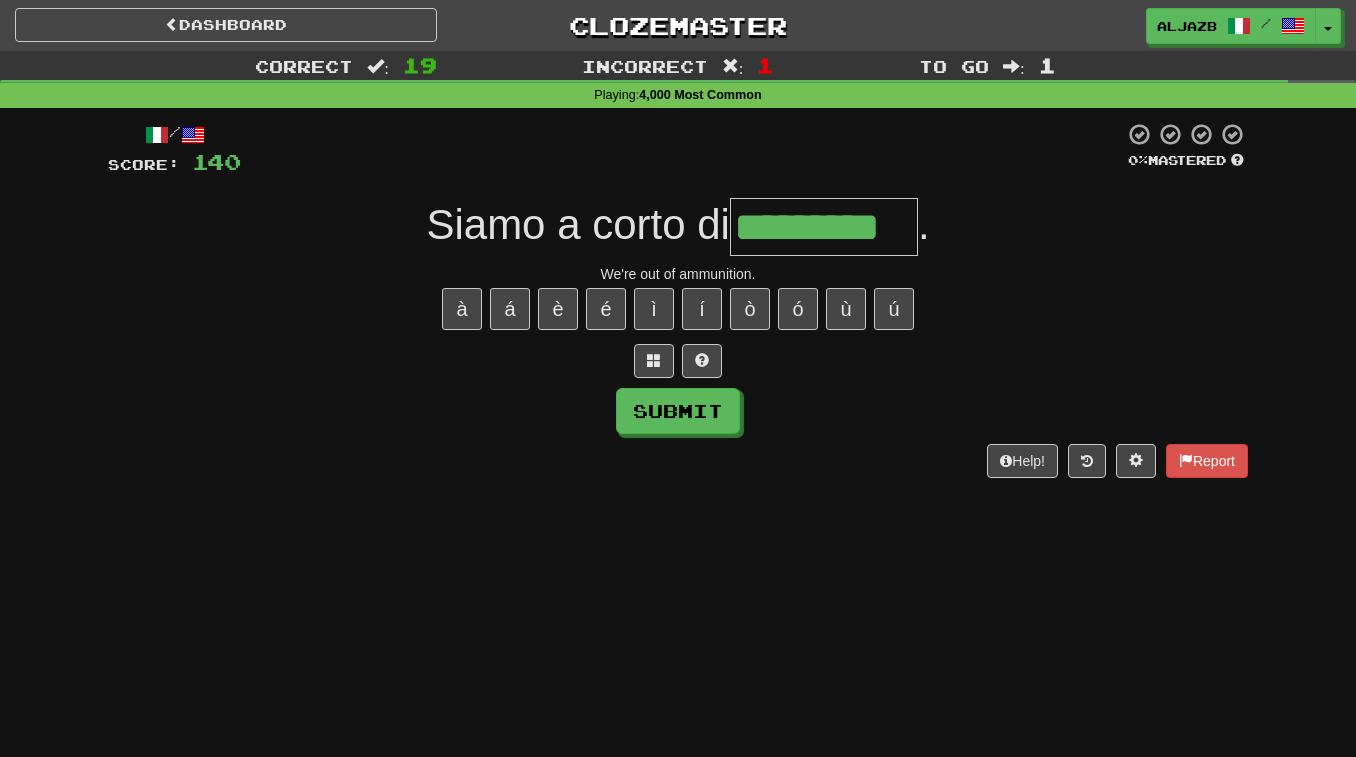 type on "*********" 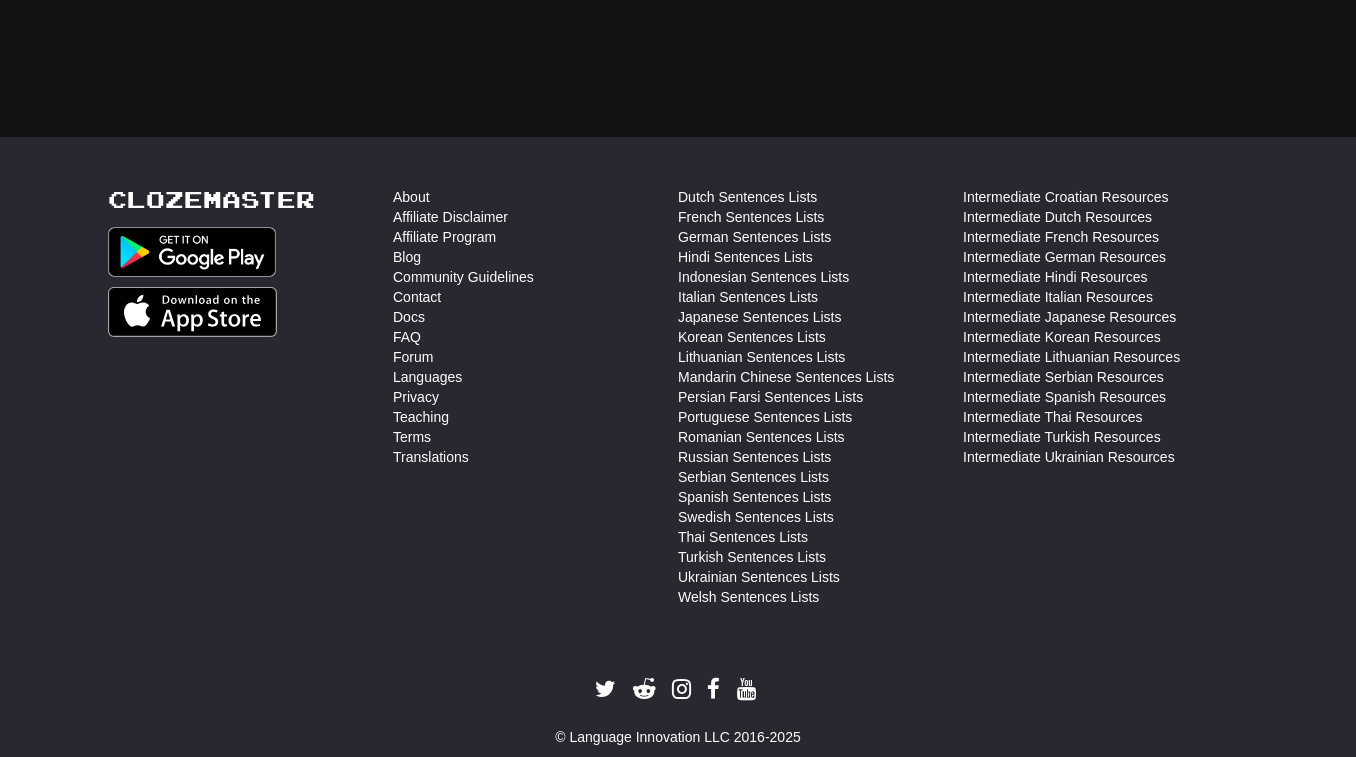 scroll, scrollTop: 710, scrollLeft: 0, axis: vertical 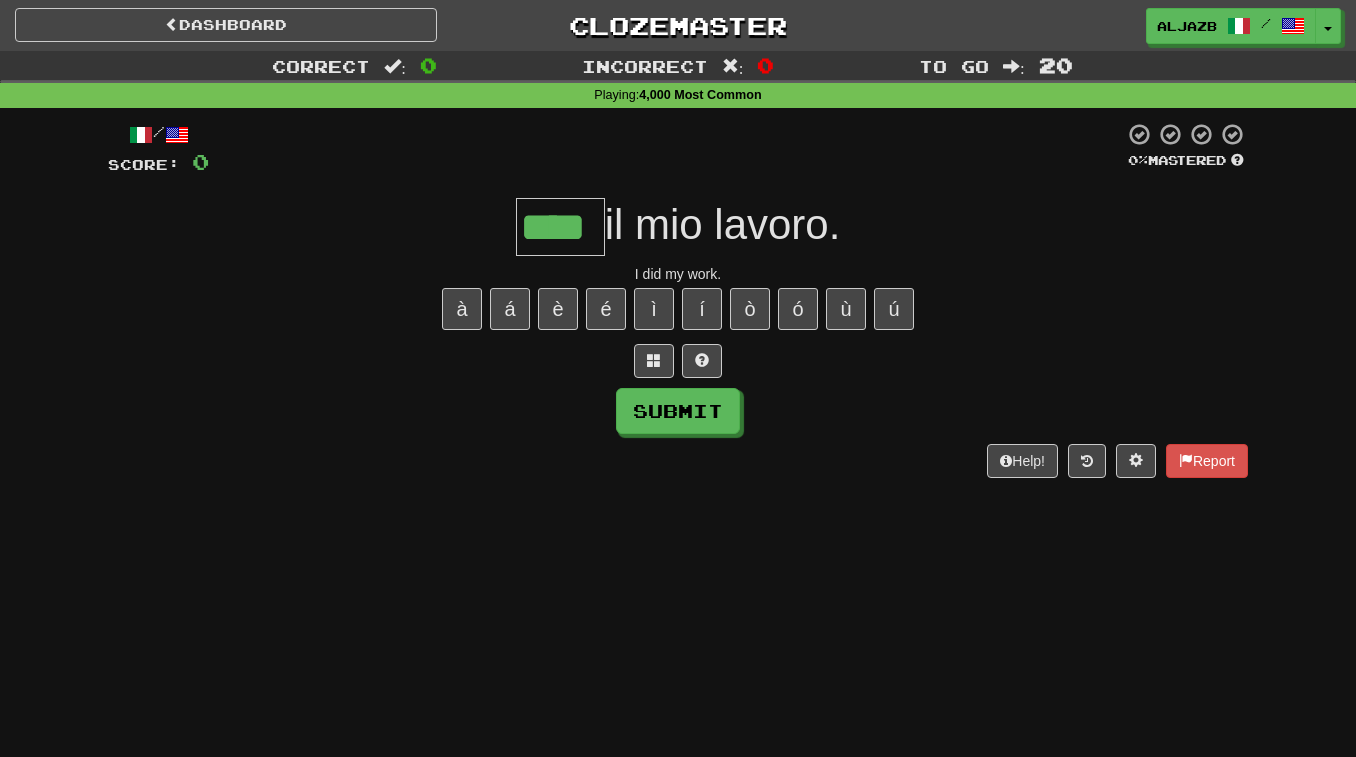 type on "****" 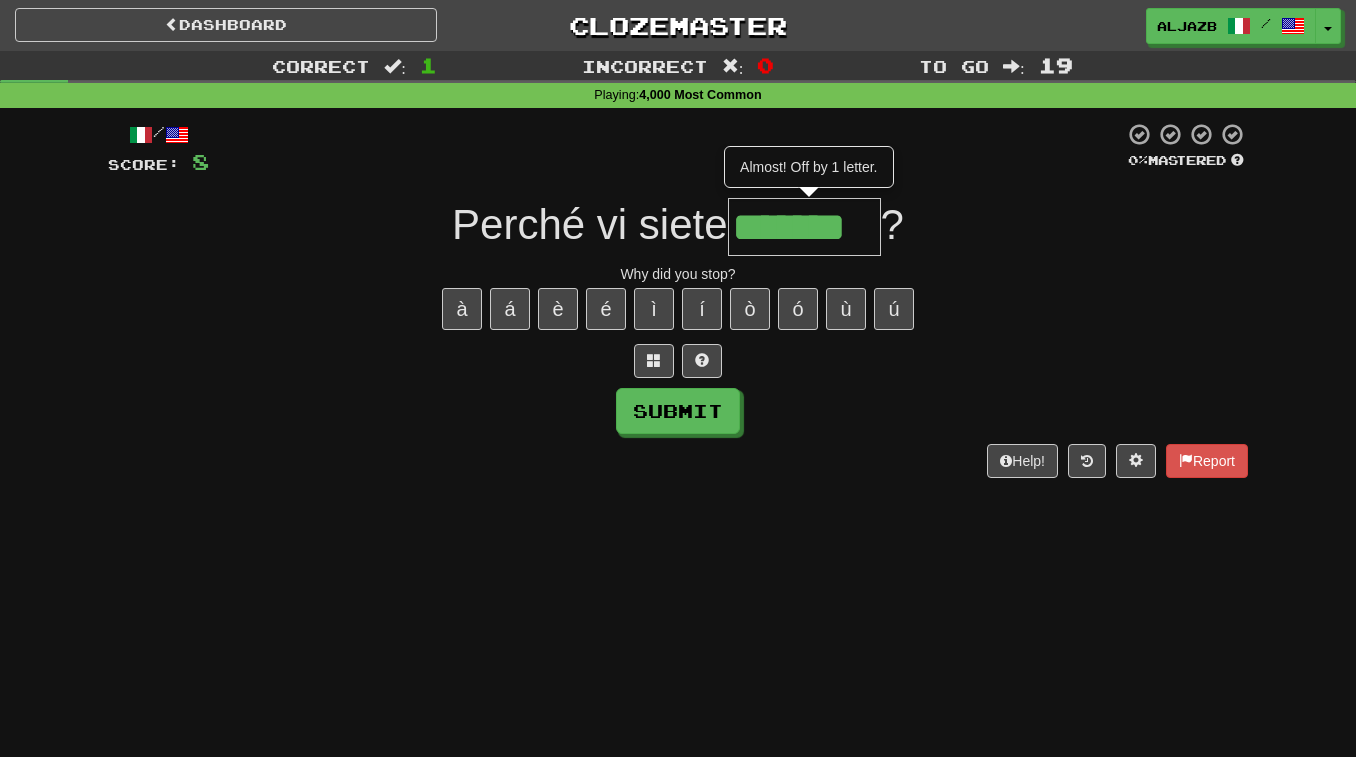 type on "*******" 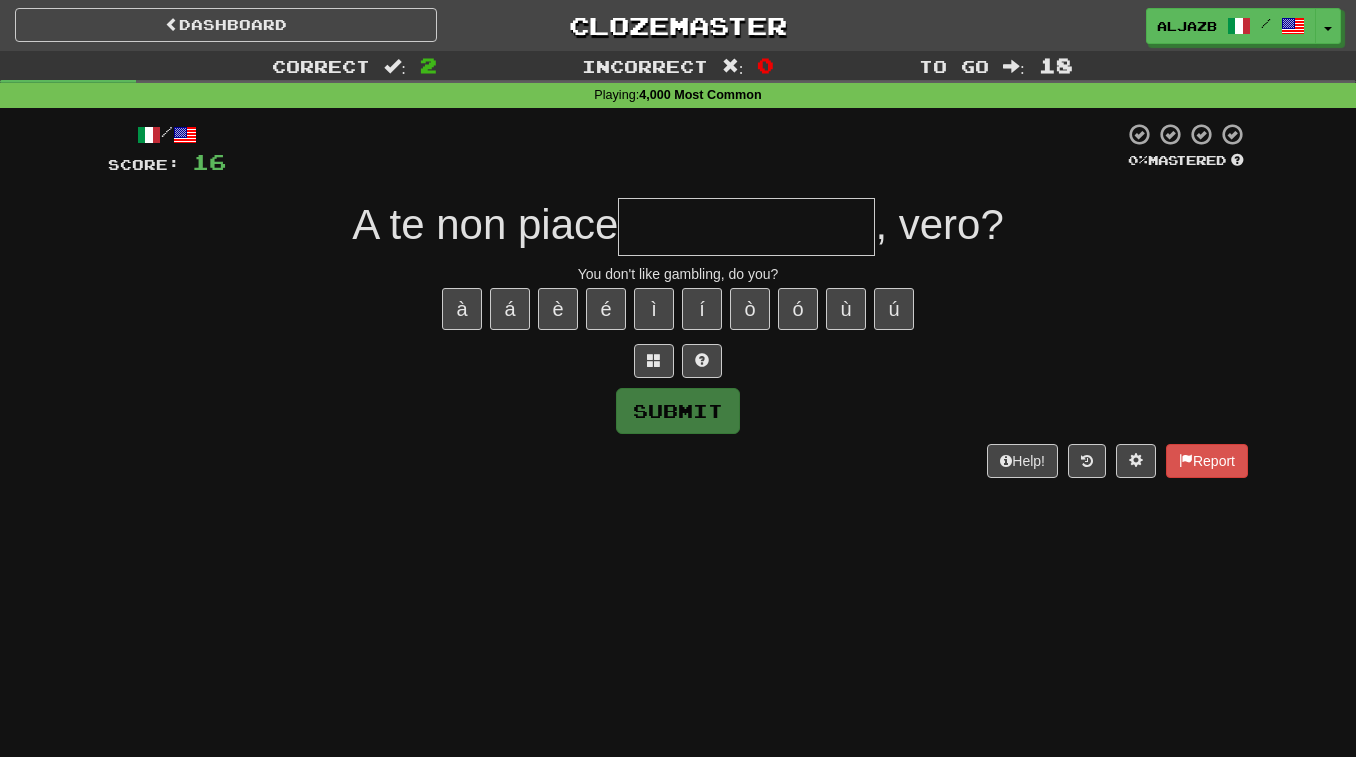 type on "*" 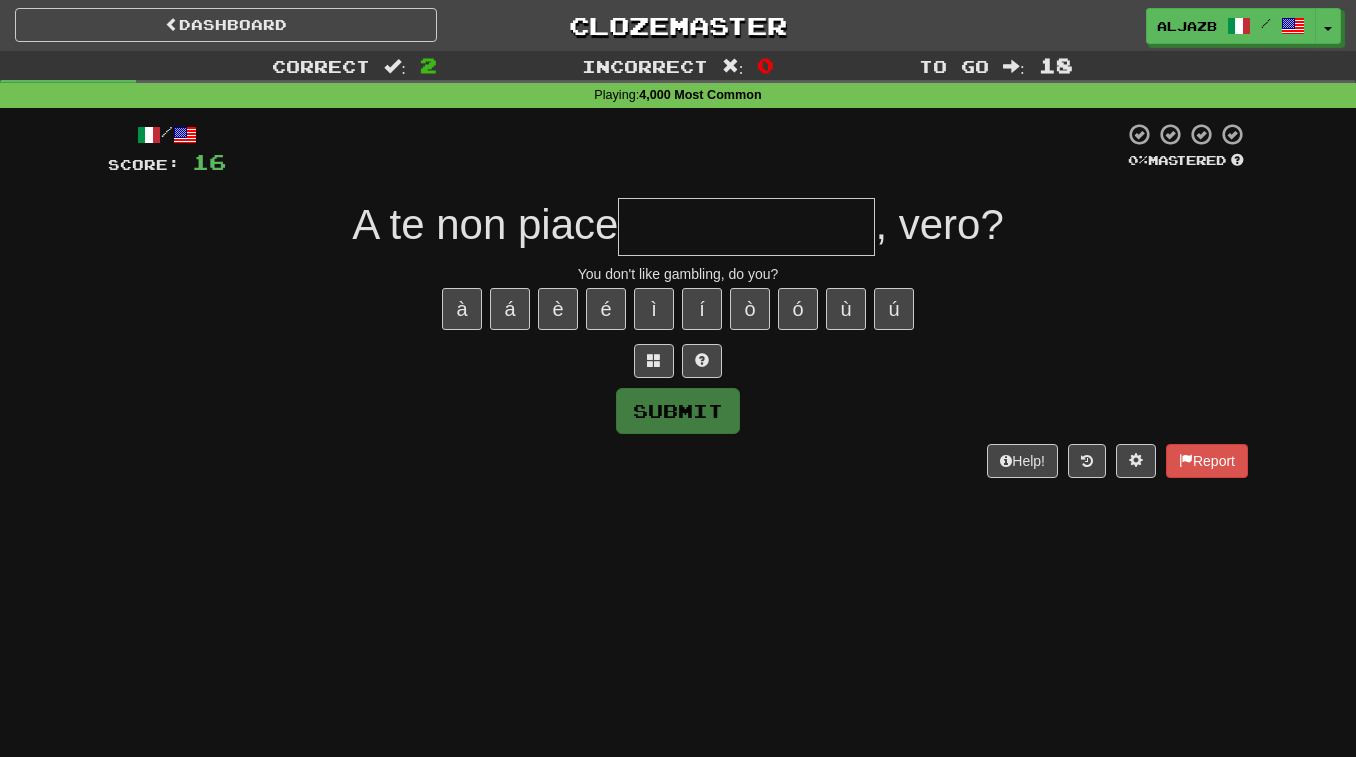 type on "*" 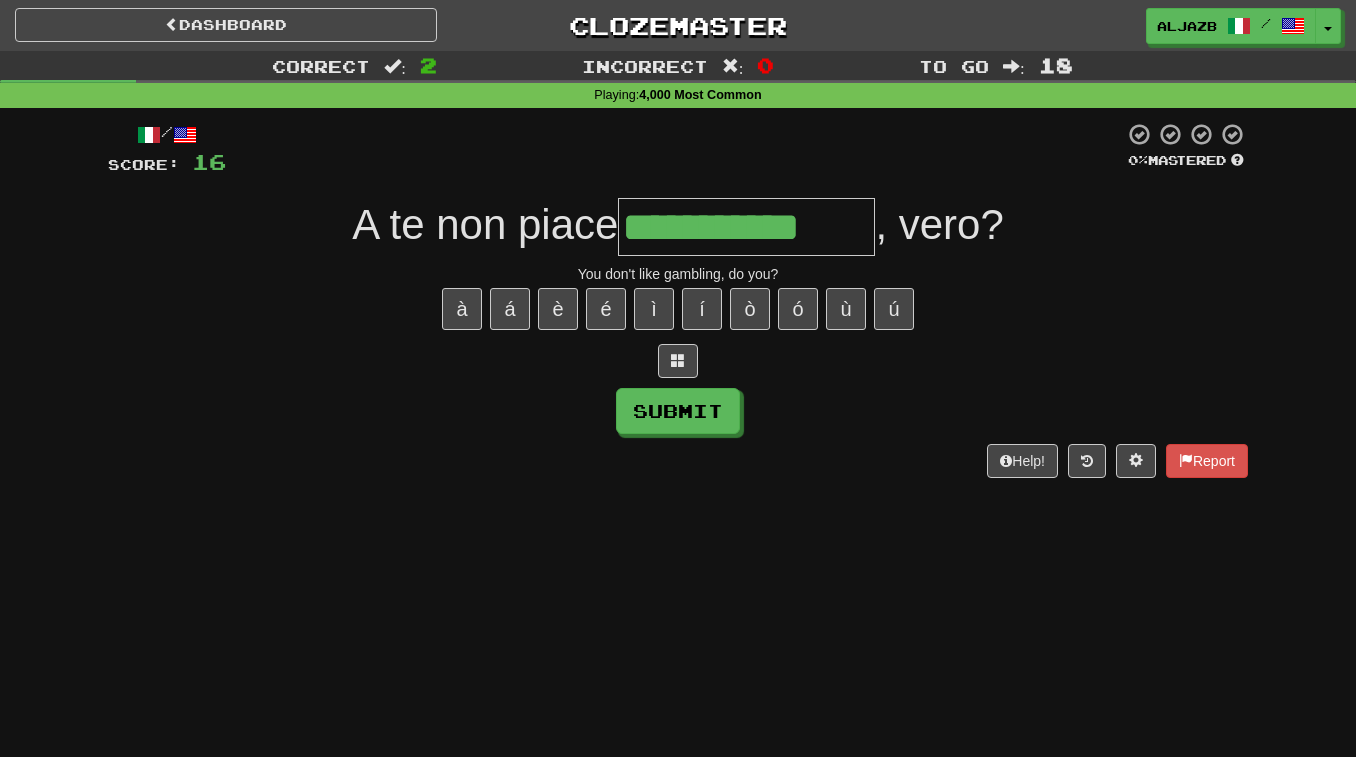 type on "**********" 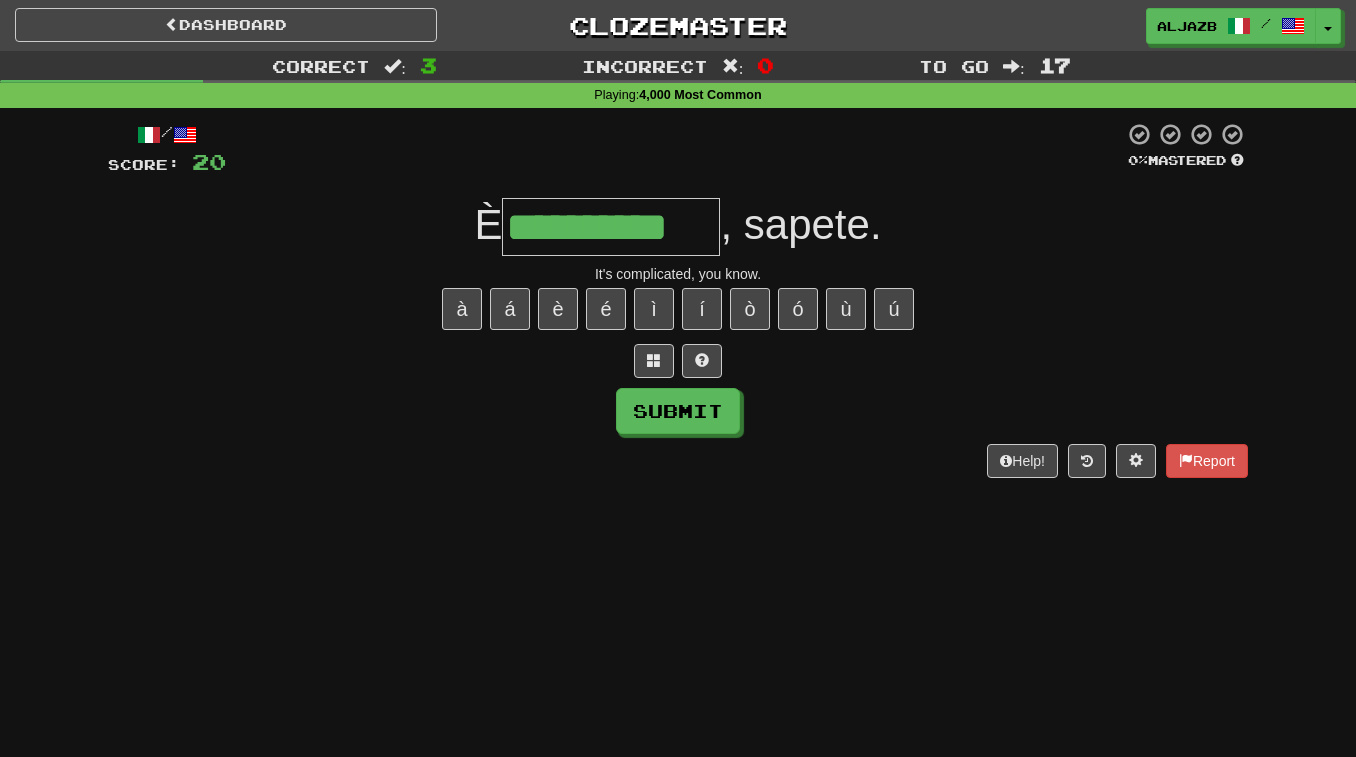 type on "**********" 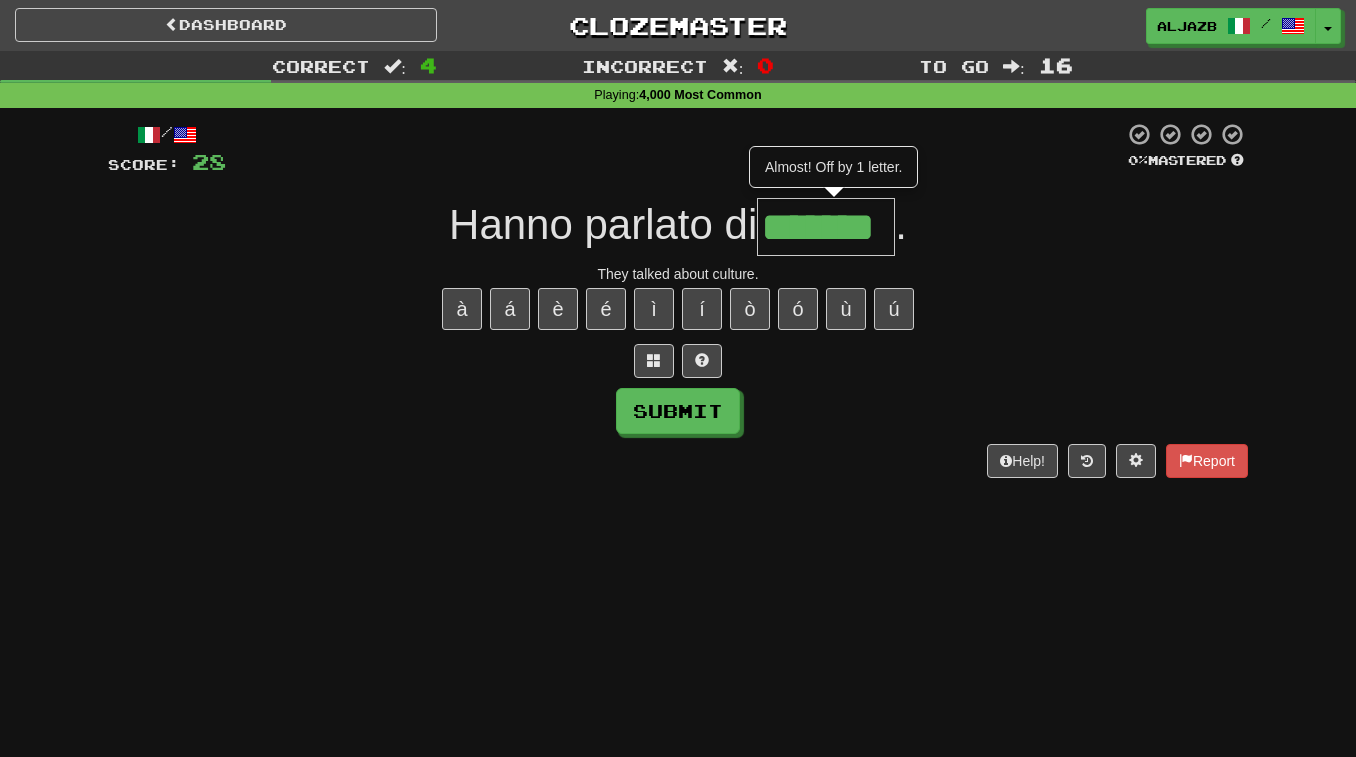 type on "*******" 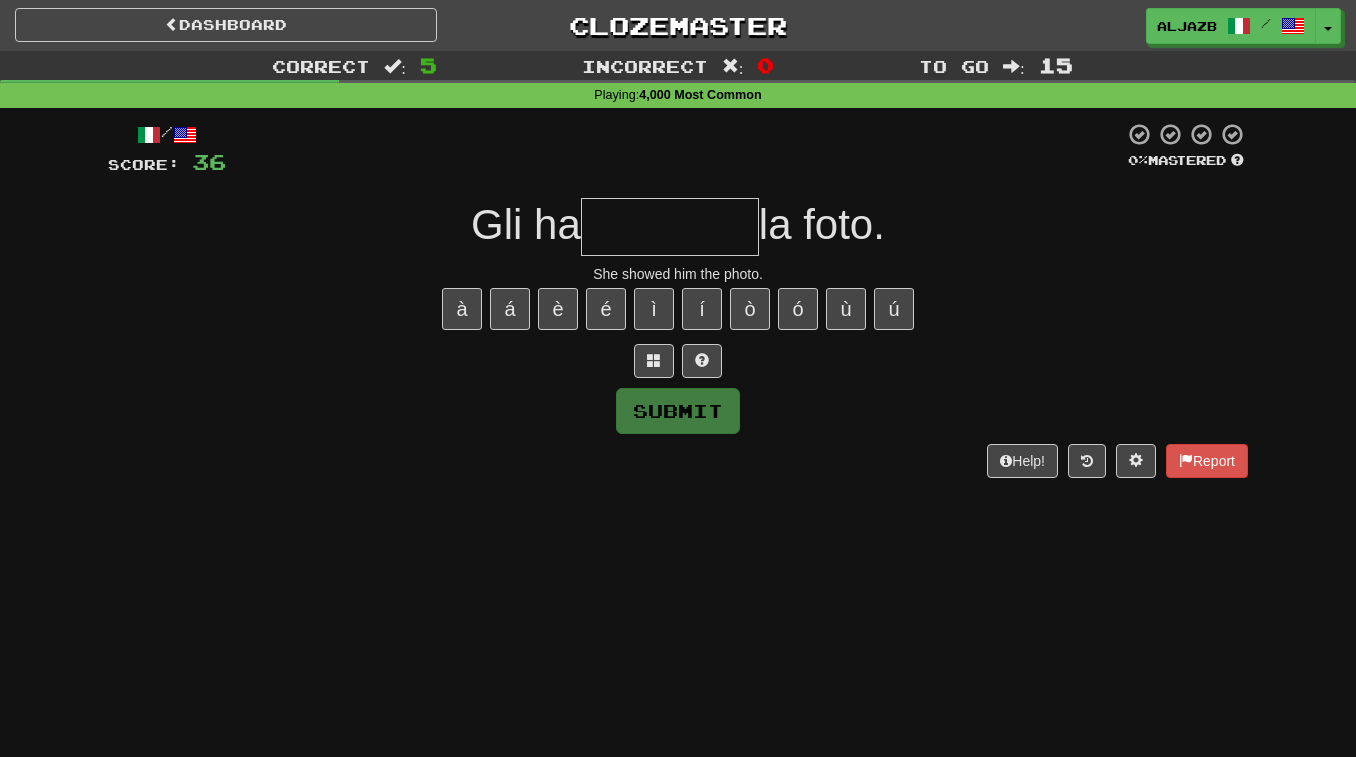type on "*" 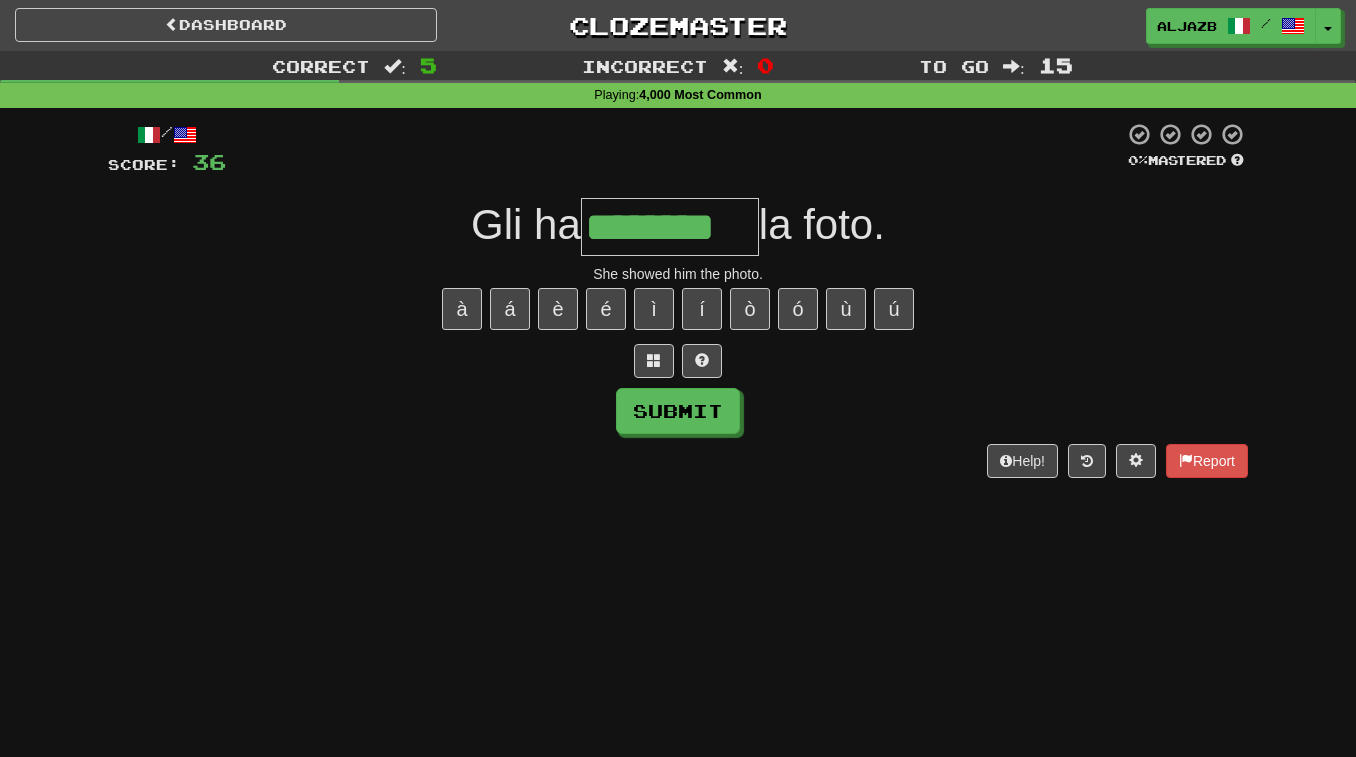 type on "********" 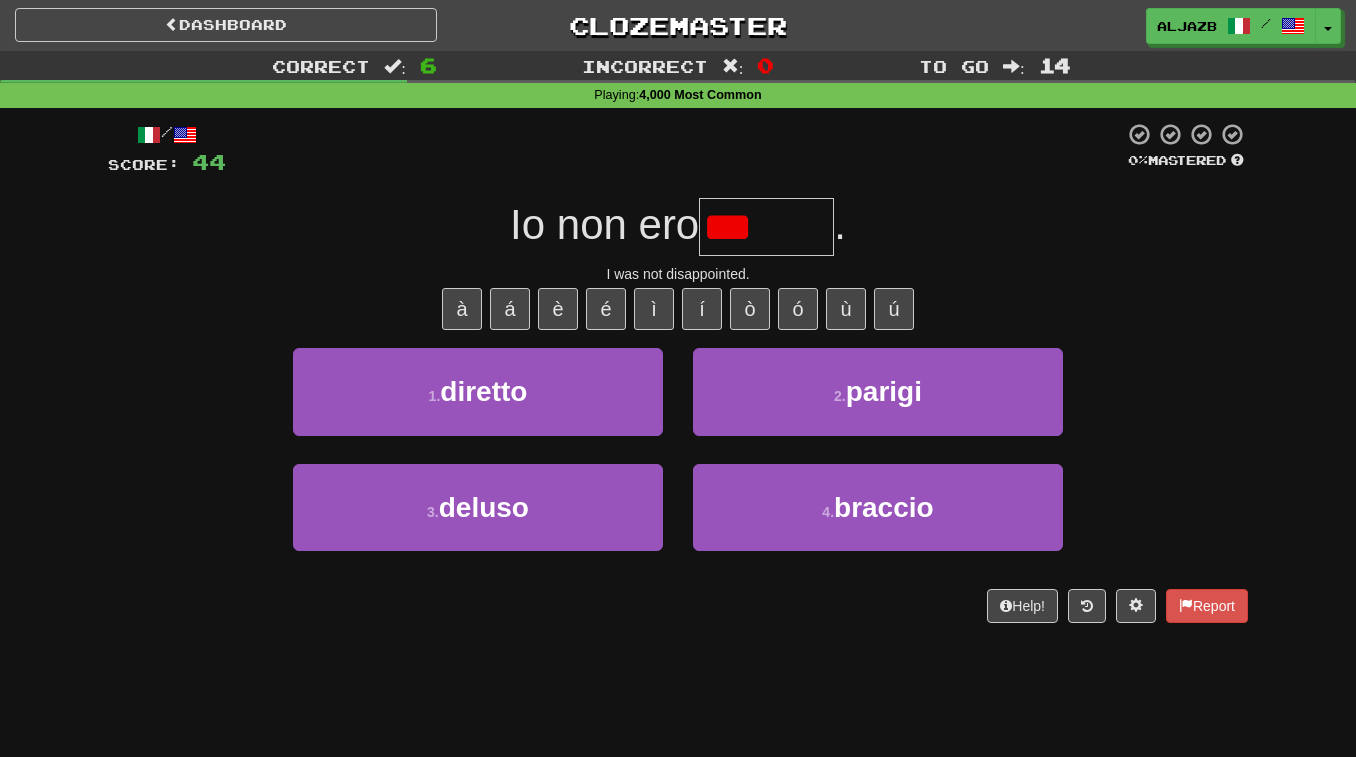 type on "******" 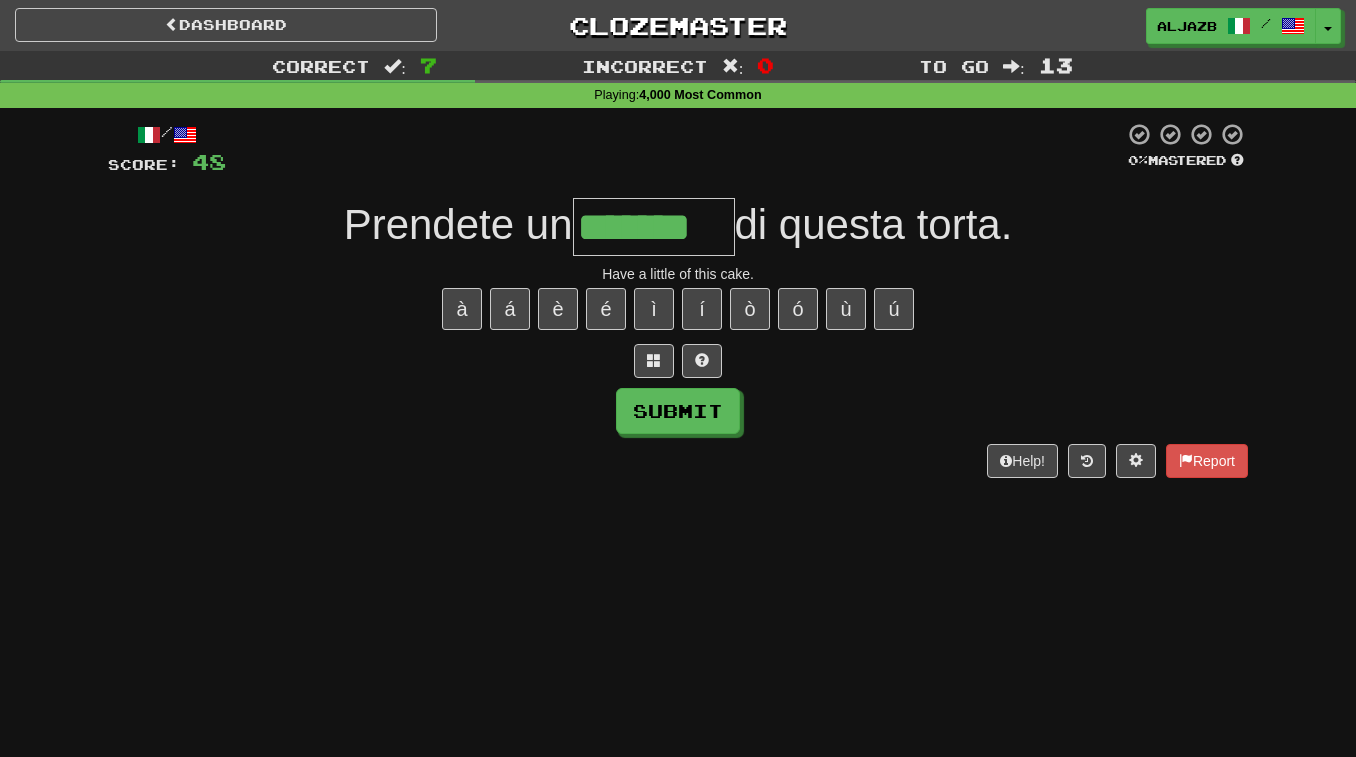 type on "*******" 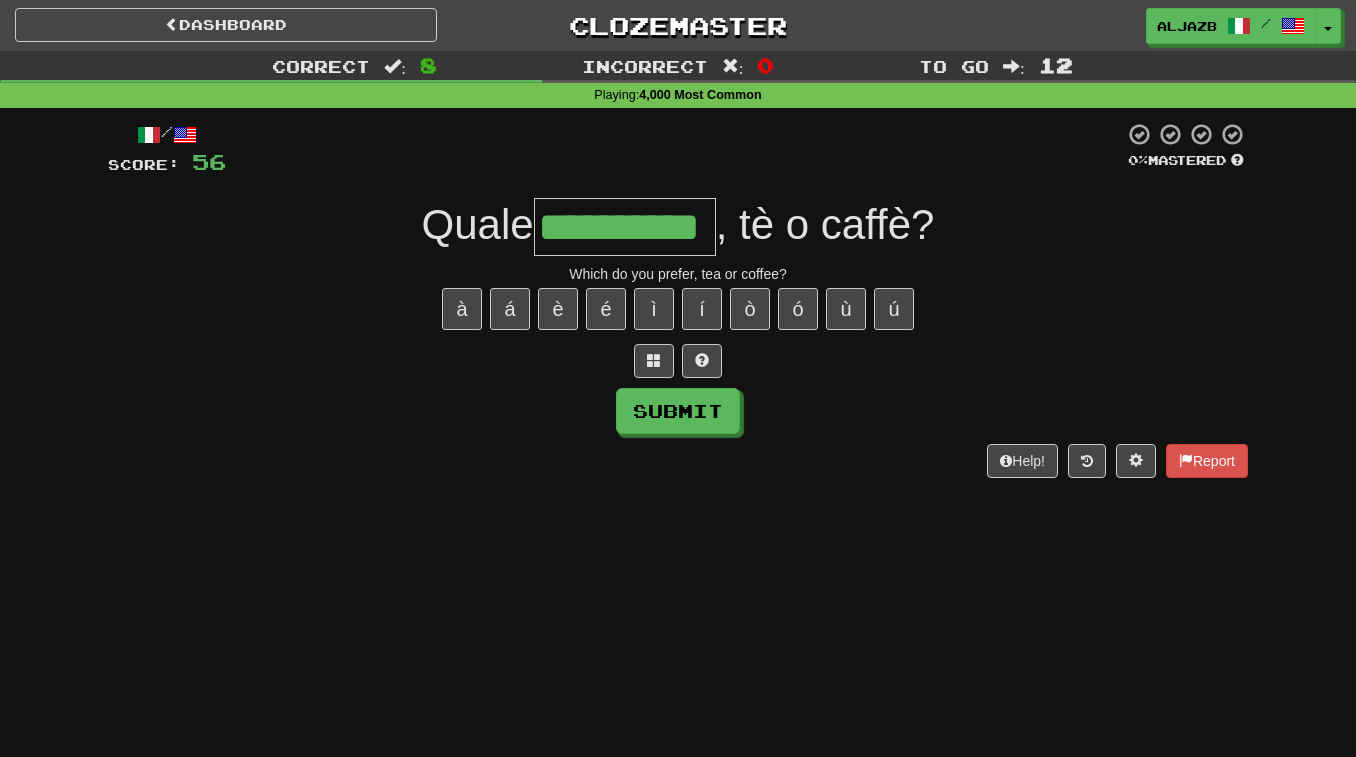 type on "**********" 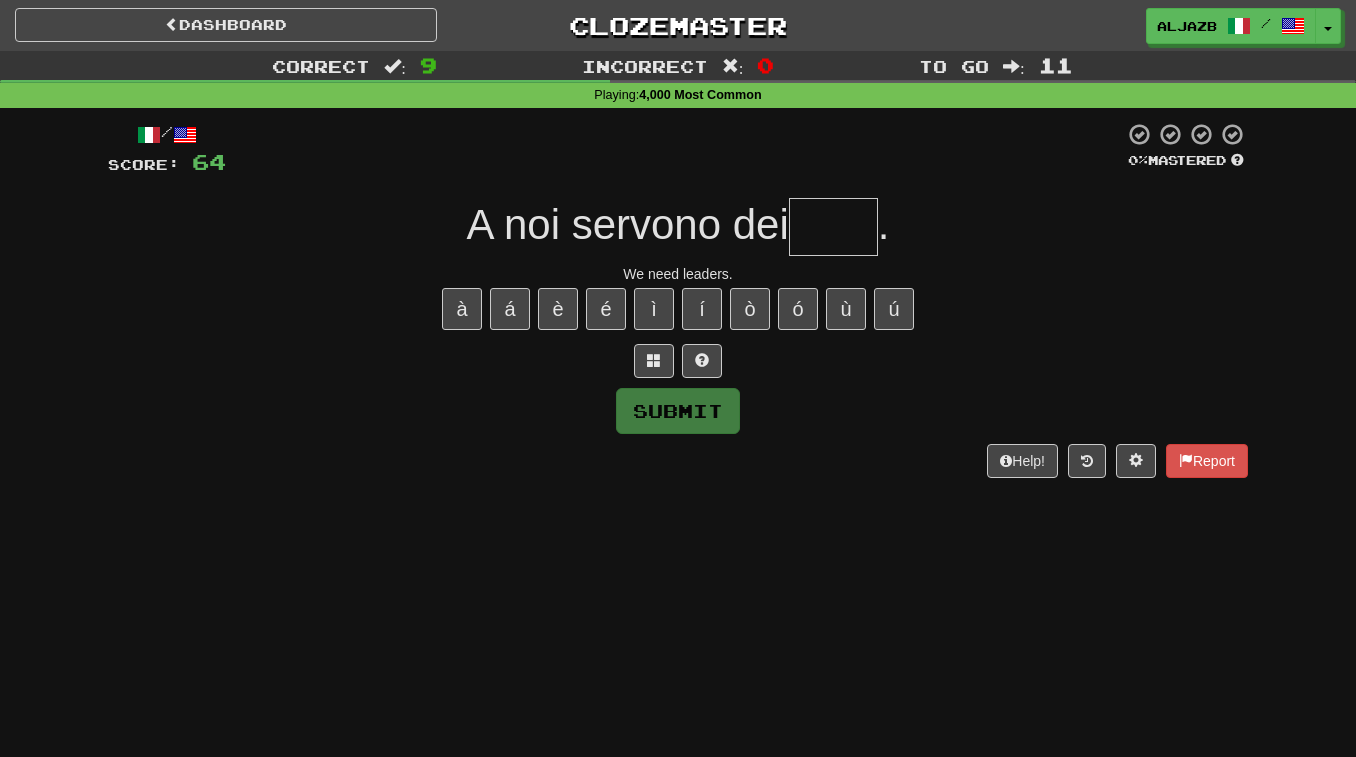 type on "*" 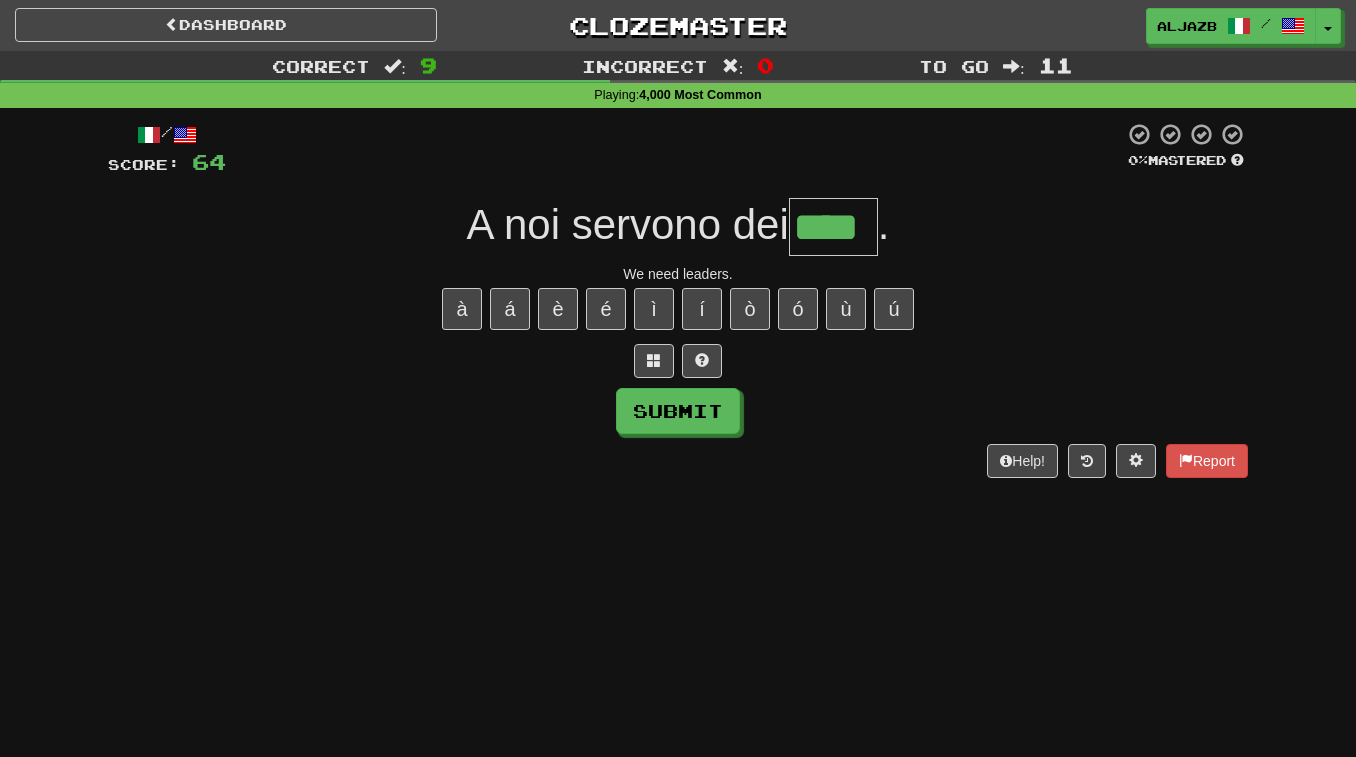 type 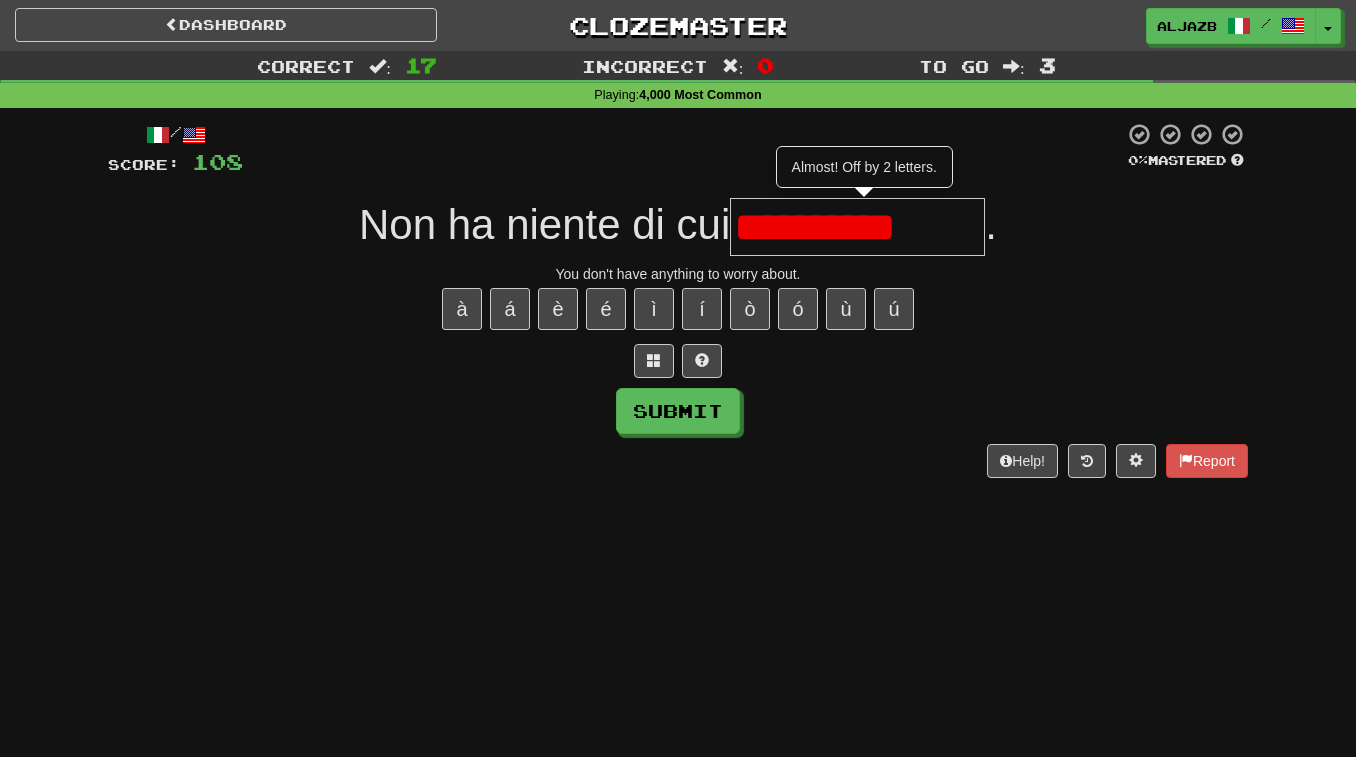 scroll, scrollTop: 0, scrollLeft: 0, axis: both 